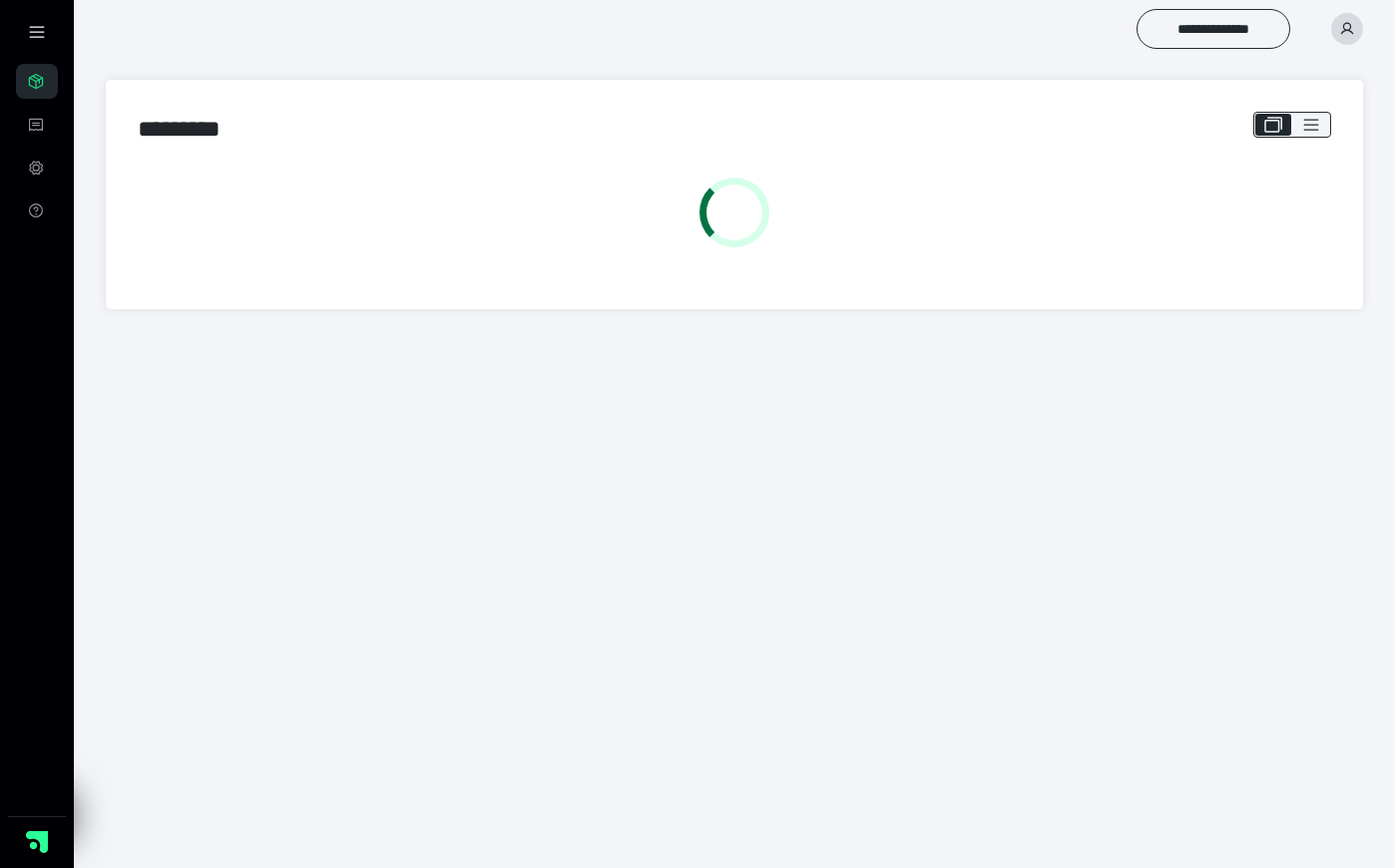 scroll, scrollTop: 0, scrollLeft: 0, axis: both 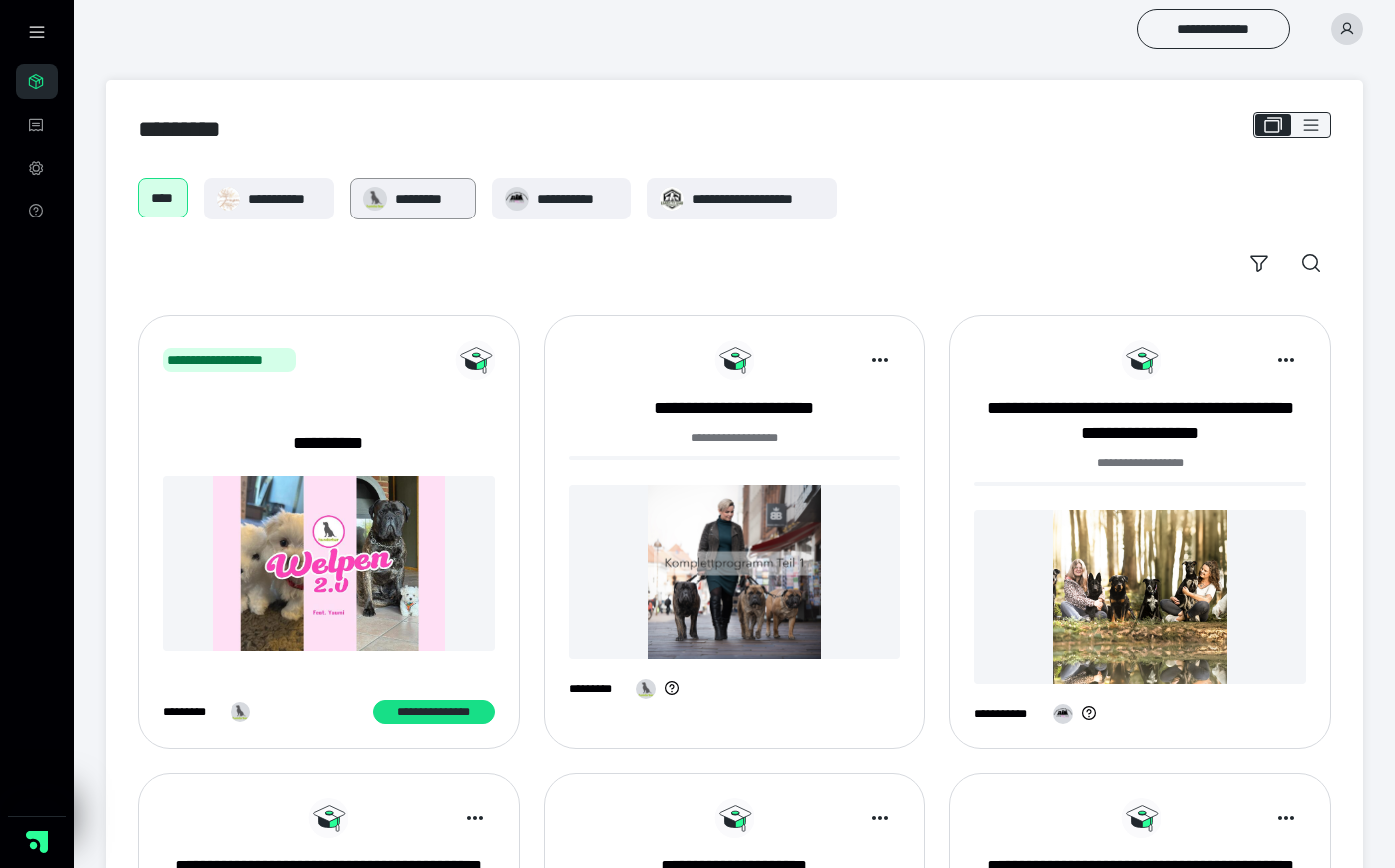 click at bounding box center [375, 199] 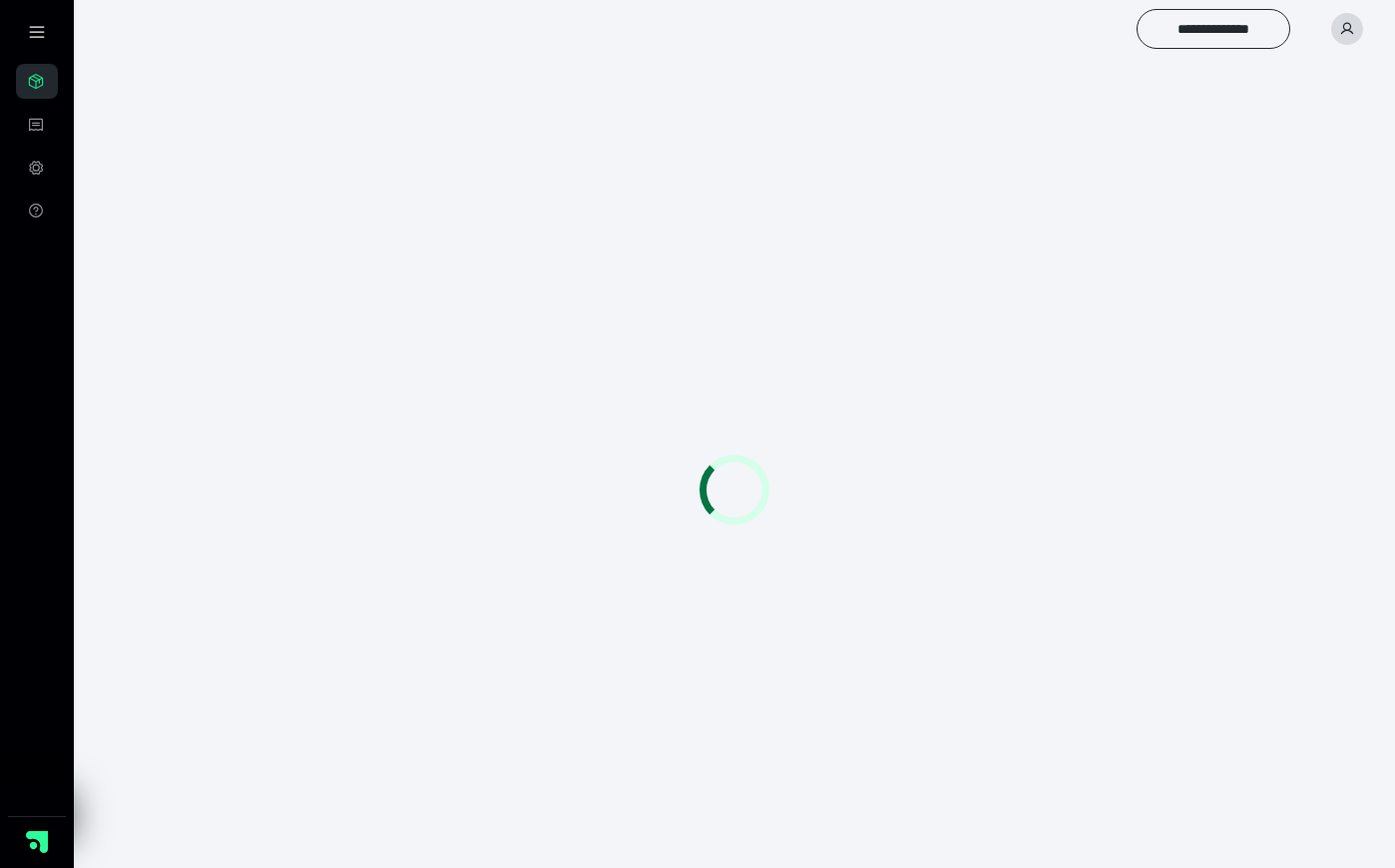 scroll, scrollTop: 0, scrollLeft: 0, axis: both 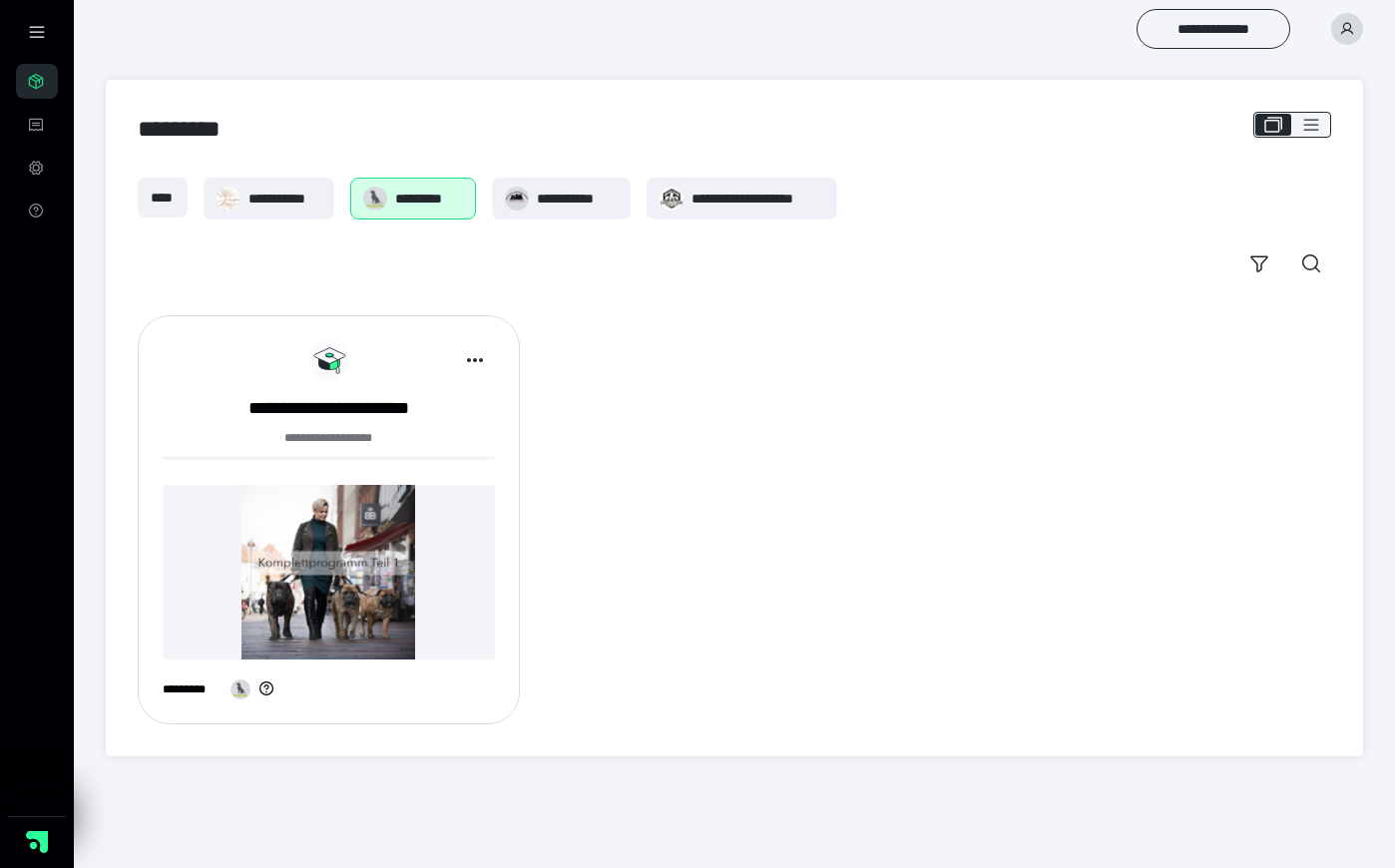 click at bounding box center [328, 572] 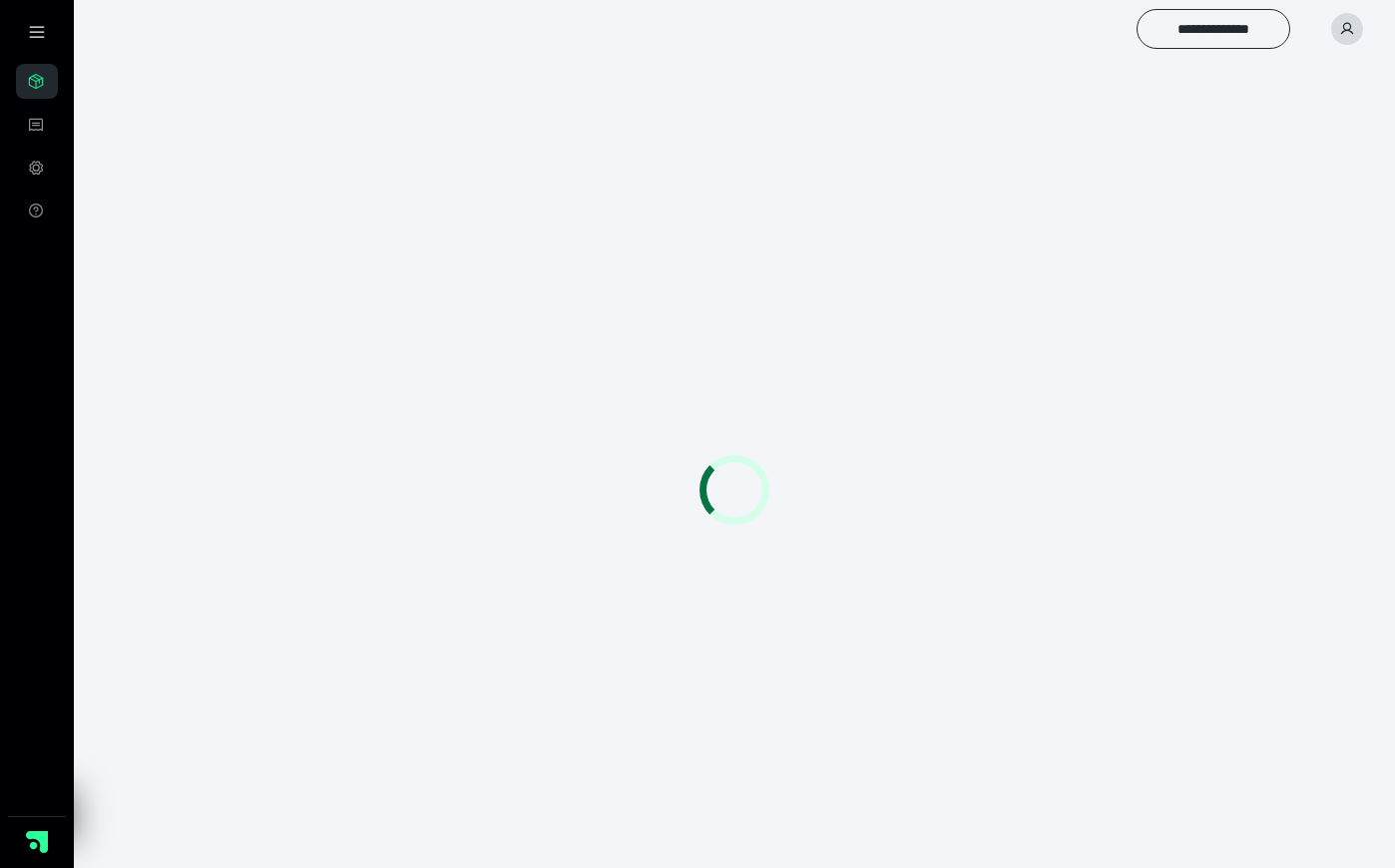 scroll, scrollTop: 0, scrollLeft: 0, axis: both 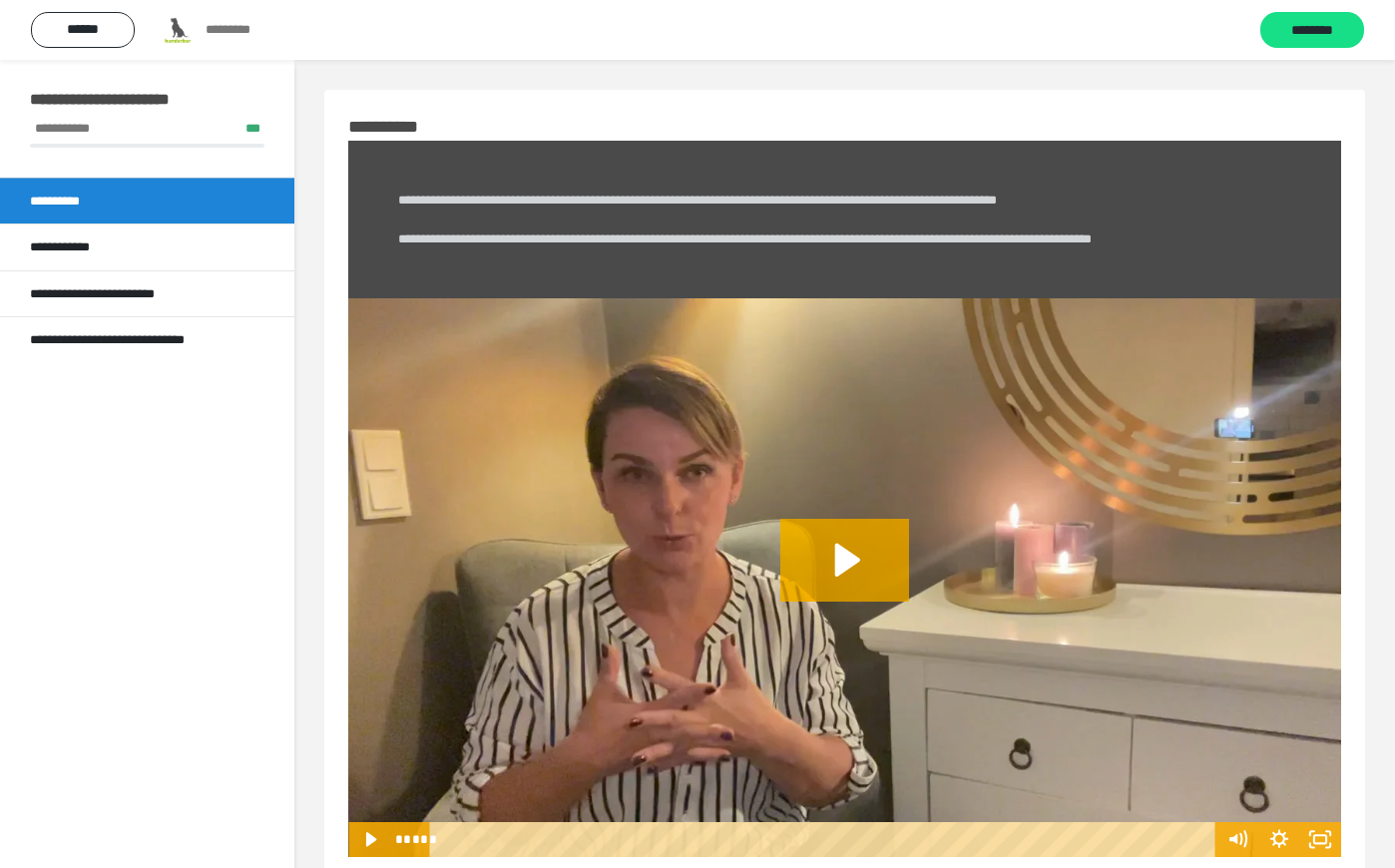 click at bounding box center [844, 578] 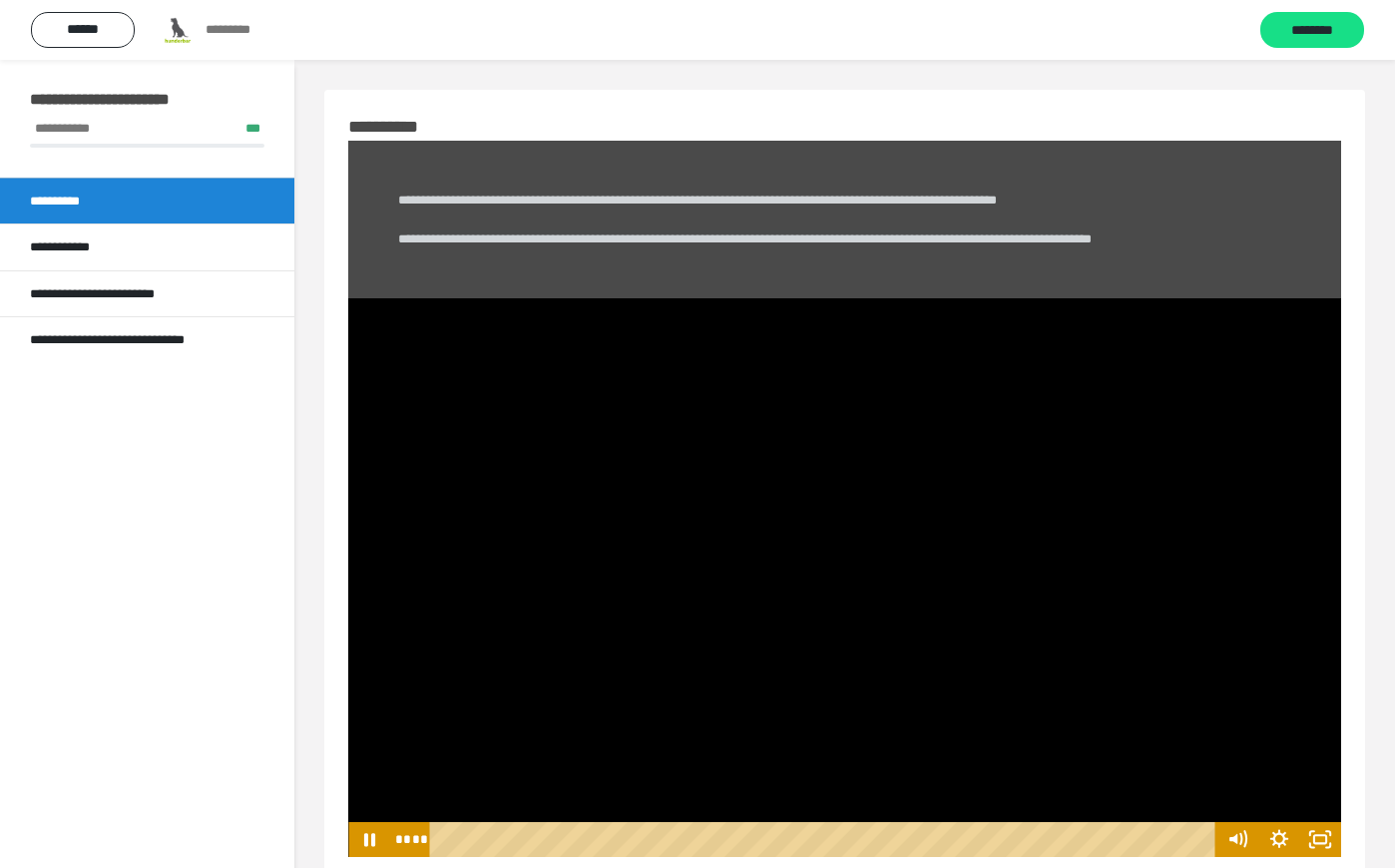scroll, scrollTop: 62, scrollLeft: 0, axis: vertical 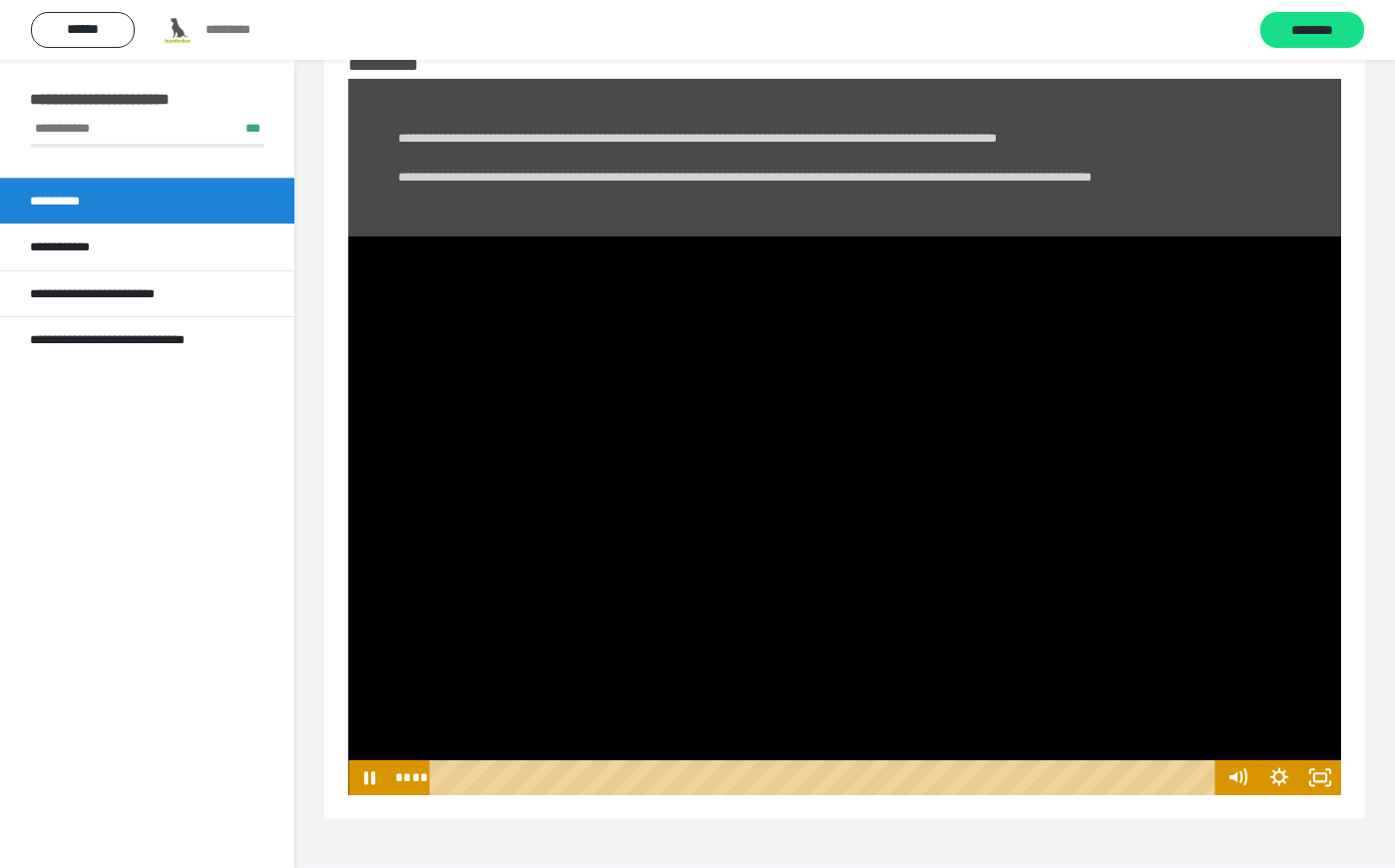 click at bounding box center (826, 777) 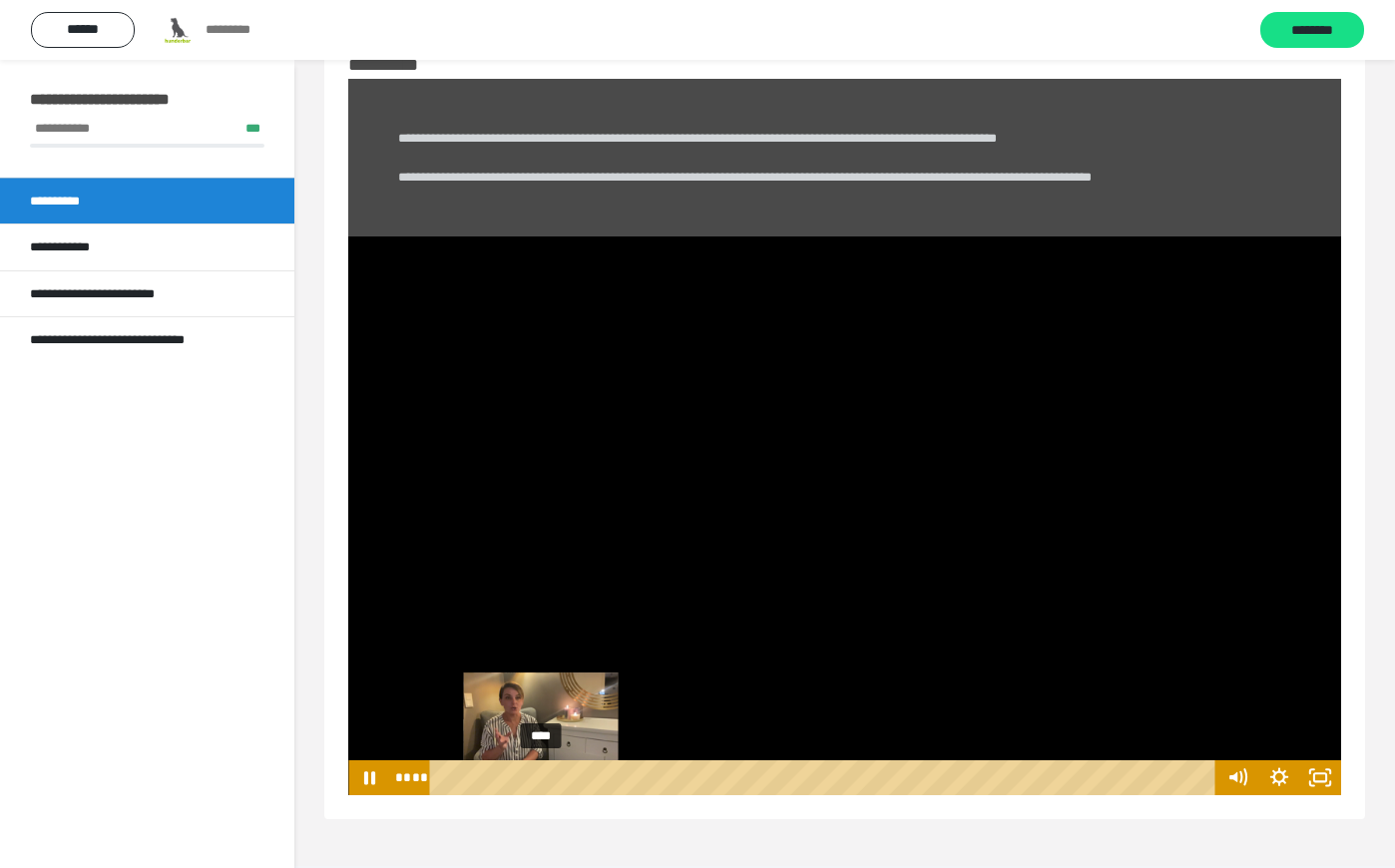click on "****" at bounding box center (826, 777) 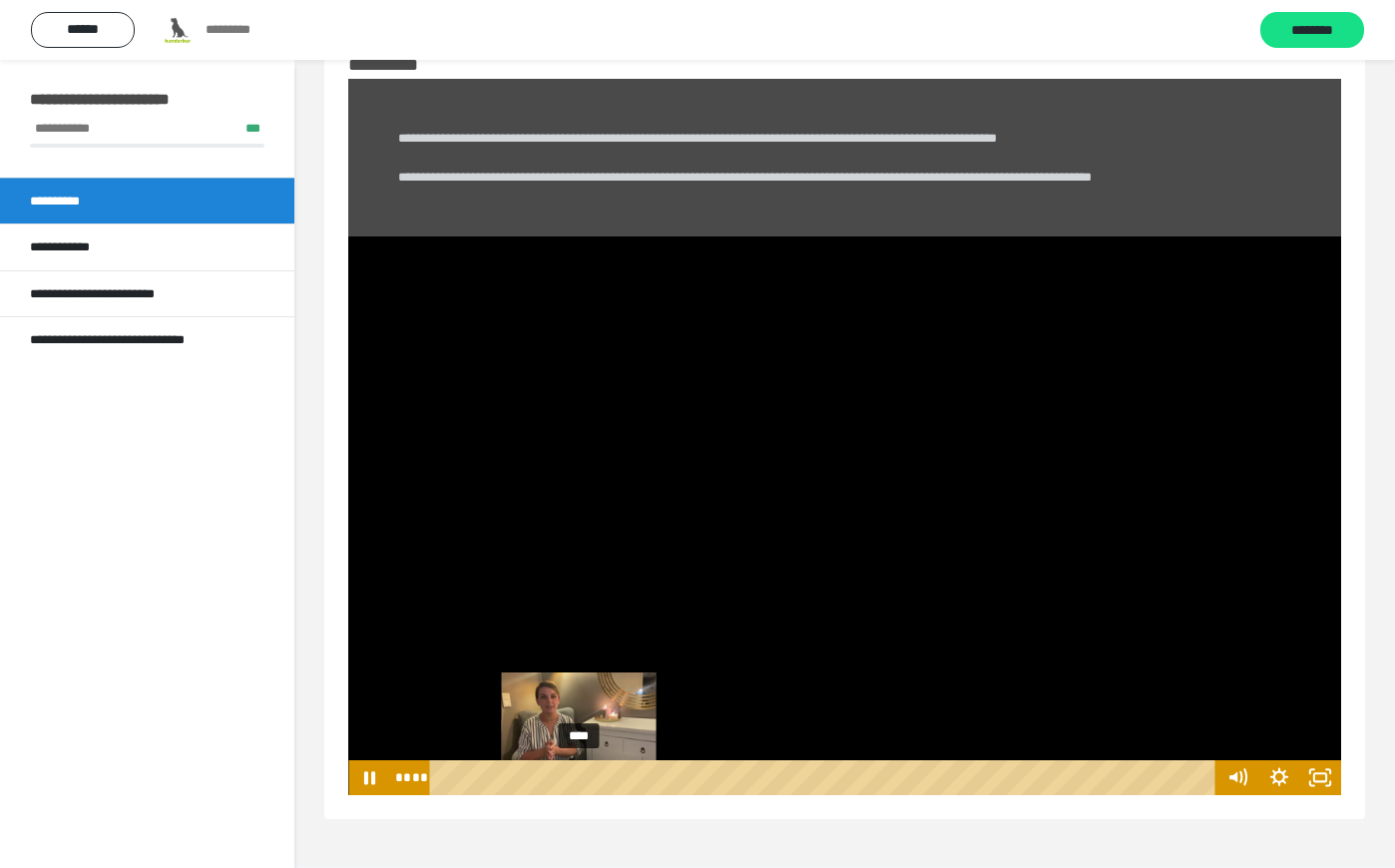 click on "****" at bounding box center (826, 777) 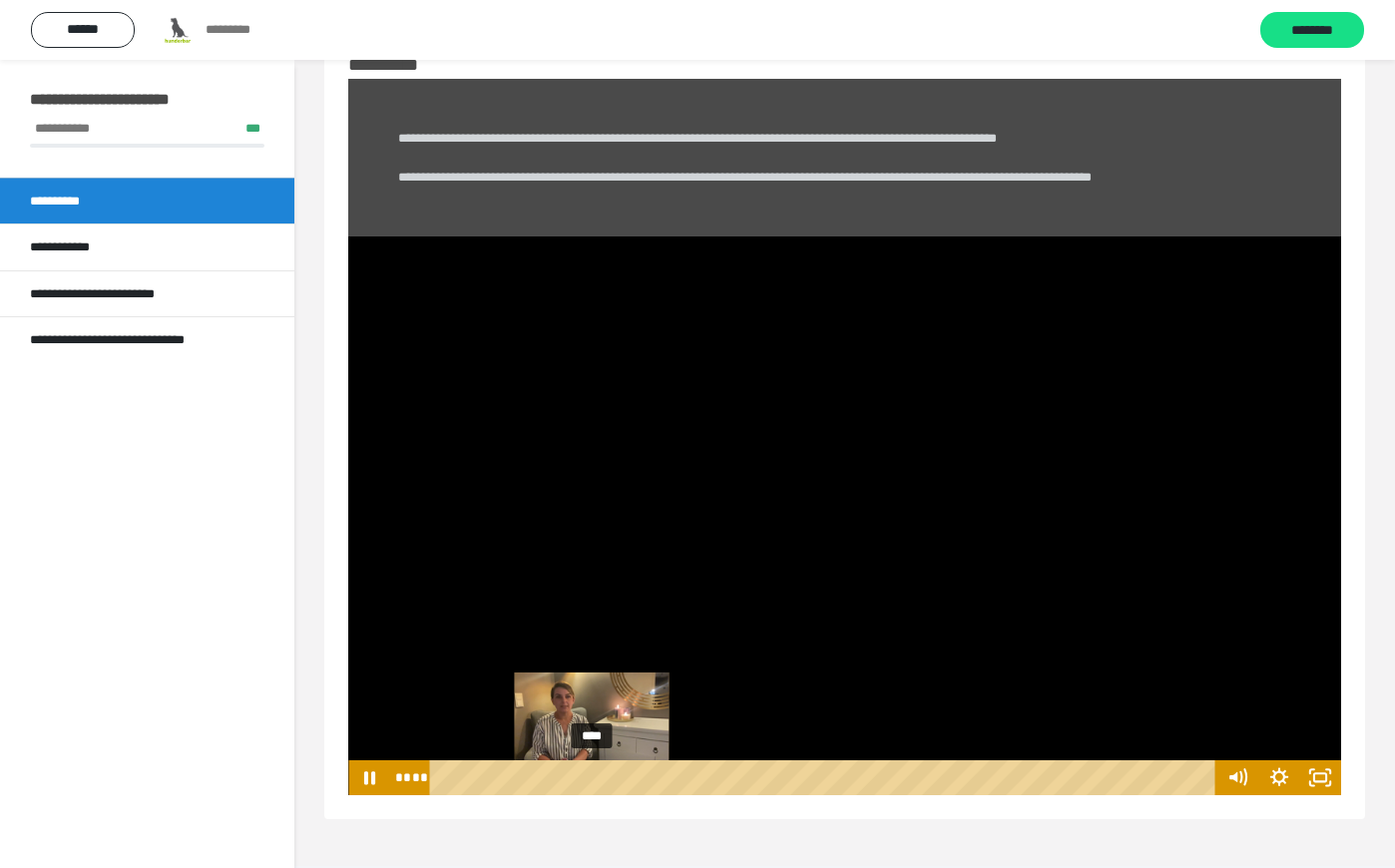 click on "****" at bounding box center (826, 777) 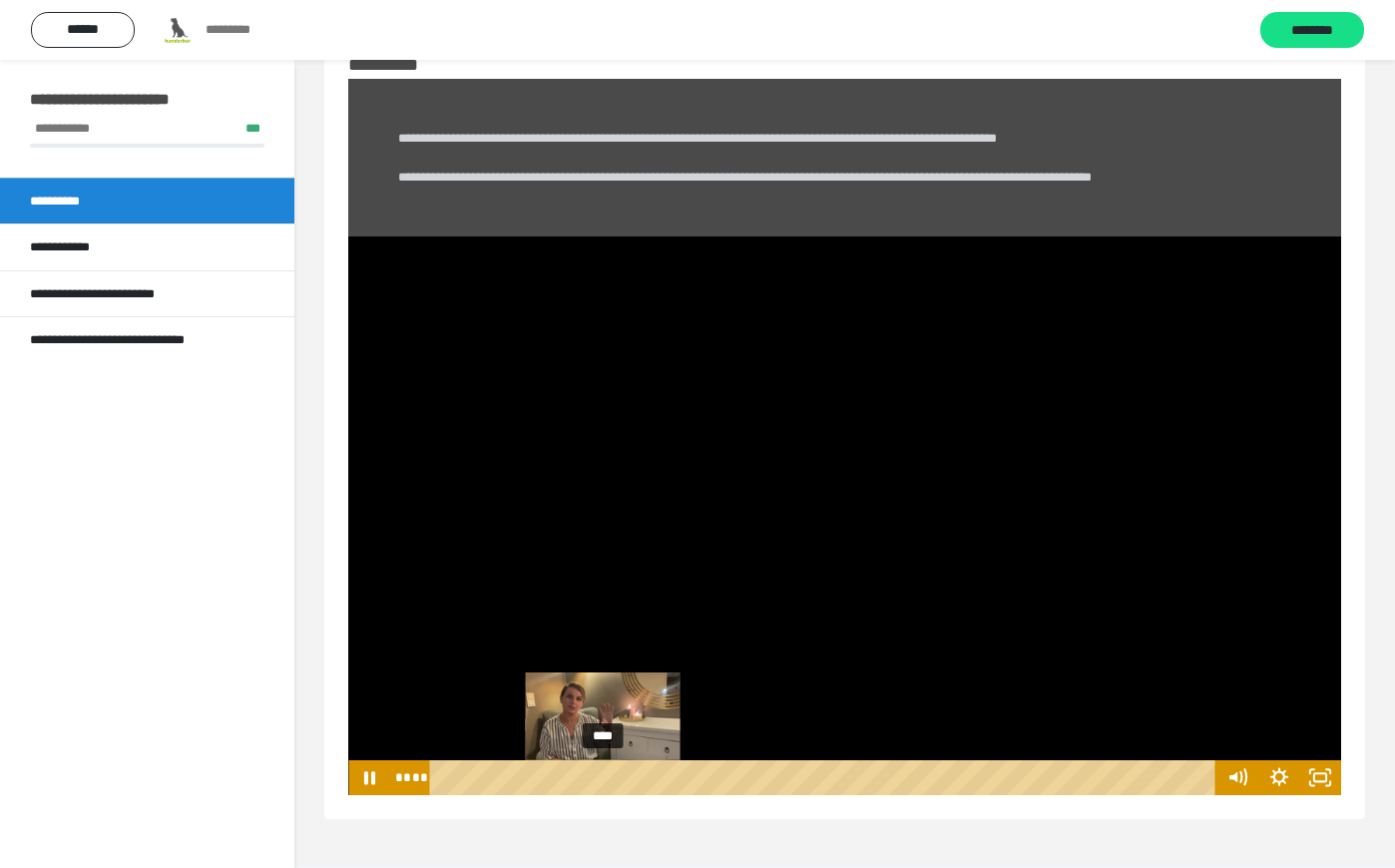 click on "****" at bounding box center [826, 777] 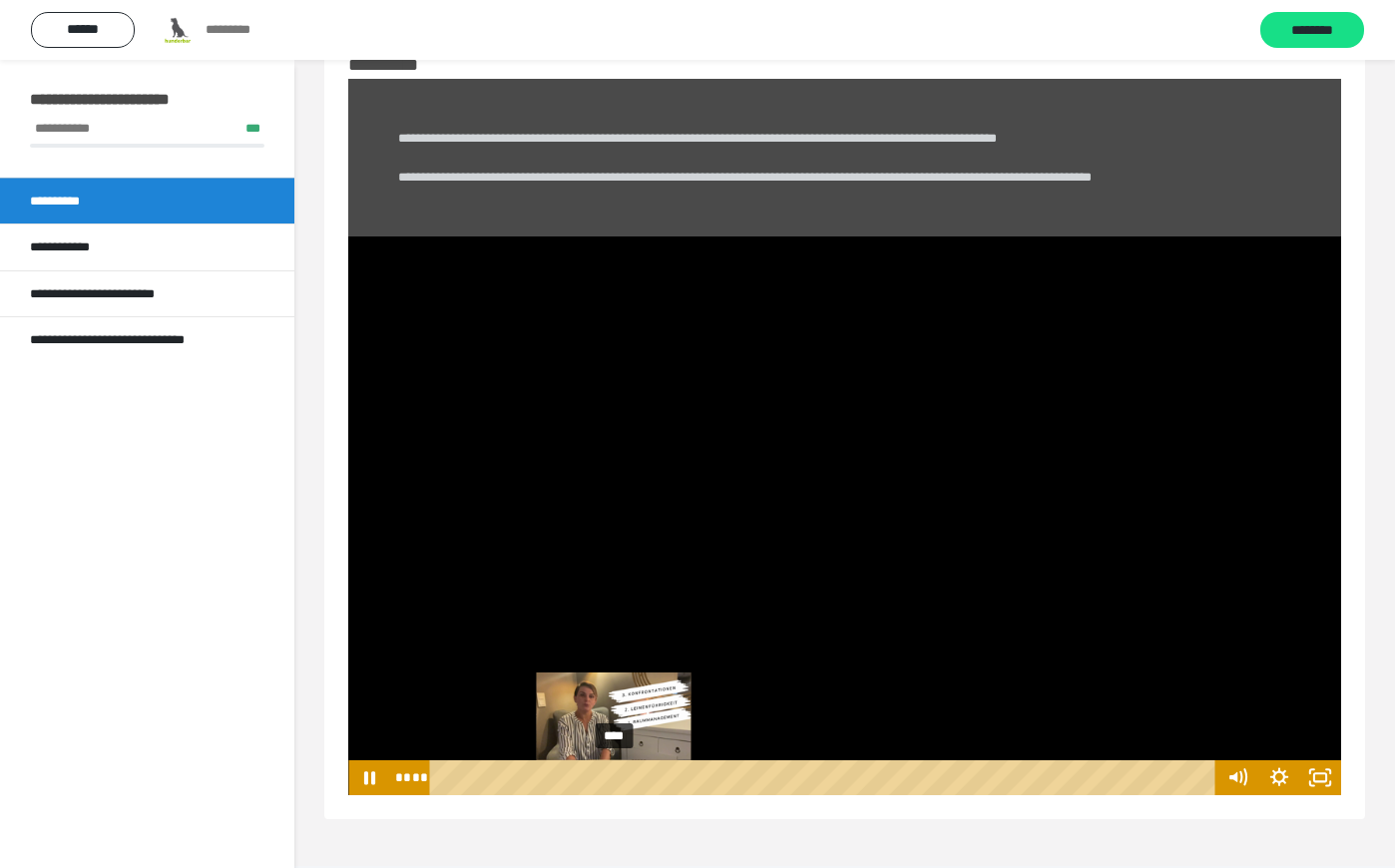 click on "****" at bounding box center (826, 777) 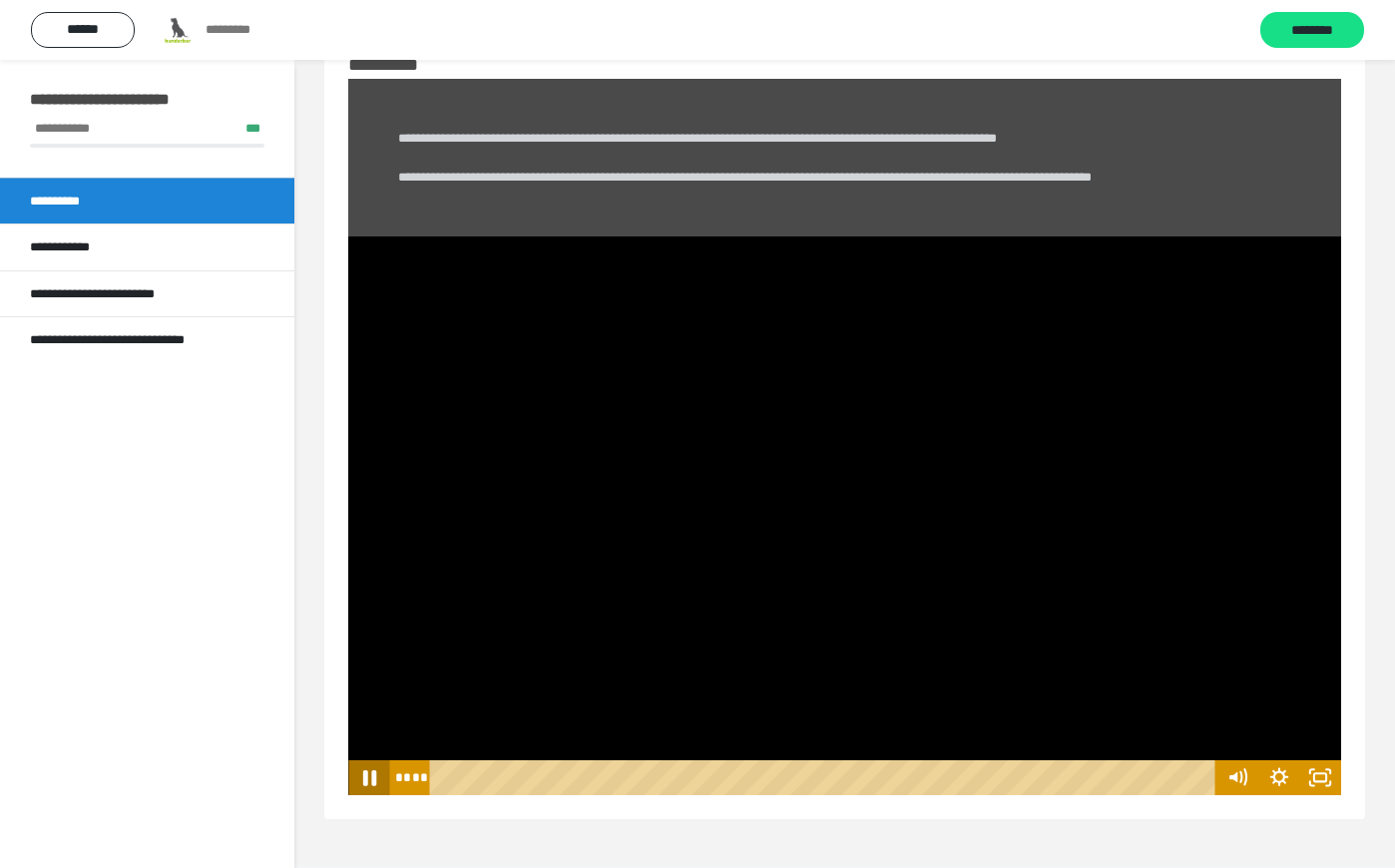 click 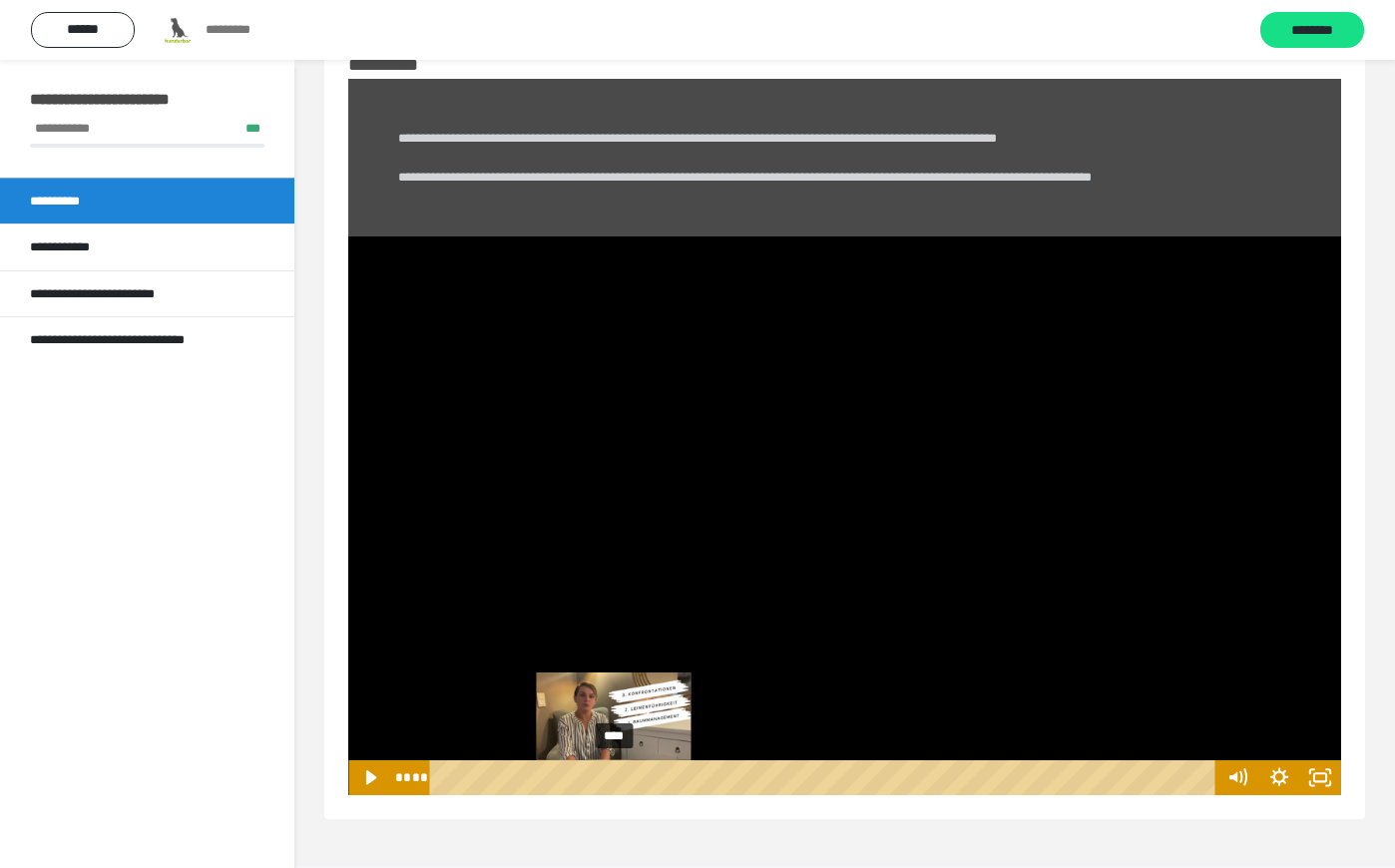 click at bounding box center [615, 777] 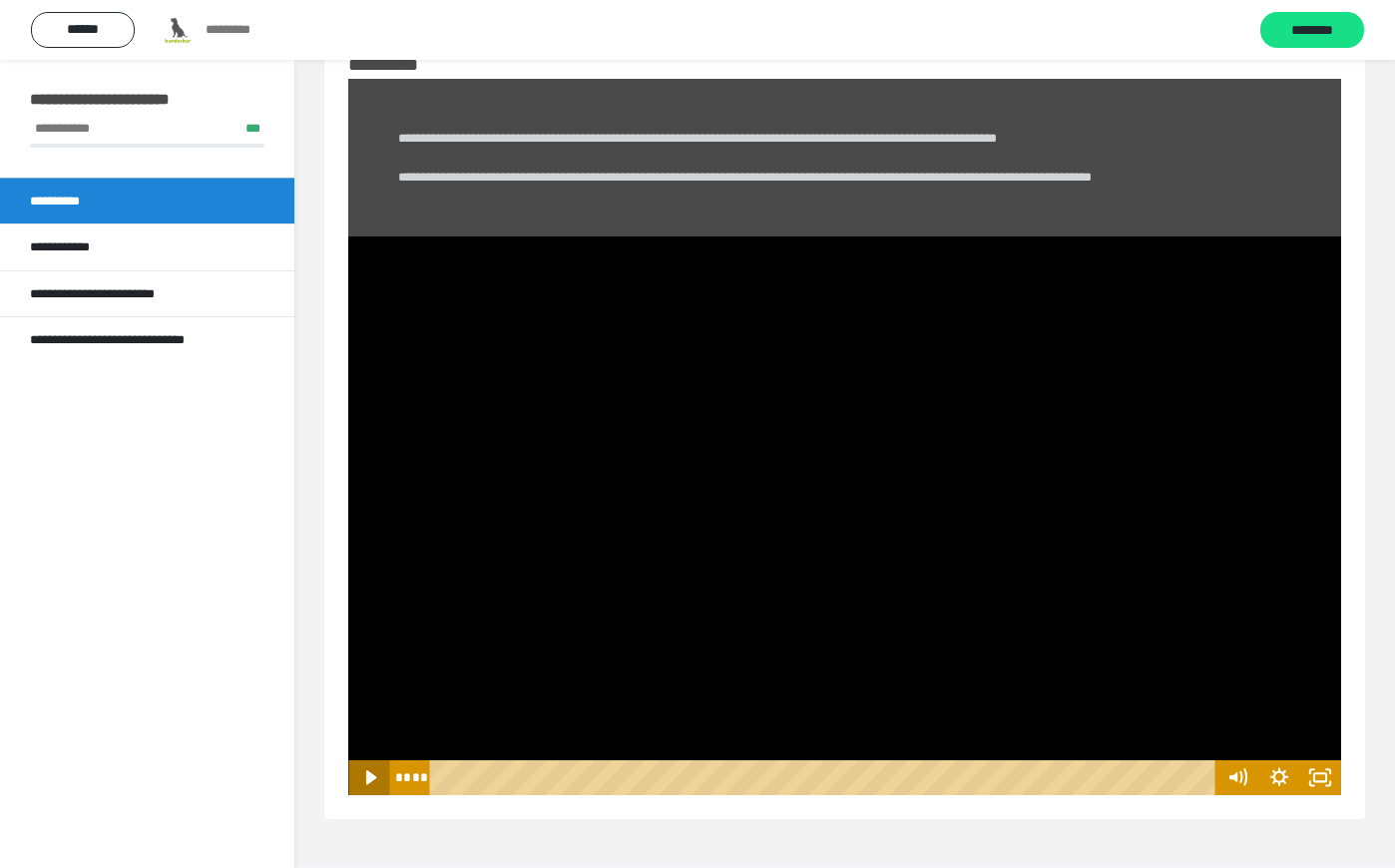 click 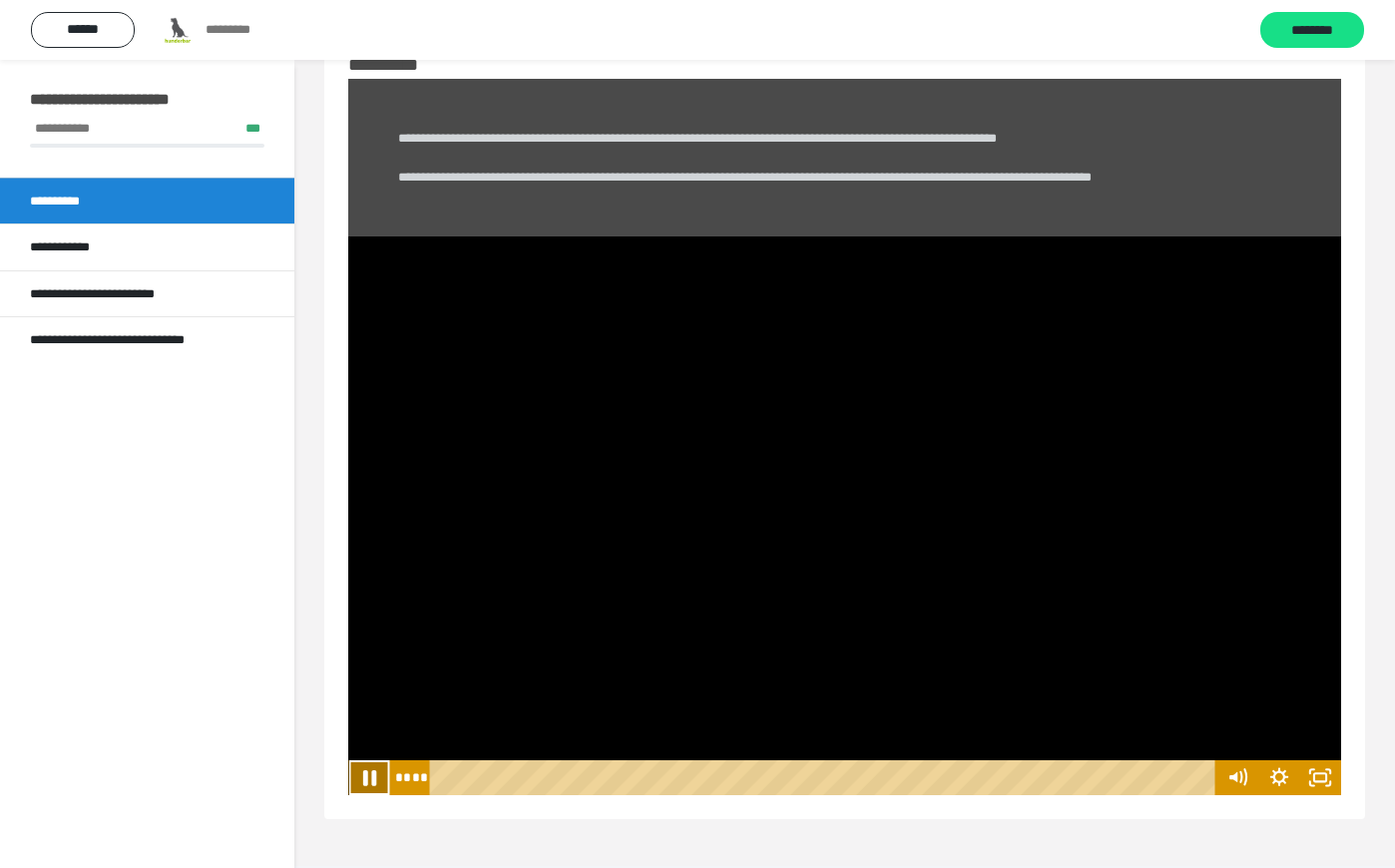 click 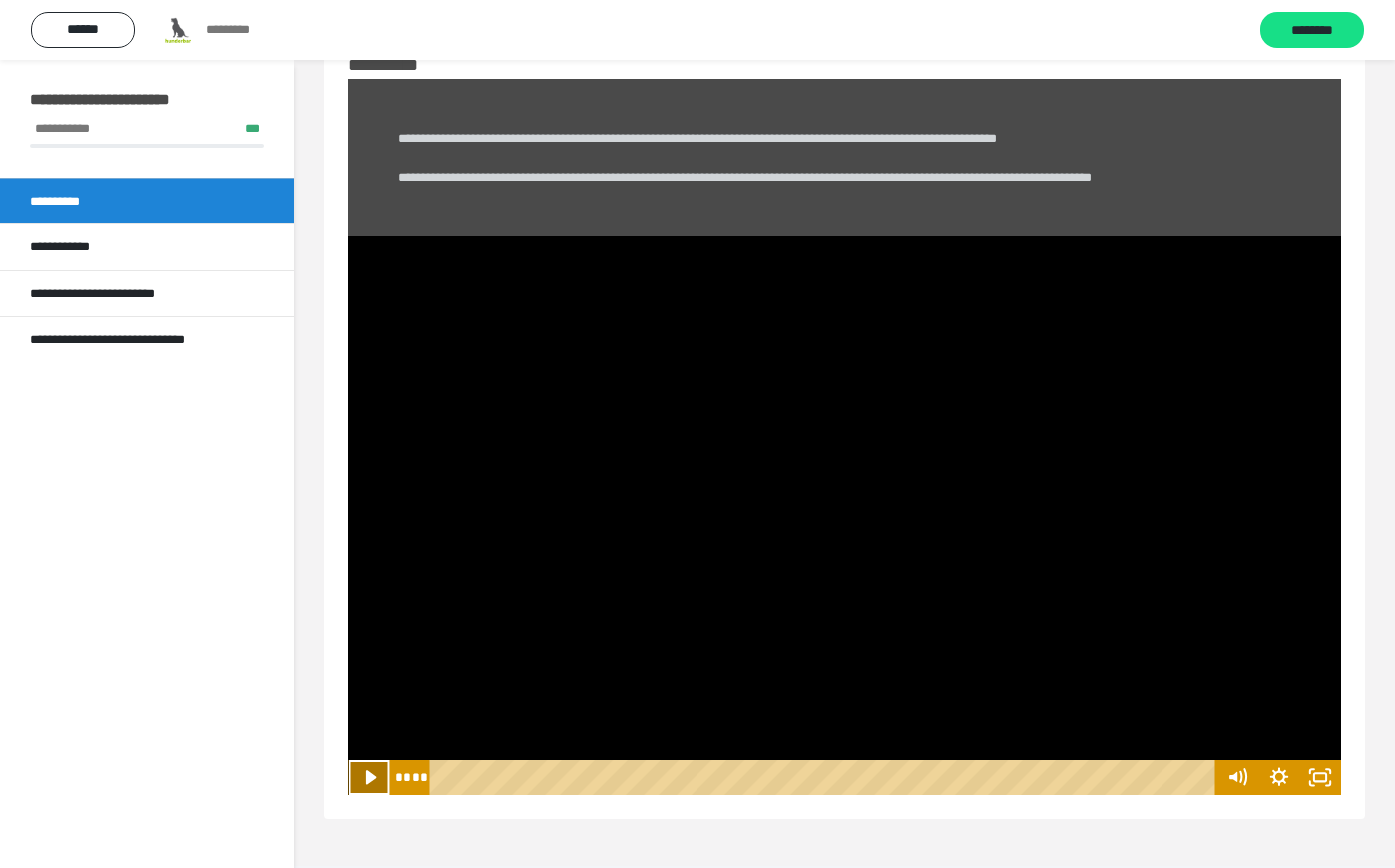 click 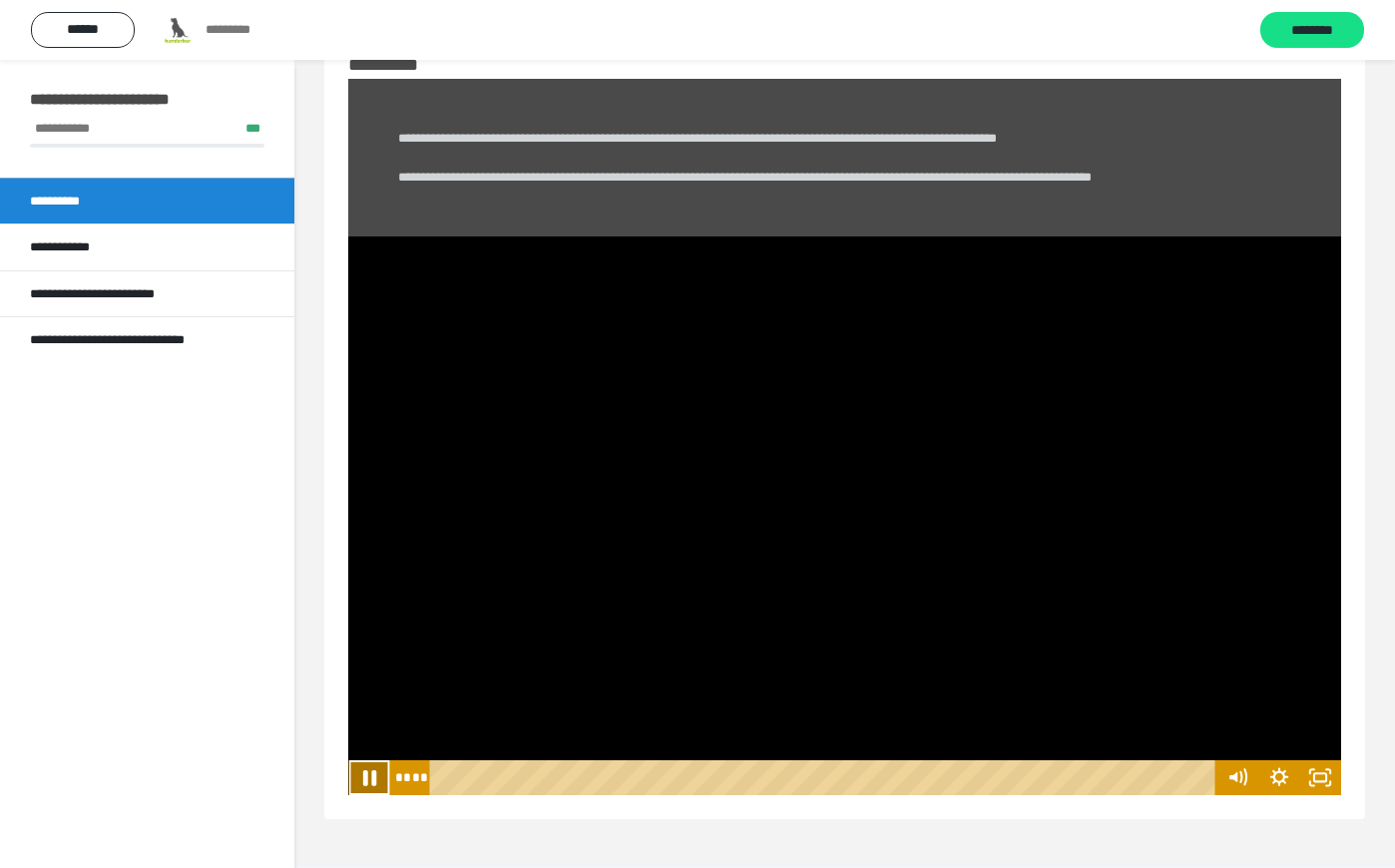 click 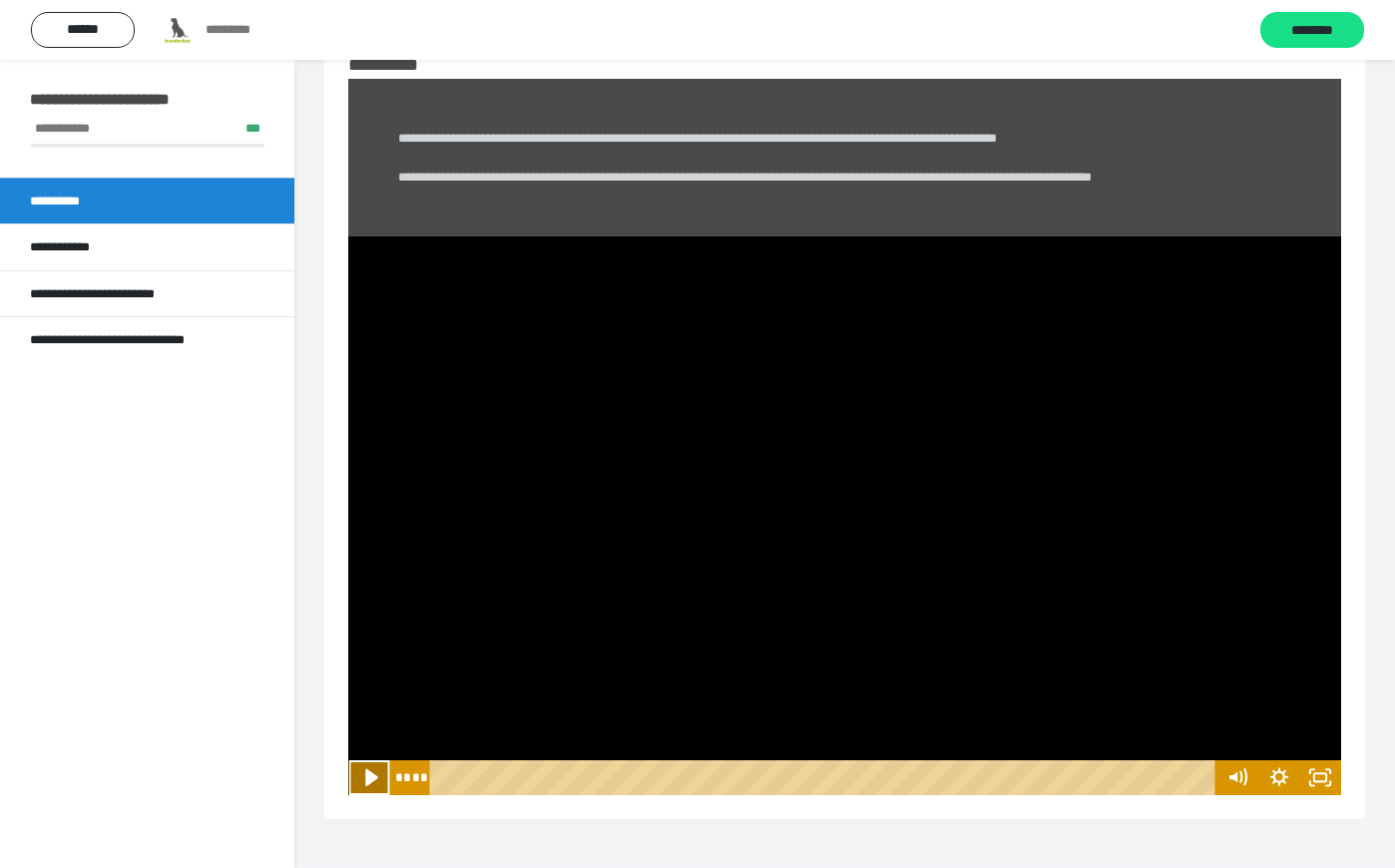 click 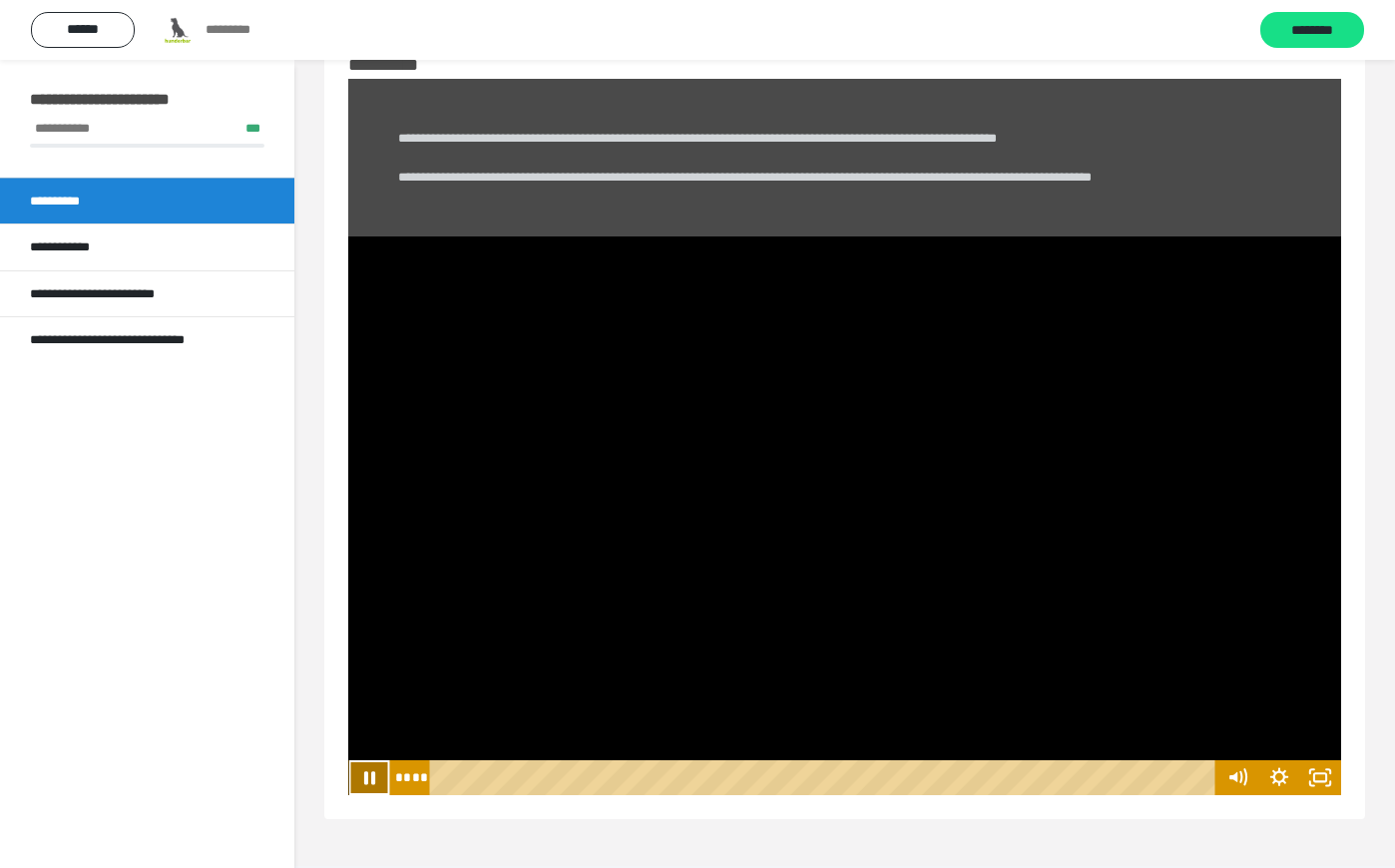 click 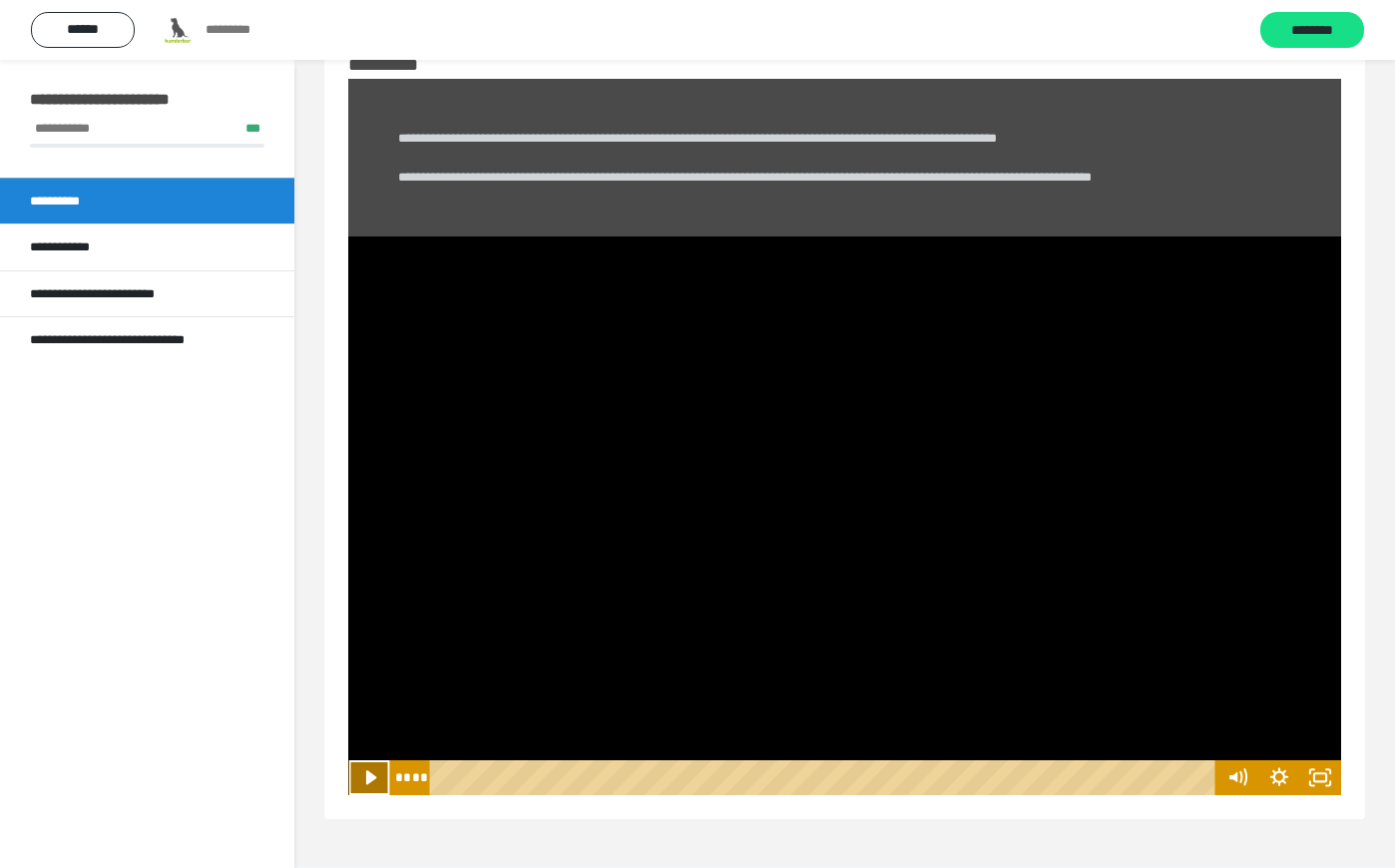 click 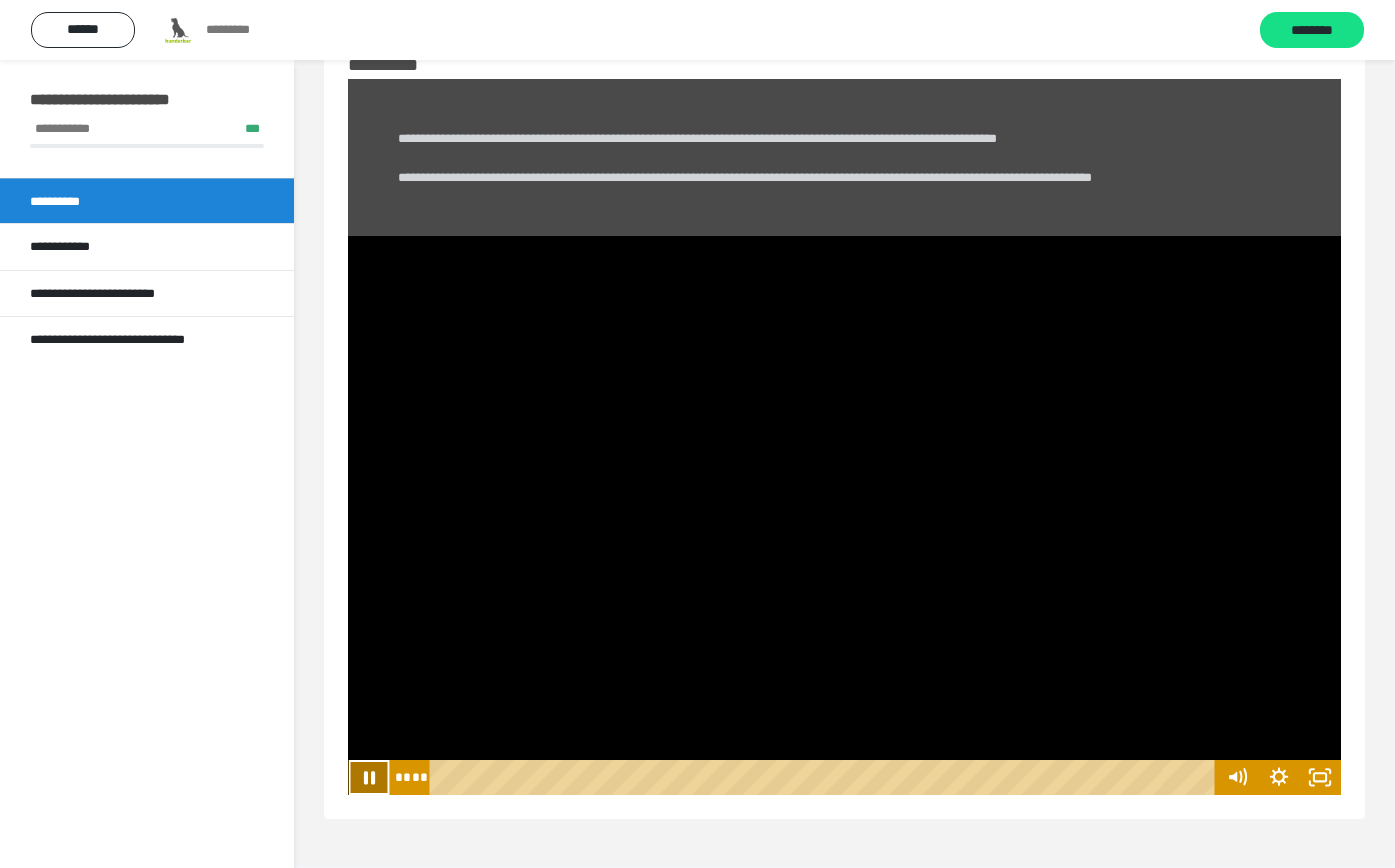 click 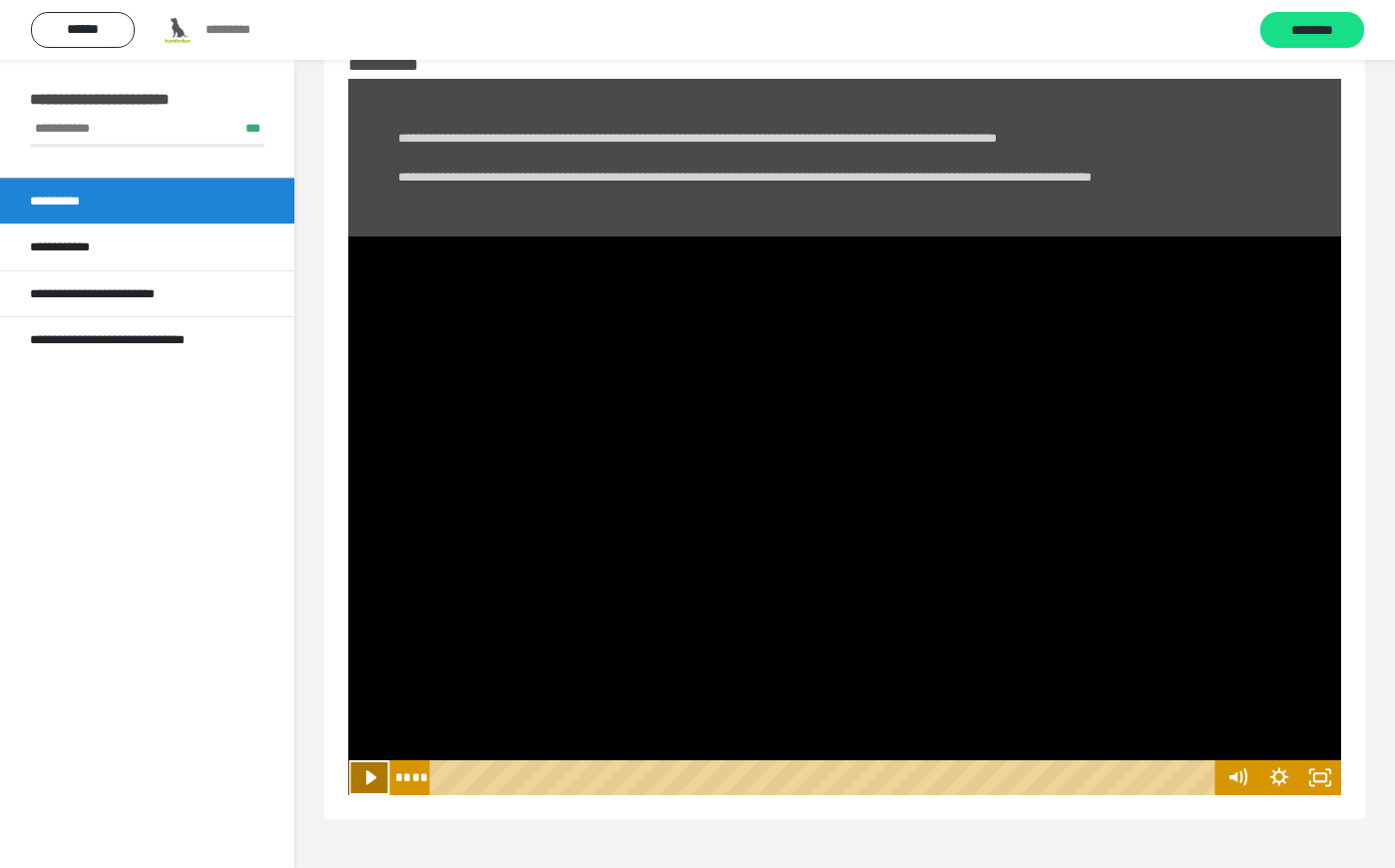 click 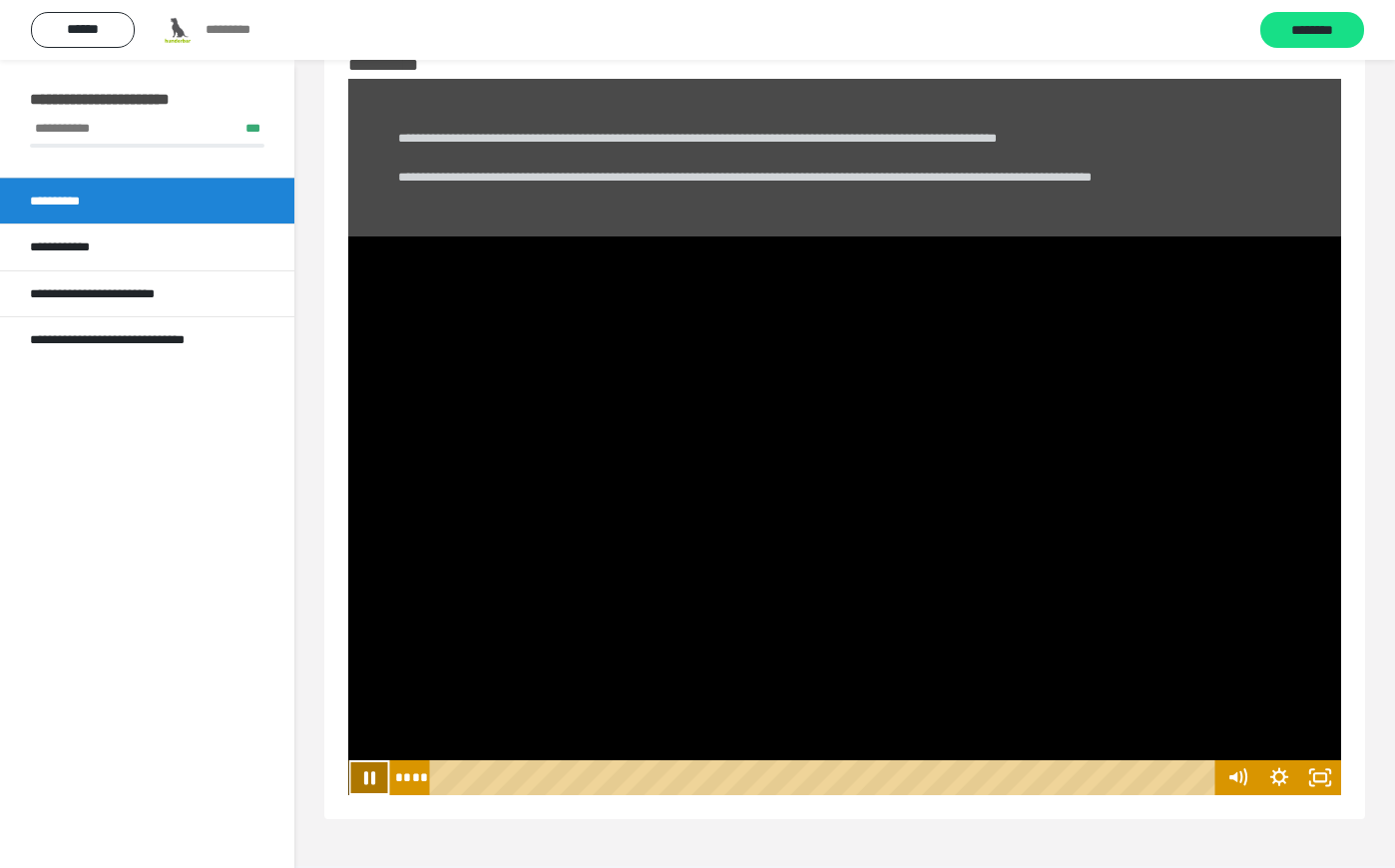 click 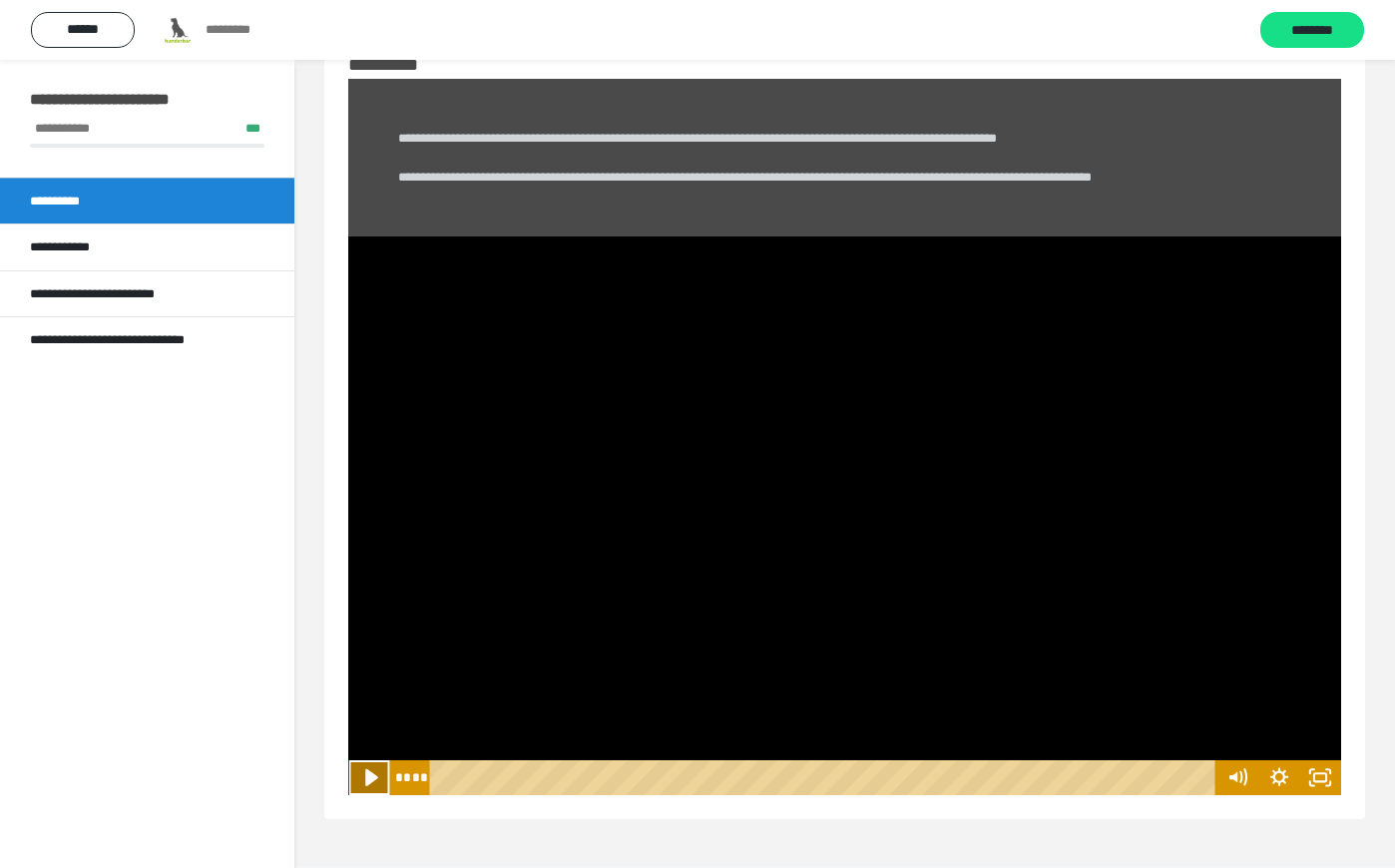 click 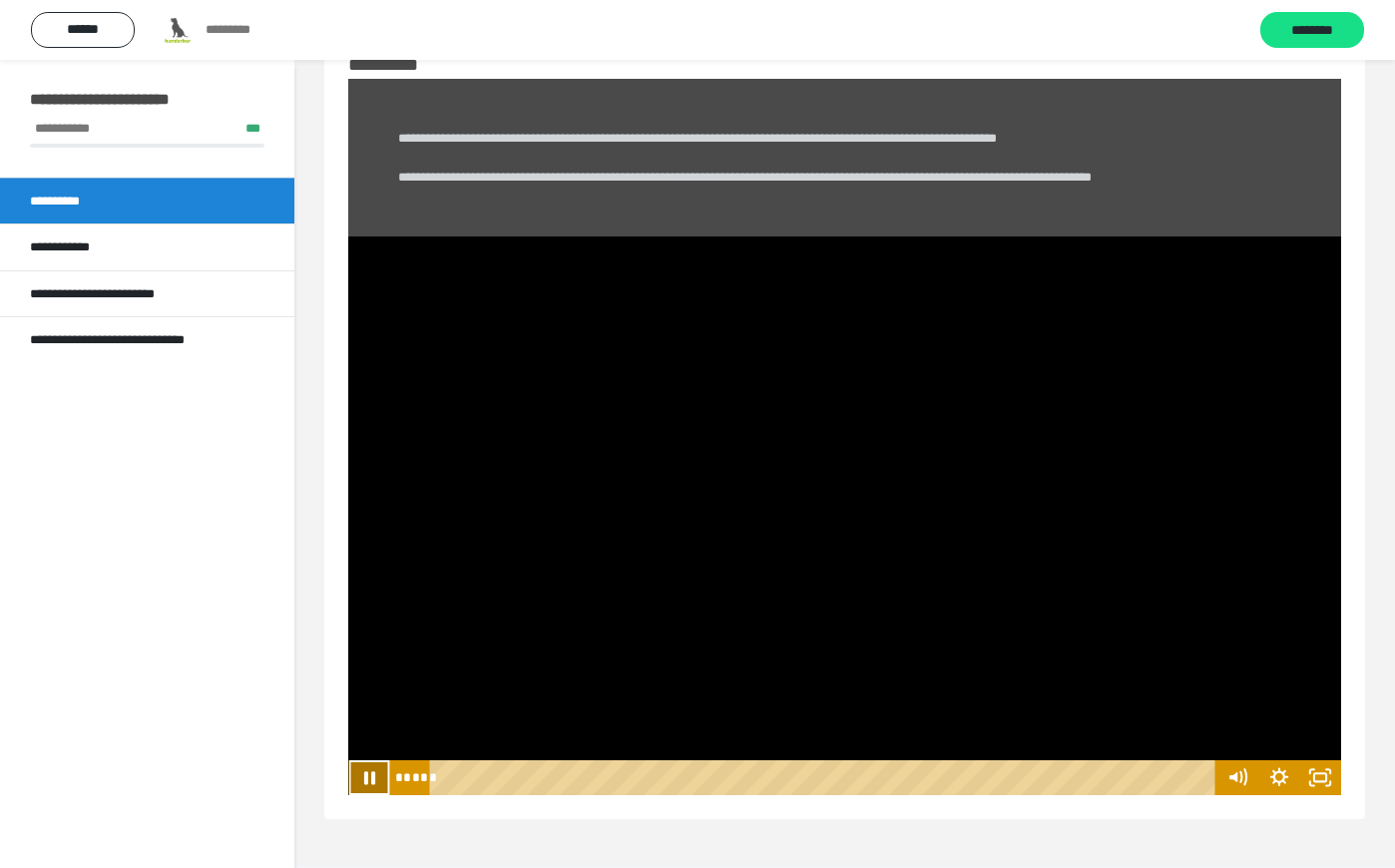 click 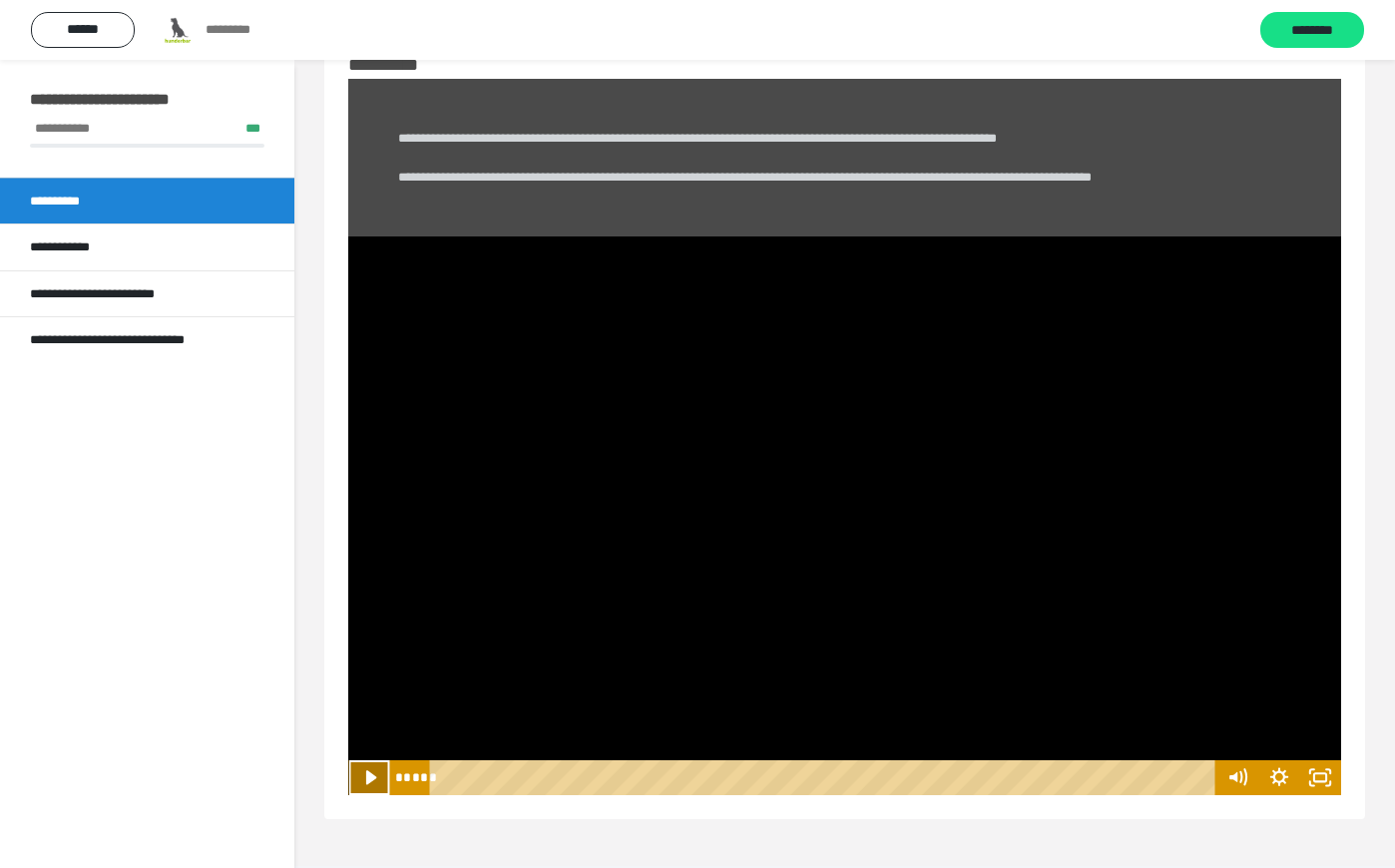 click 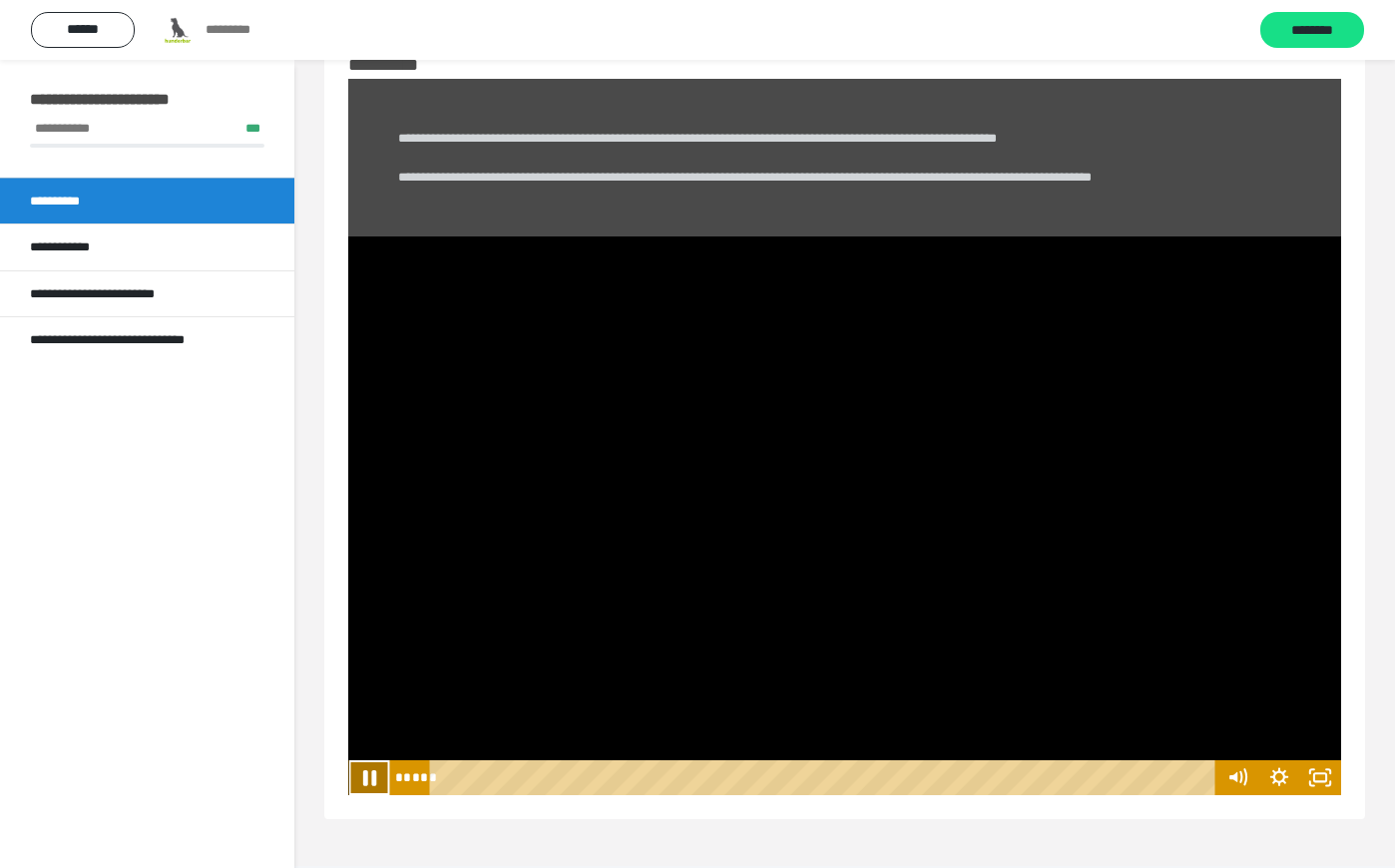 click 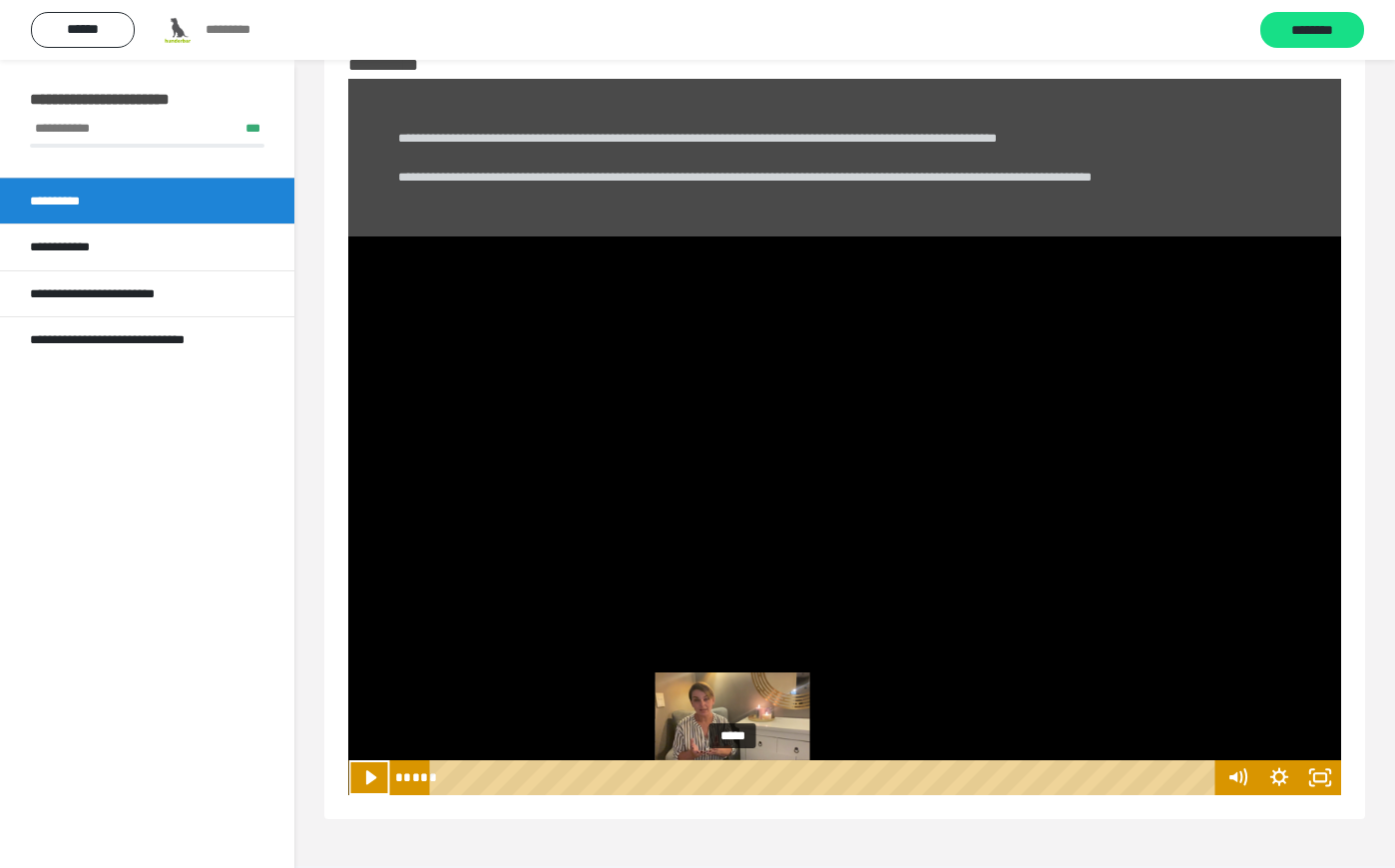 click at bounding box center (738, 777) 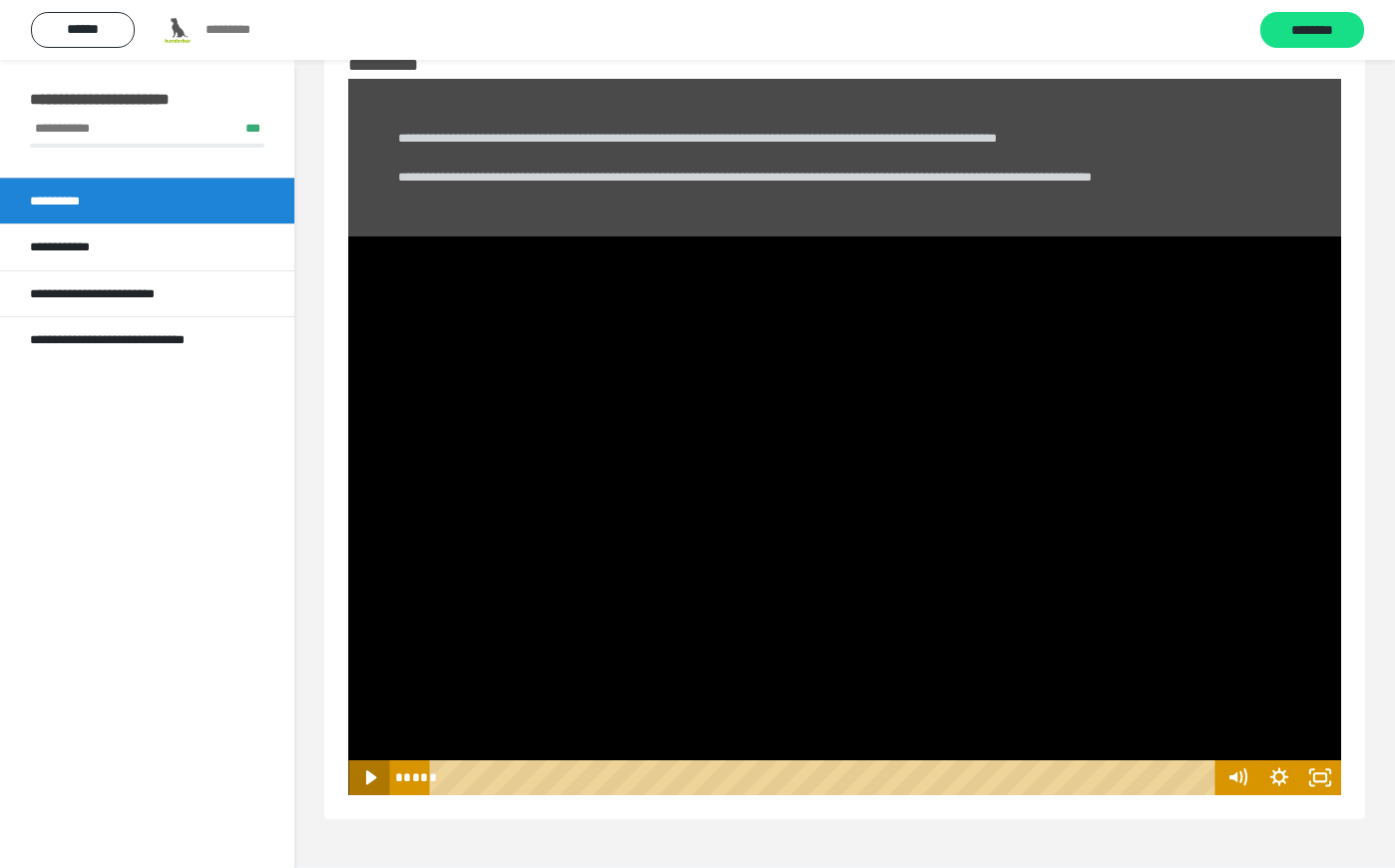 click 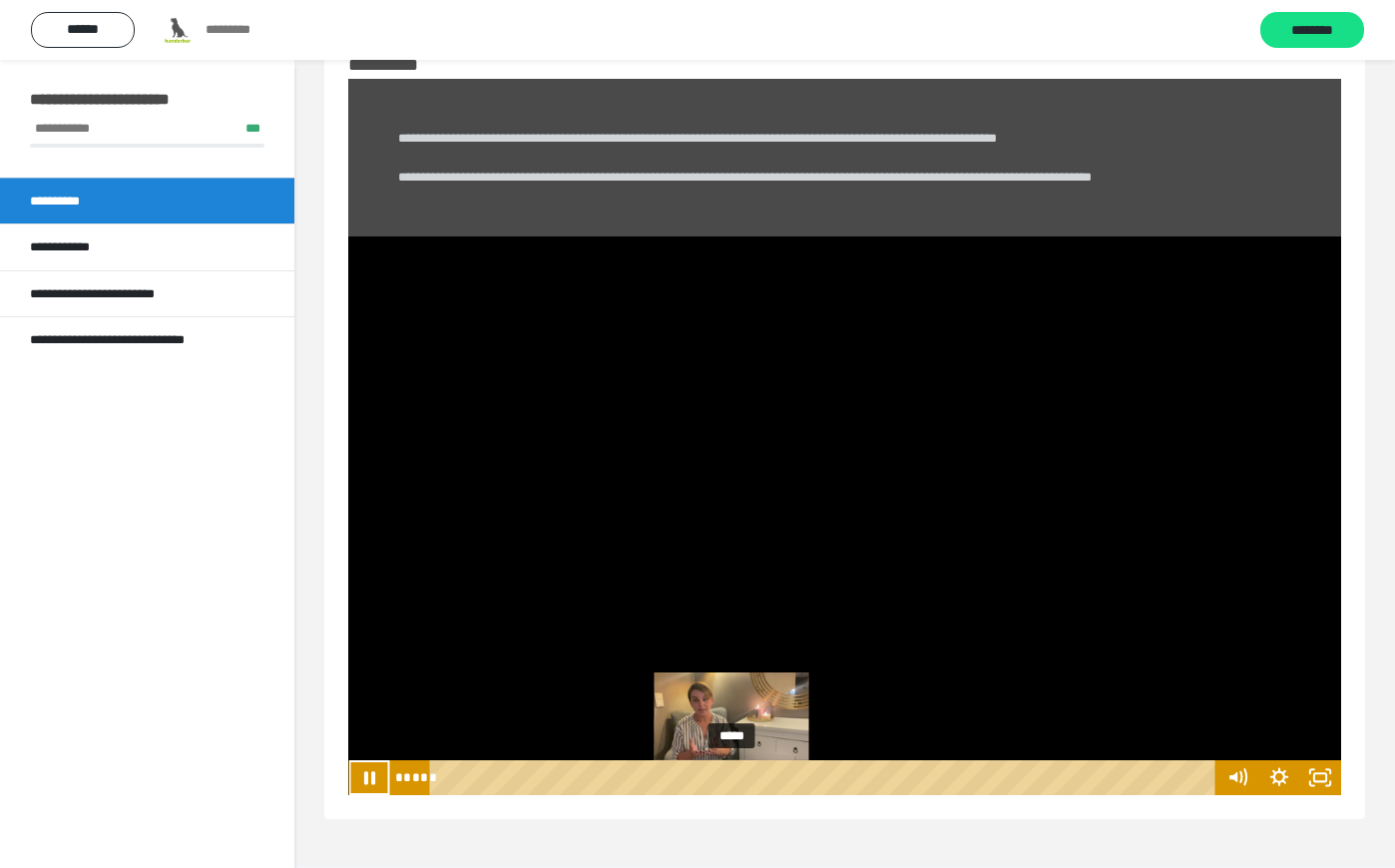 click at bounding box center (735, 777) 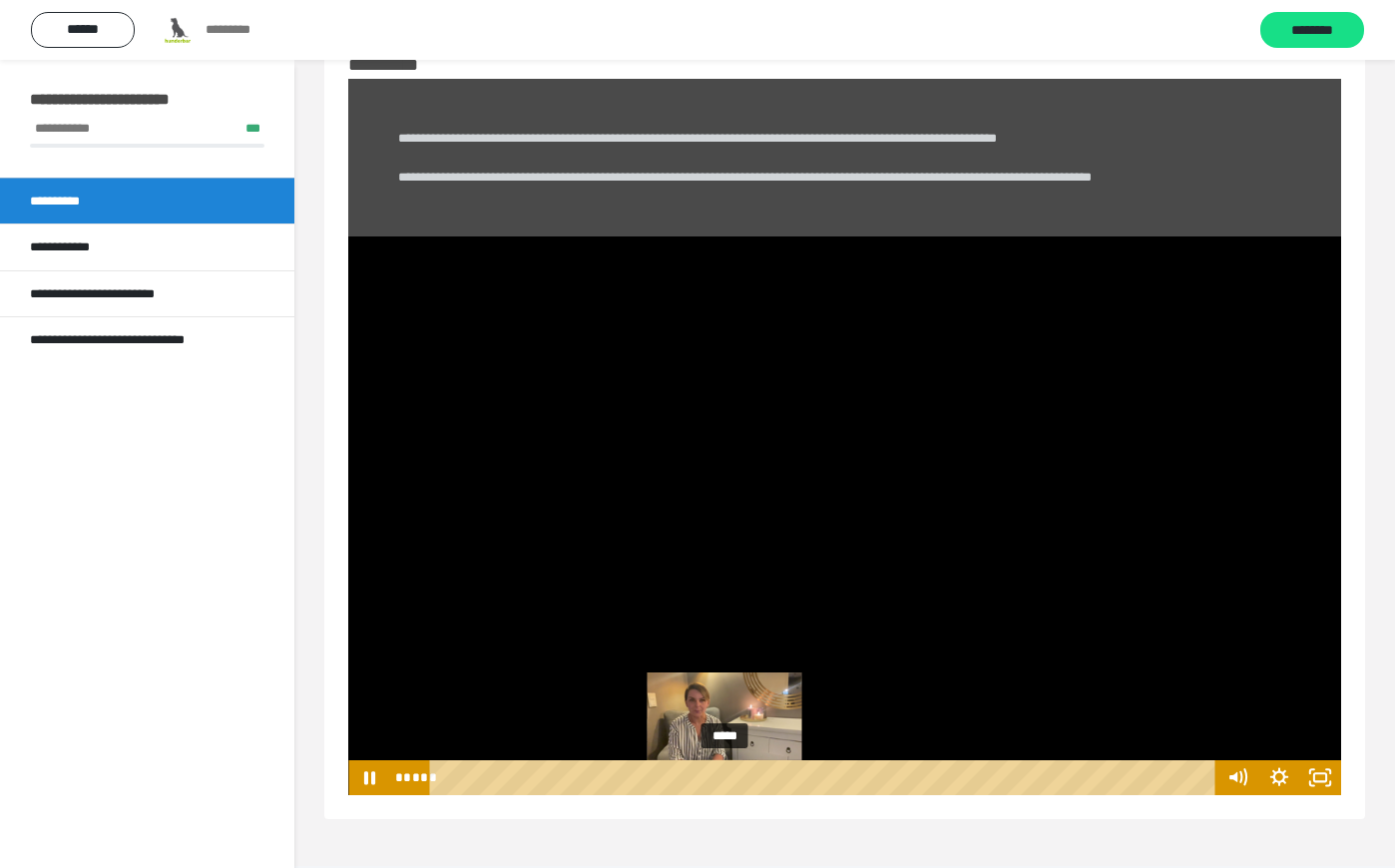 click at bounding box center [732, 777] 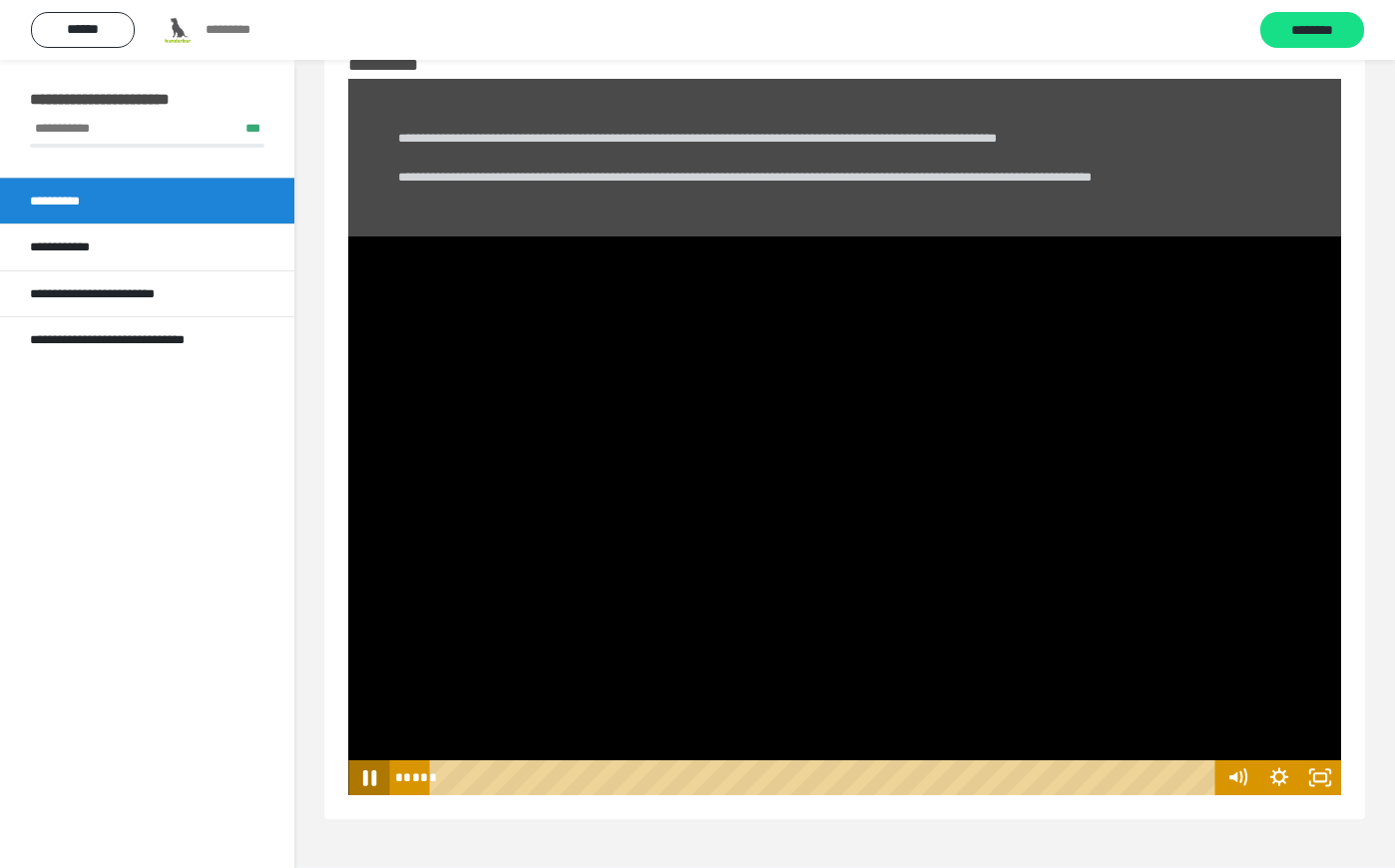 click 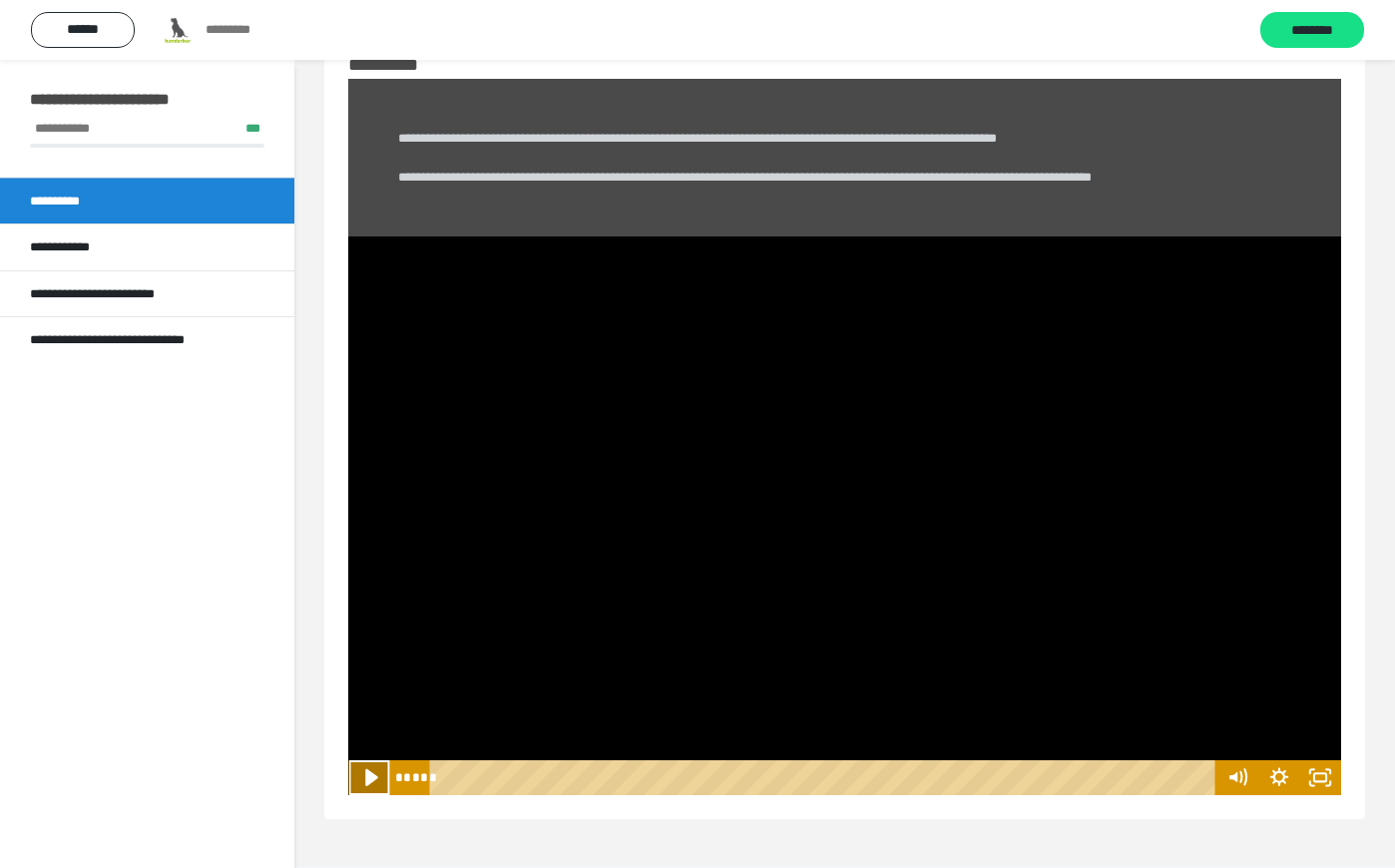 click 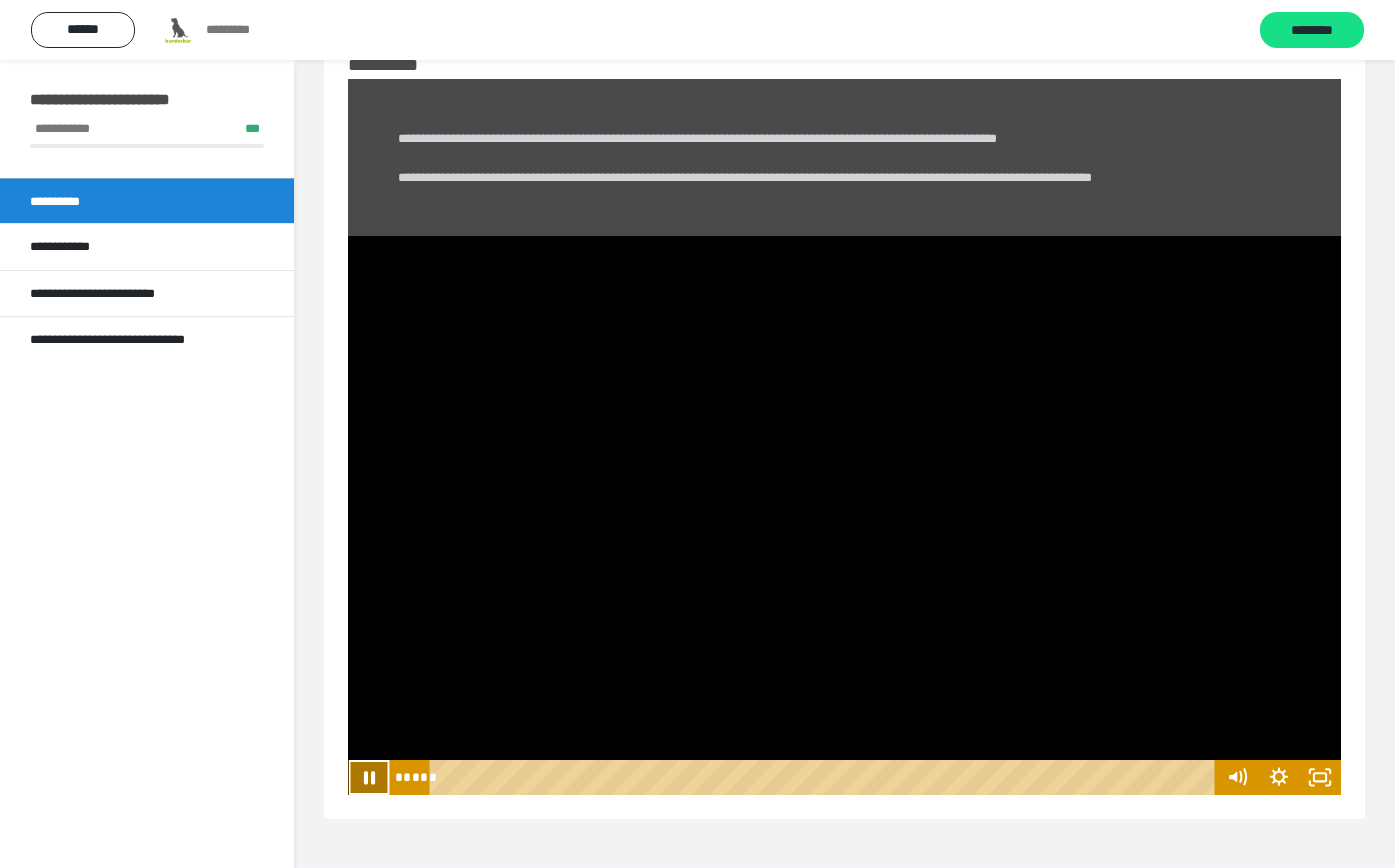 click 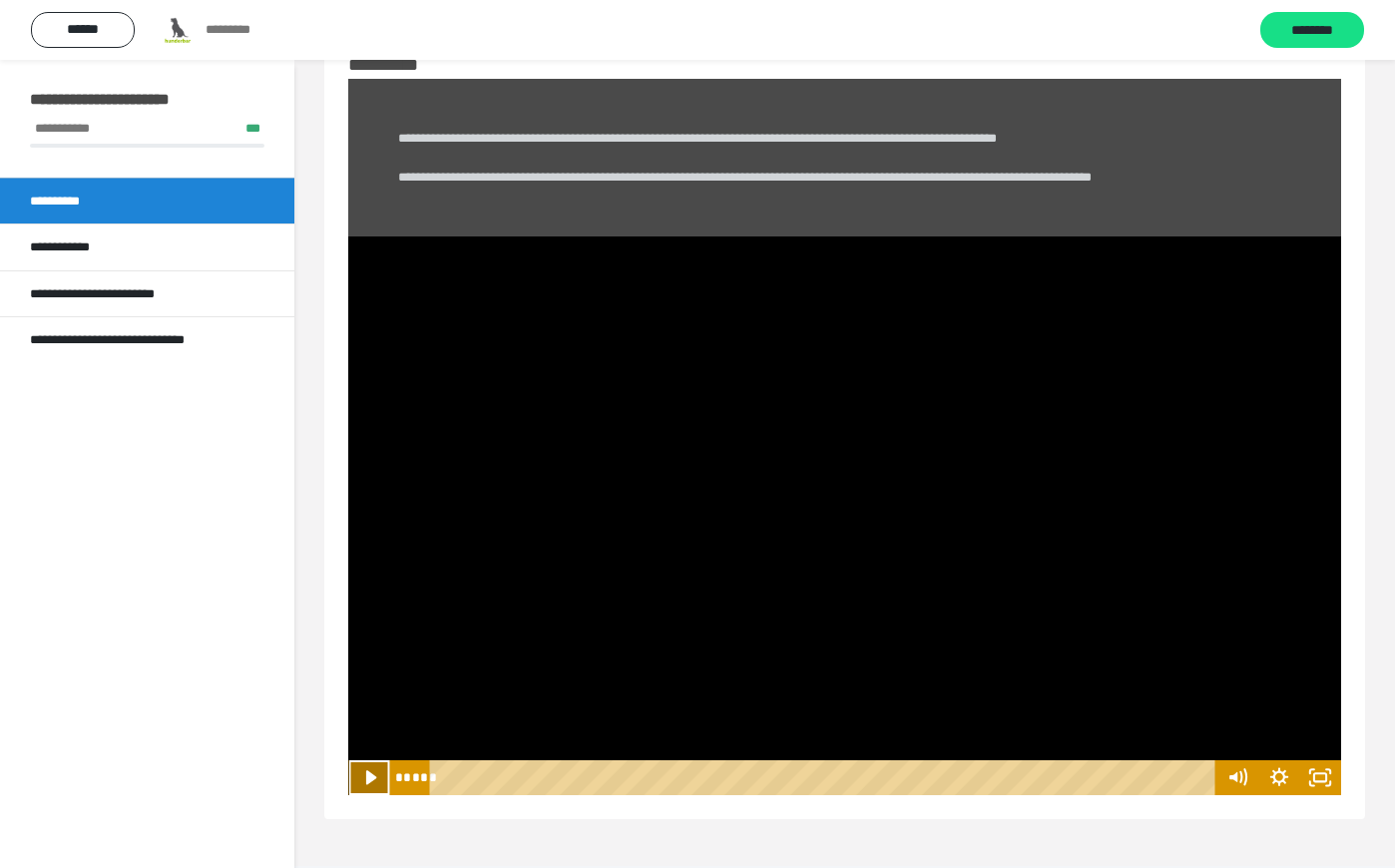 click 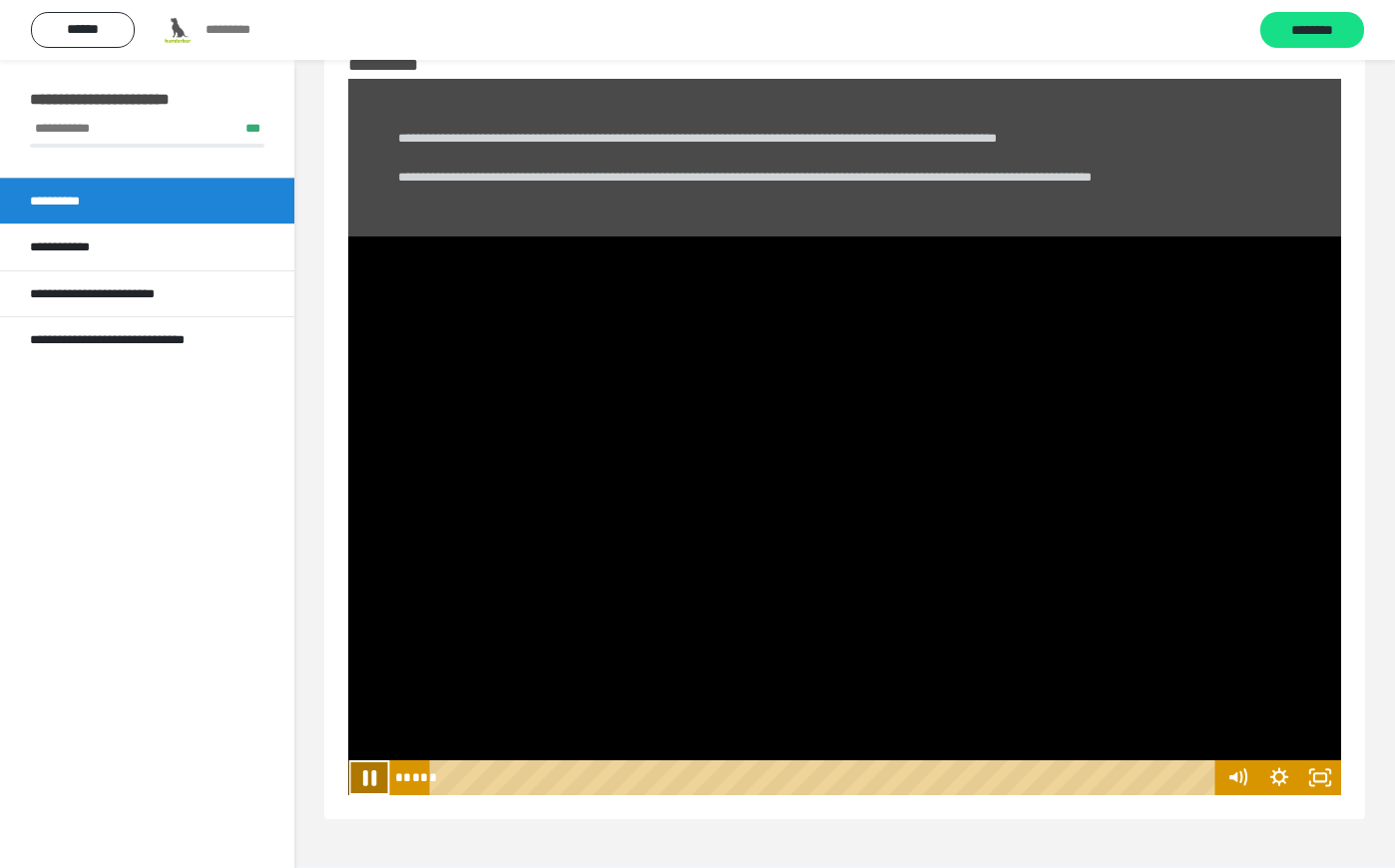 click 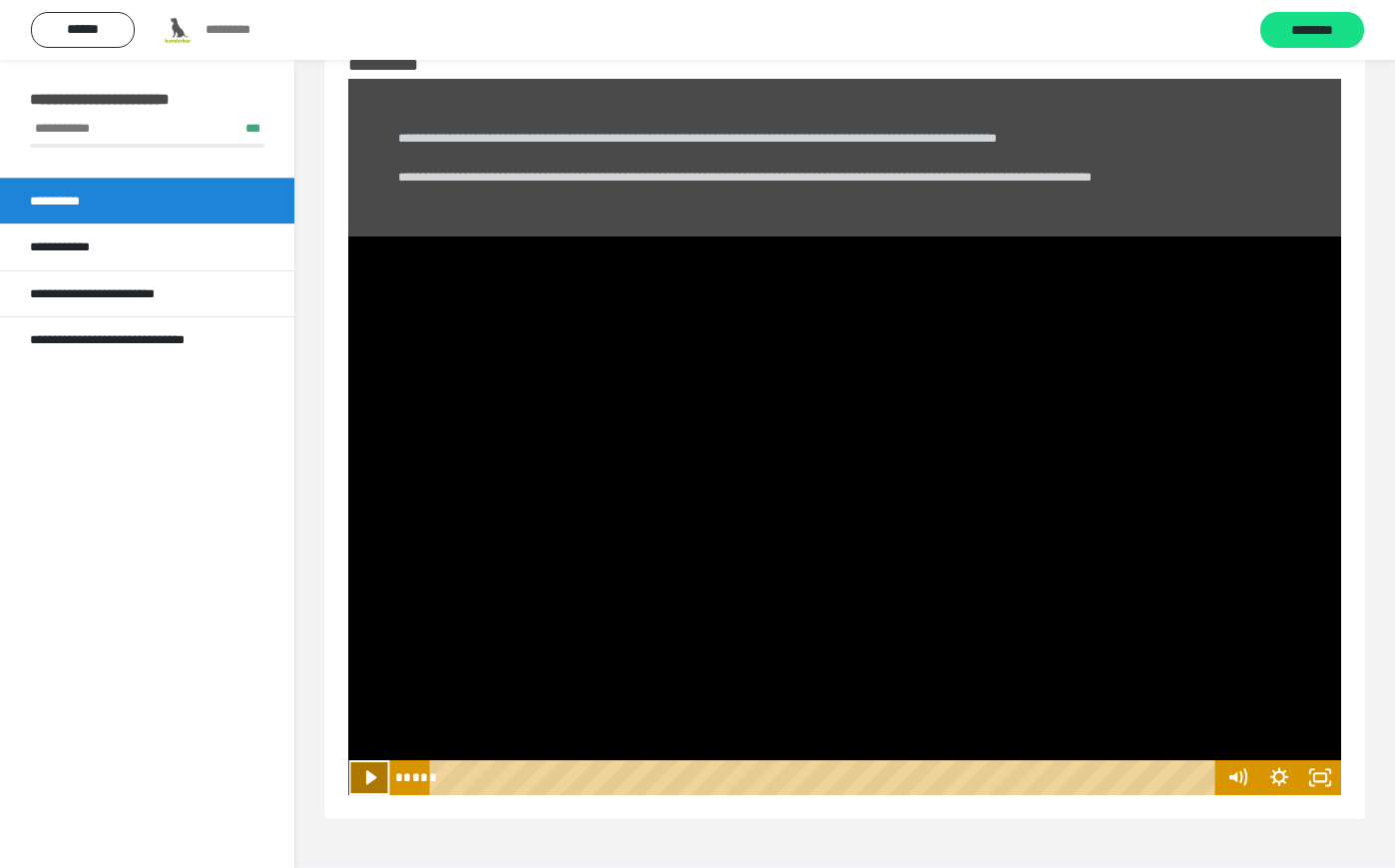 click 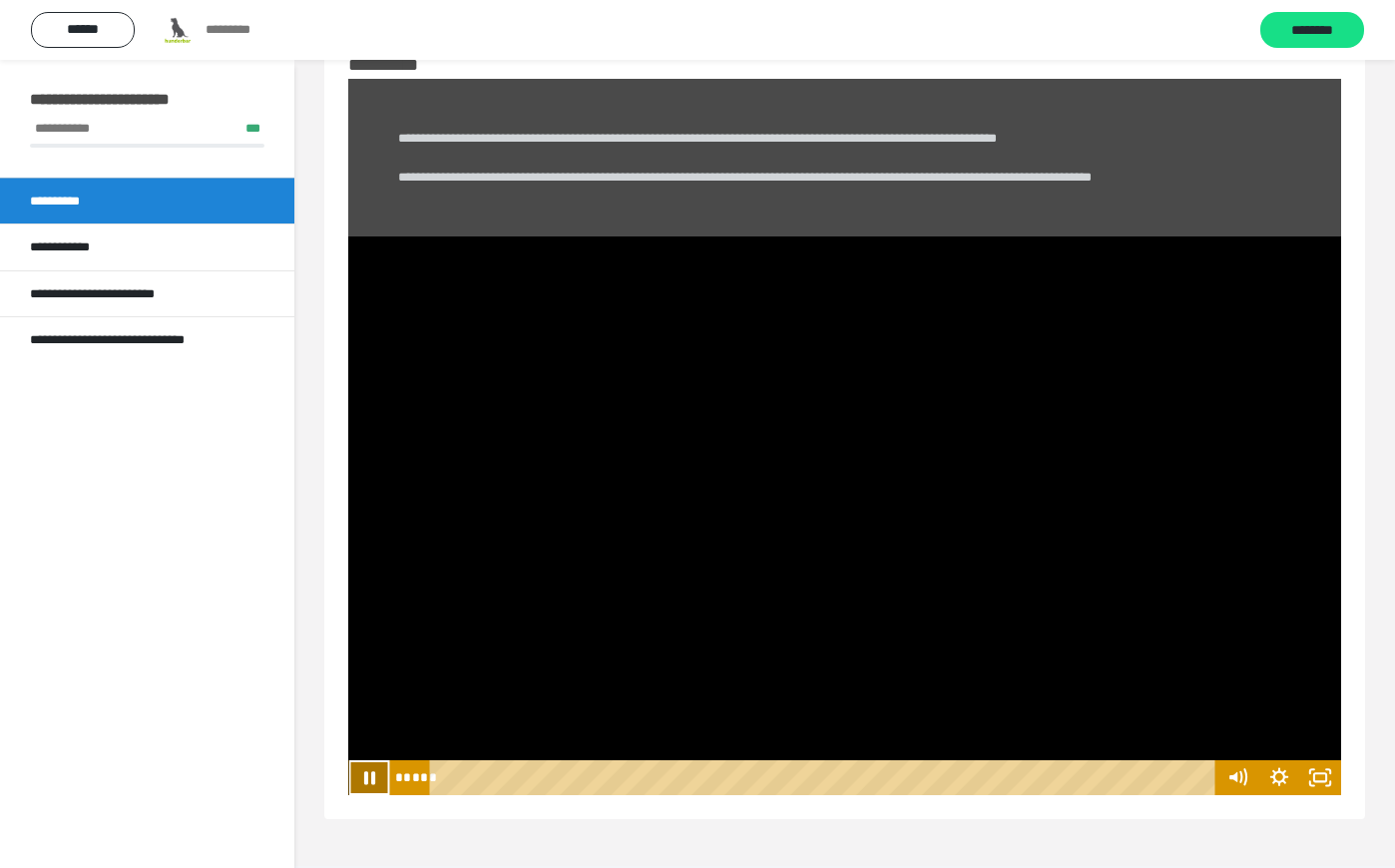 click 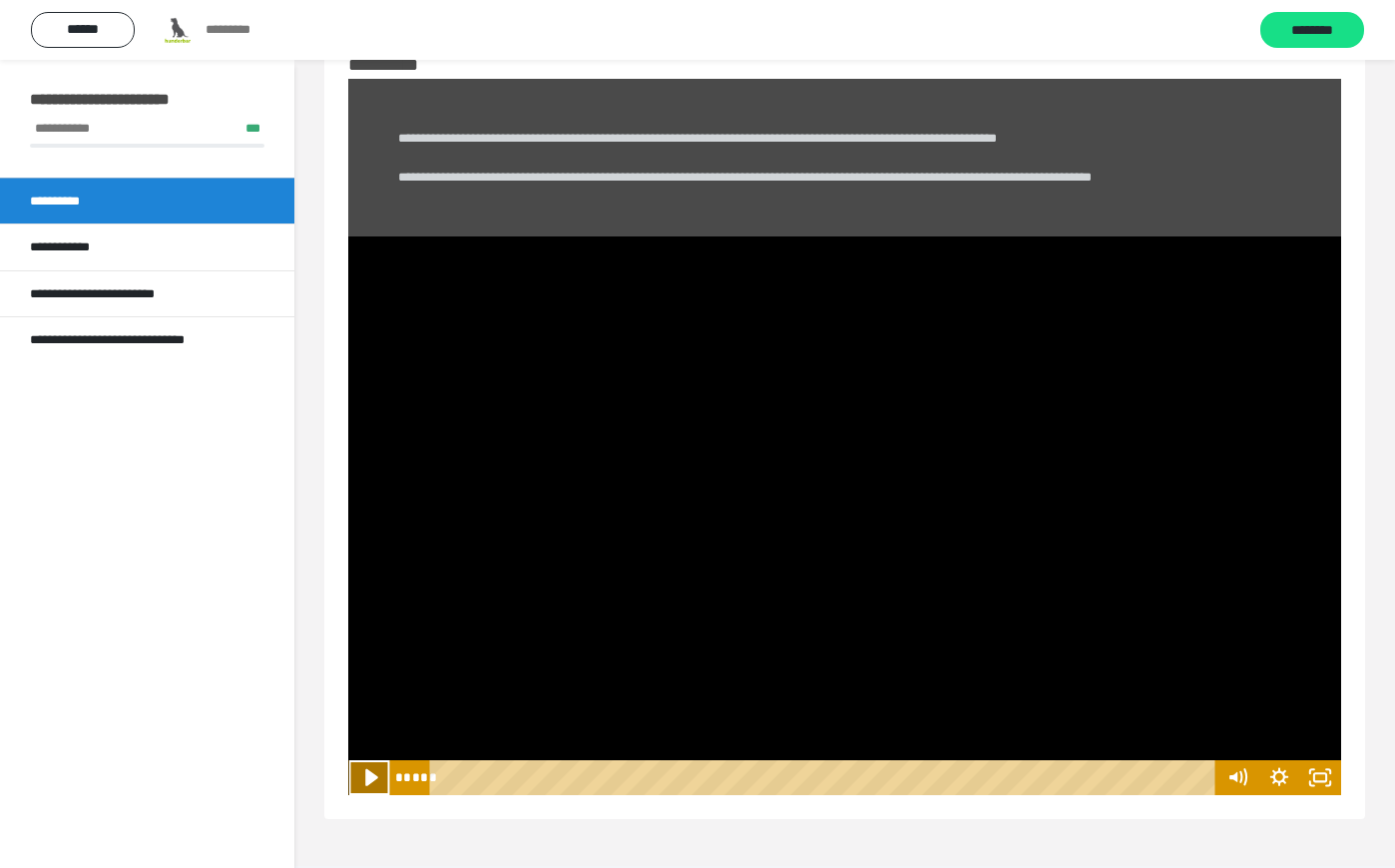 click 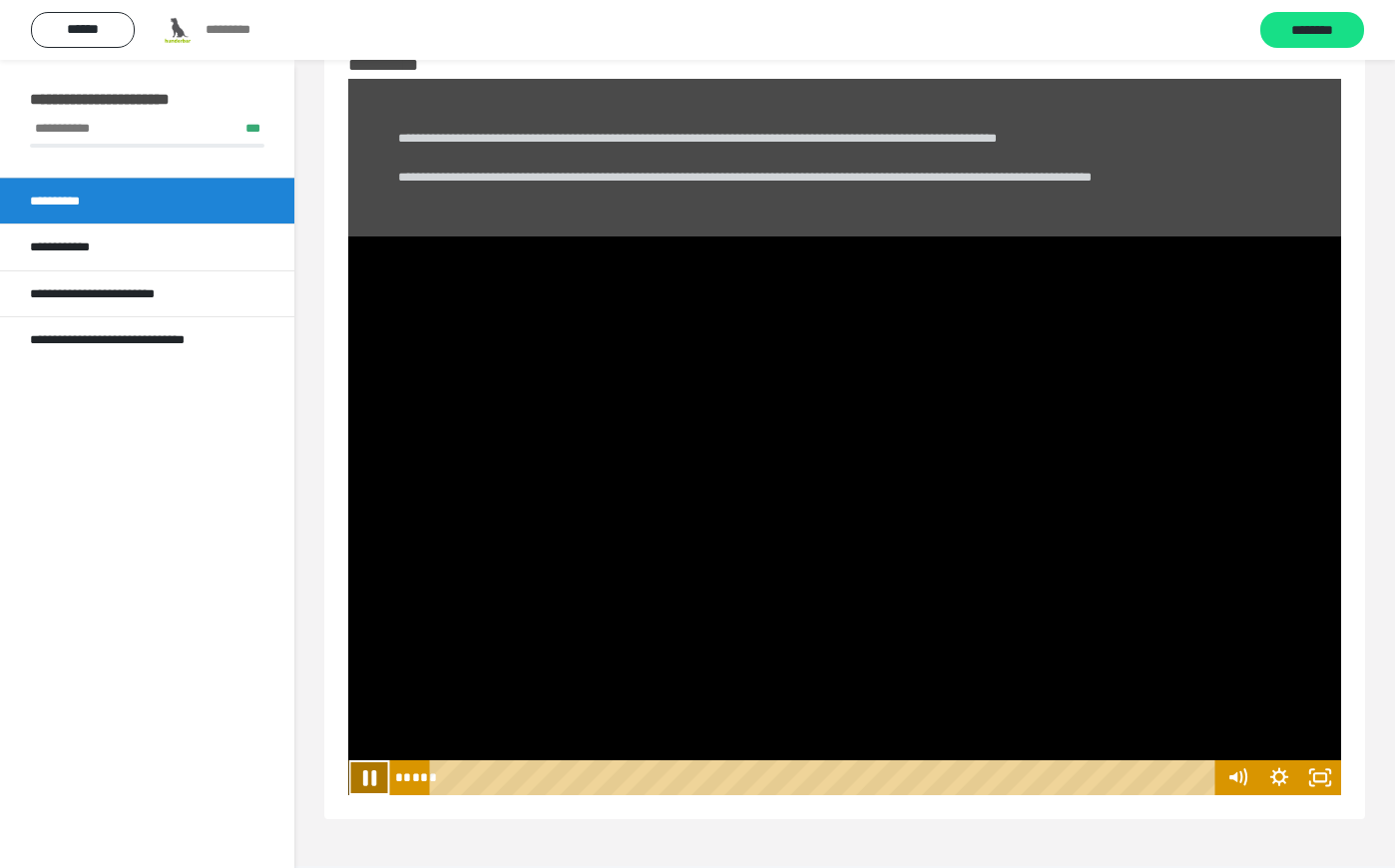 click 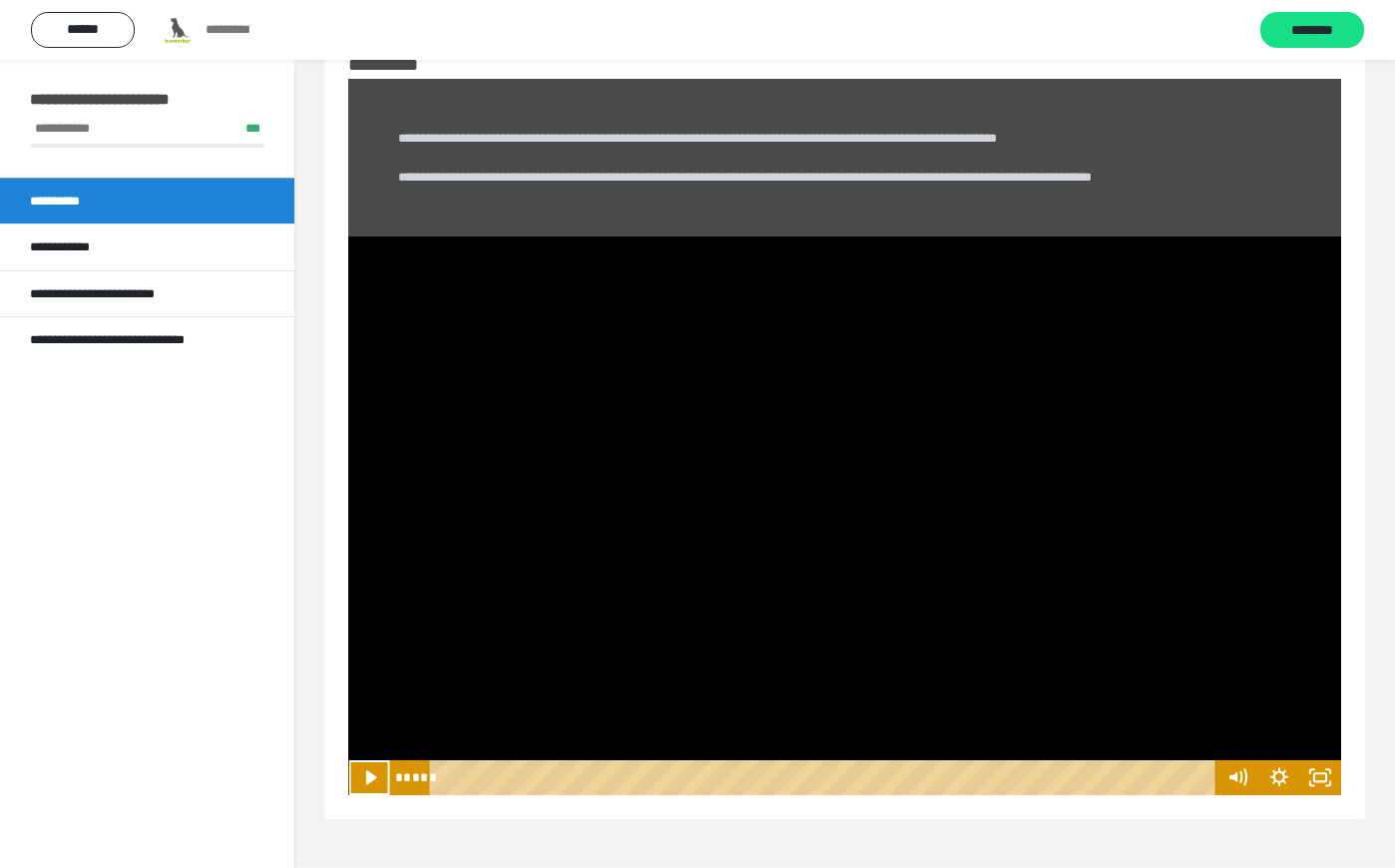 click 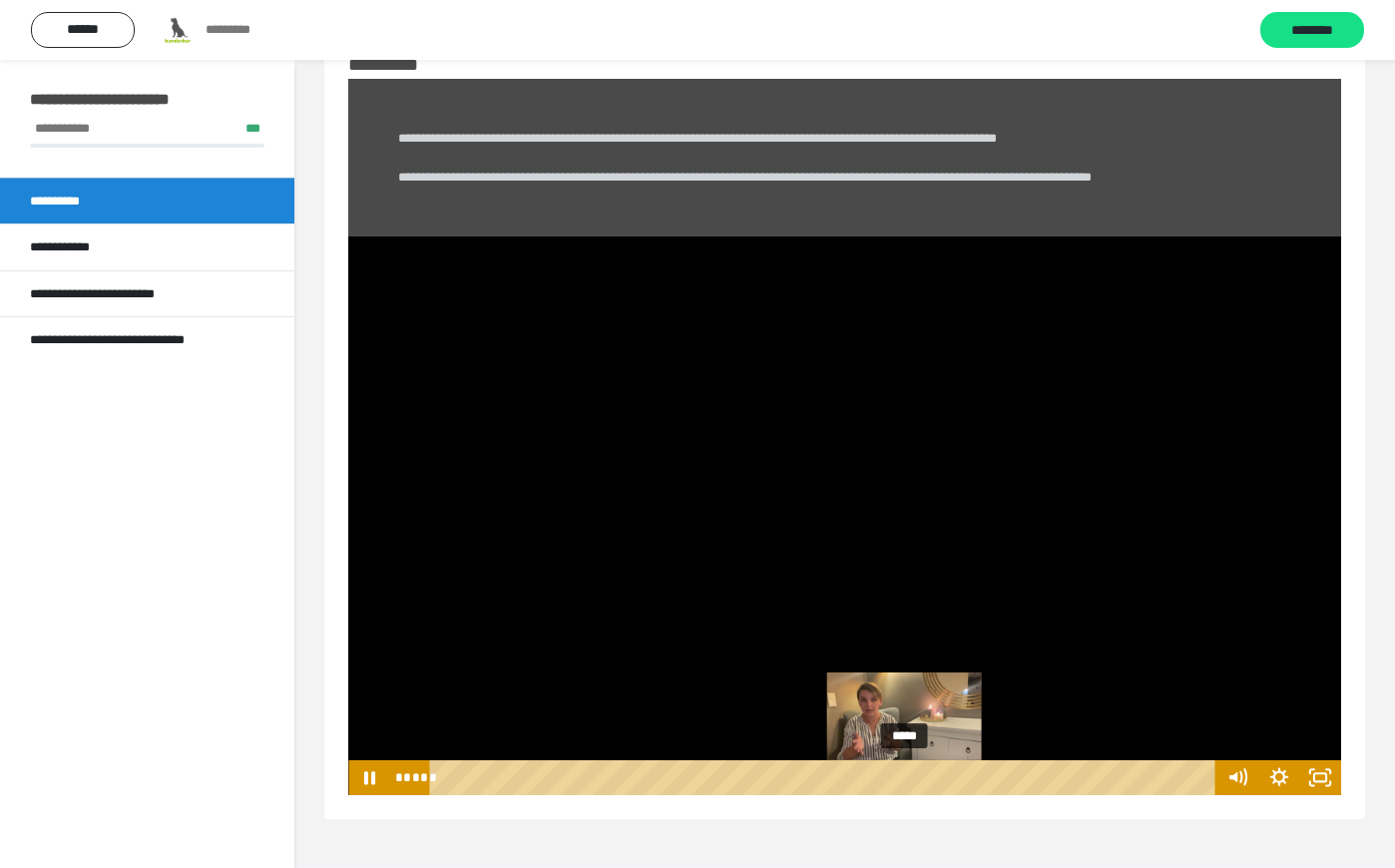 click on "*****" at bounding box center (826, 777) 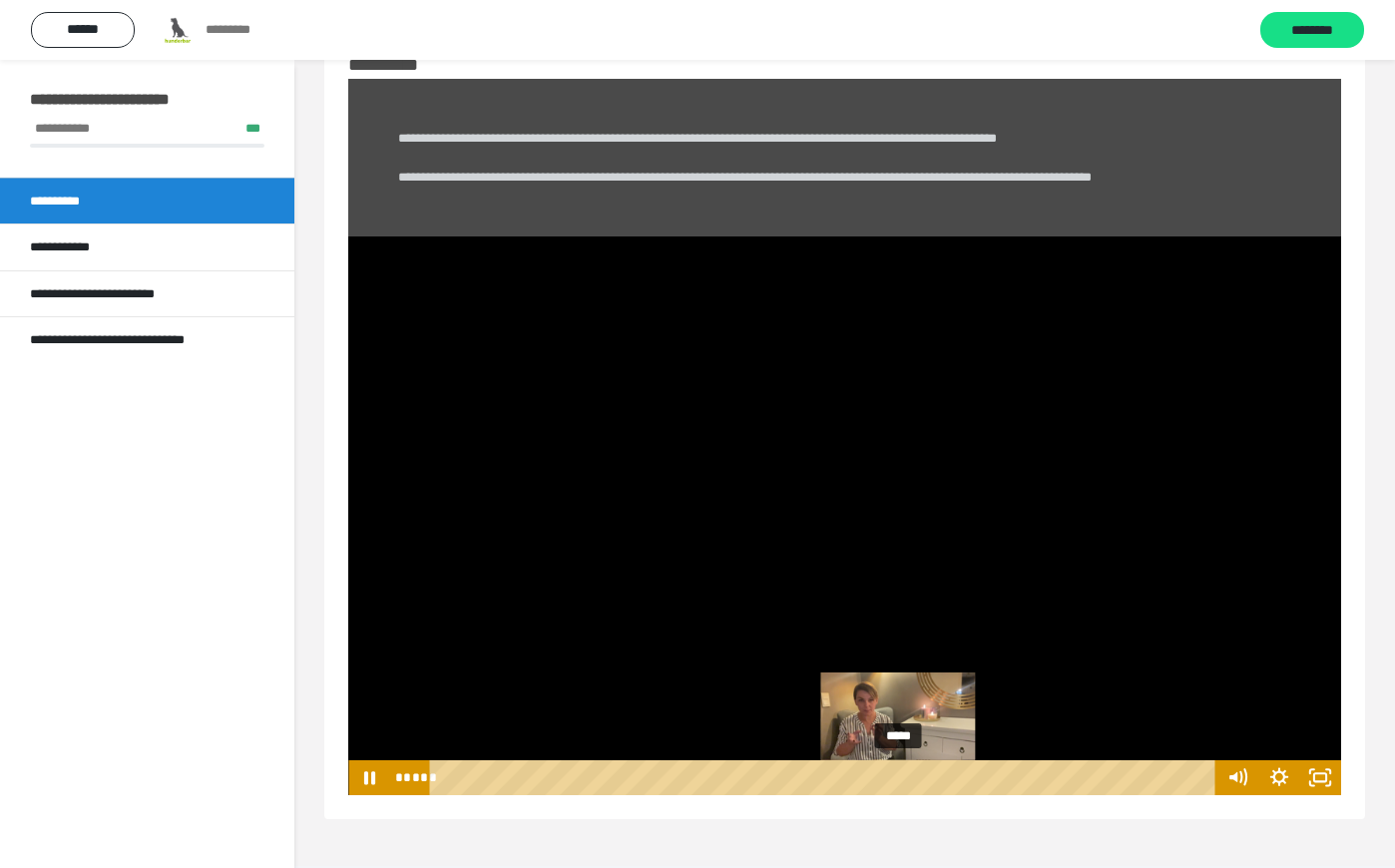 click at bounding box center [906, 777] 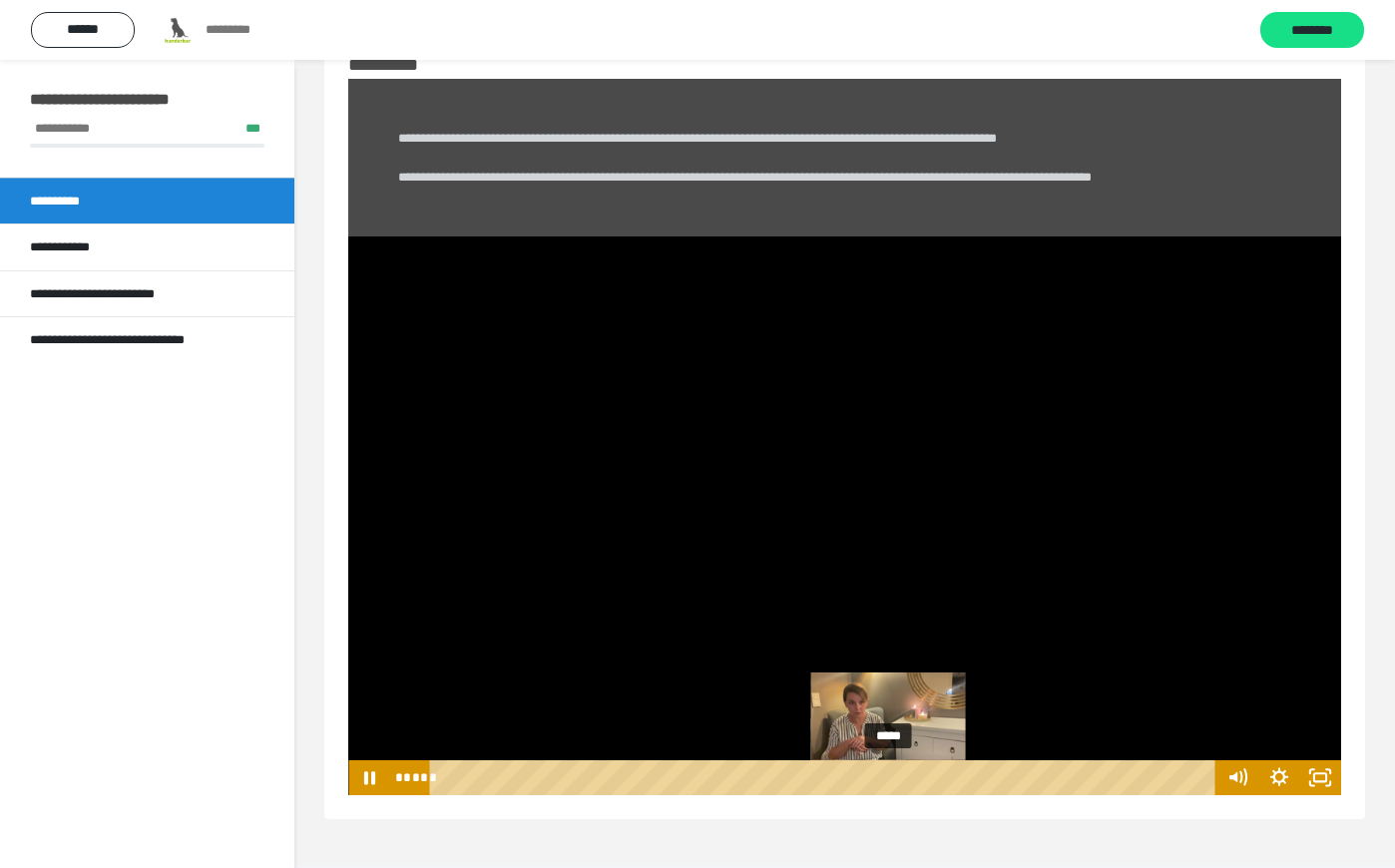 click on "*****" at bounding box center [826, 777] 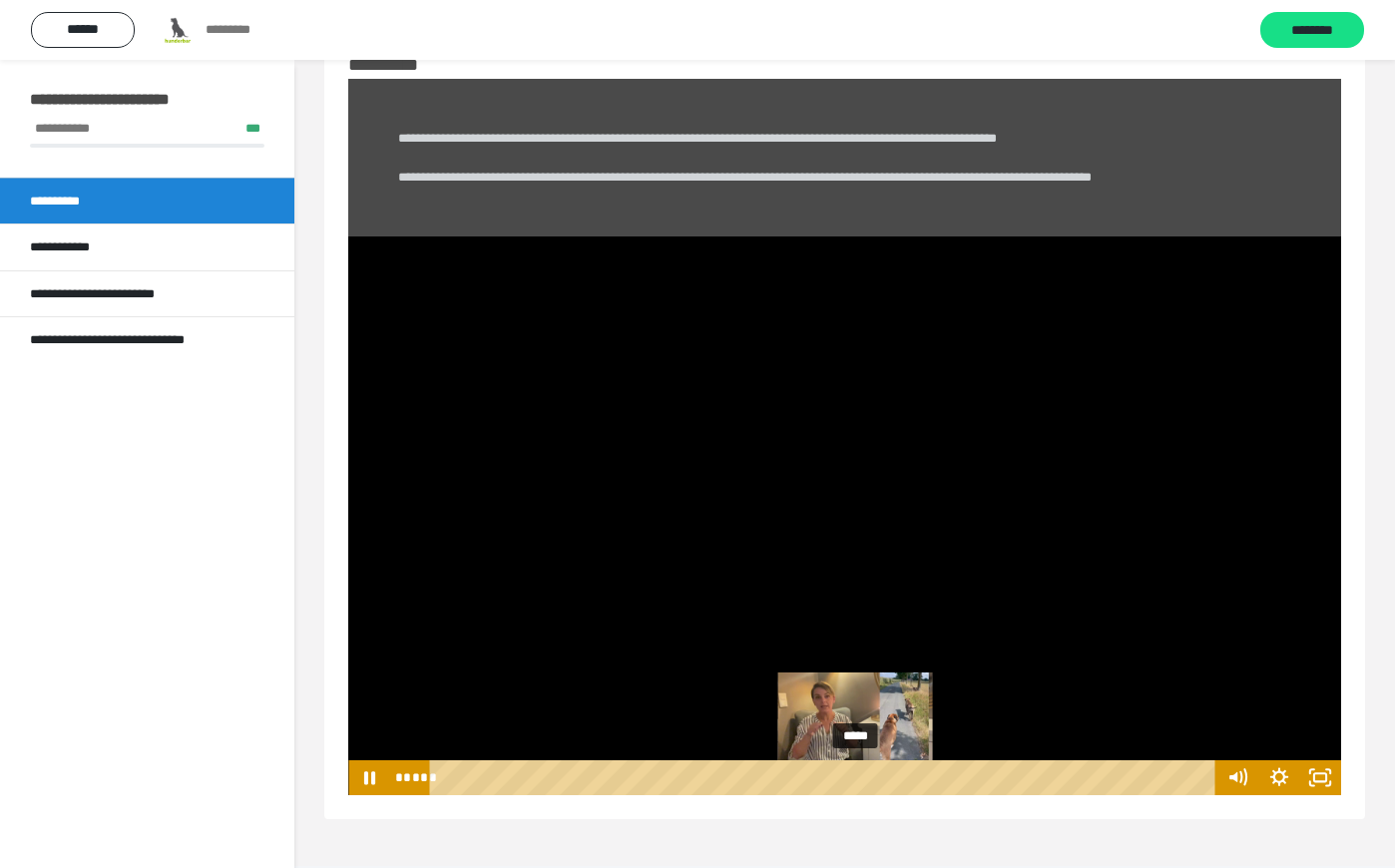 click on "*****" at bounding box center (826, 777) 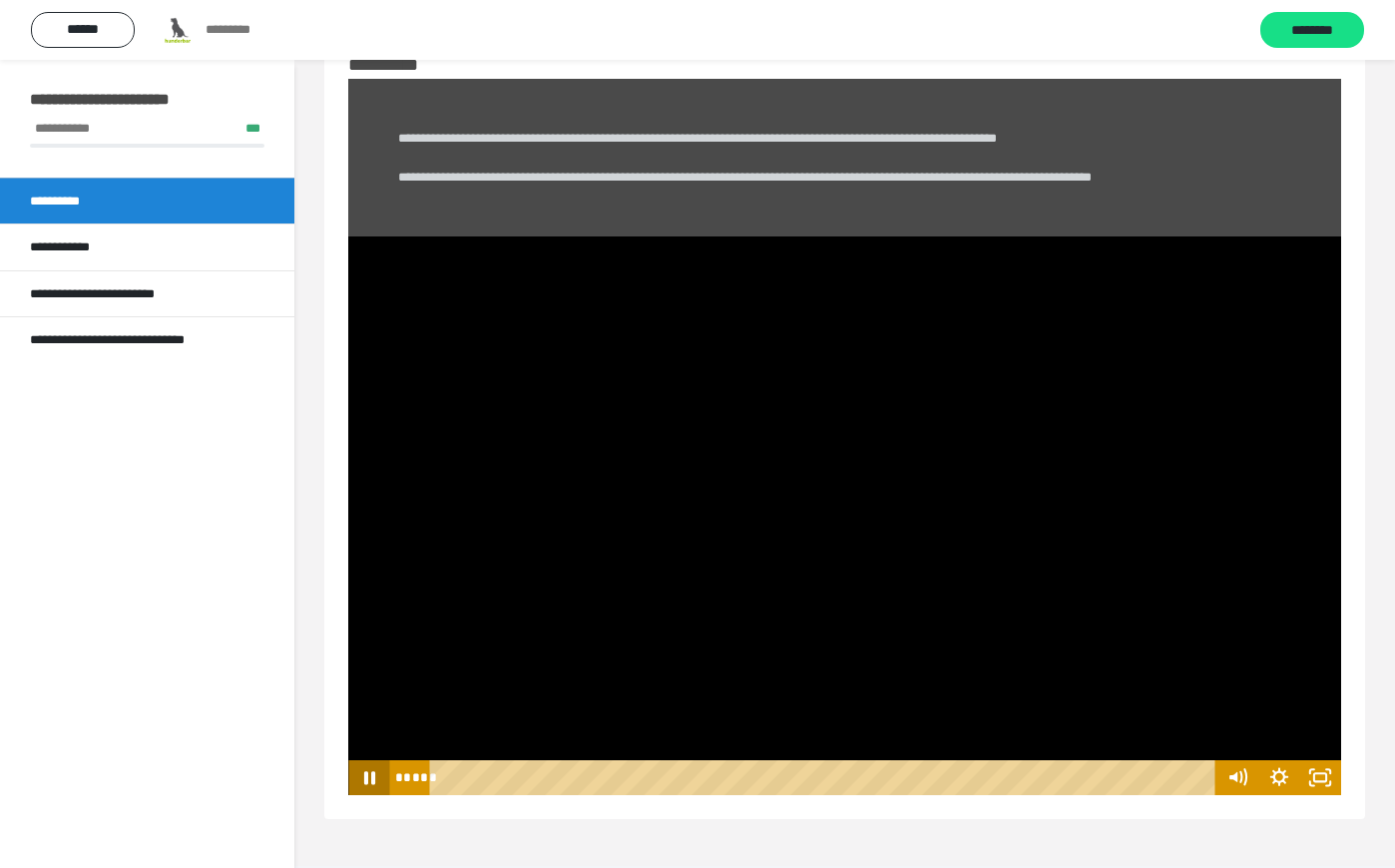 click 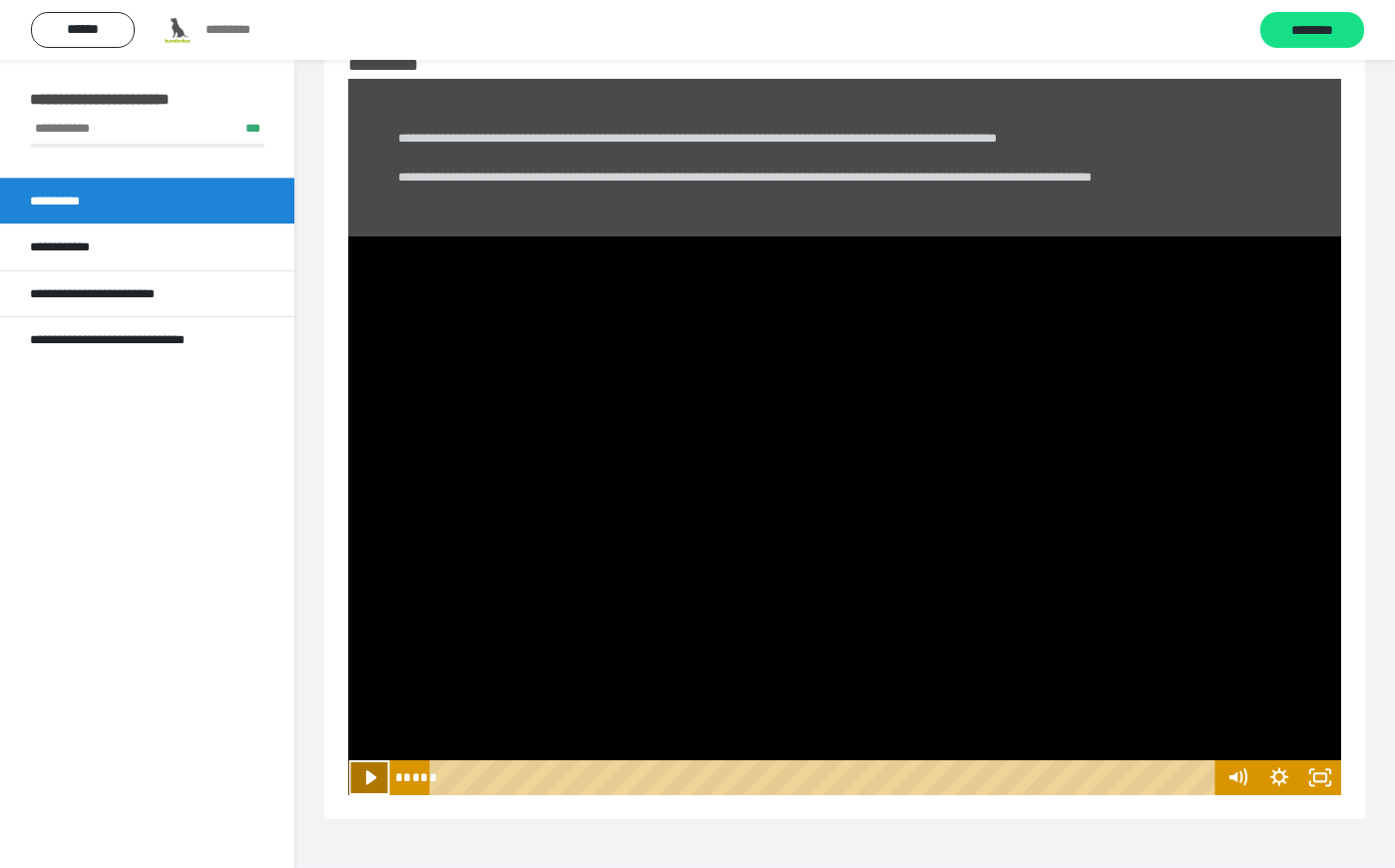 click 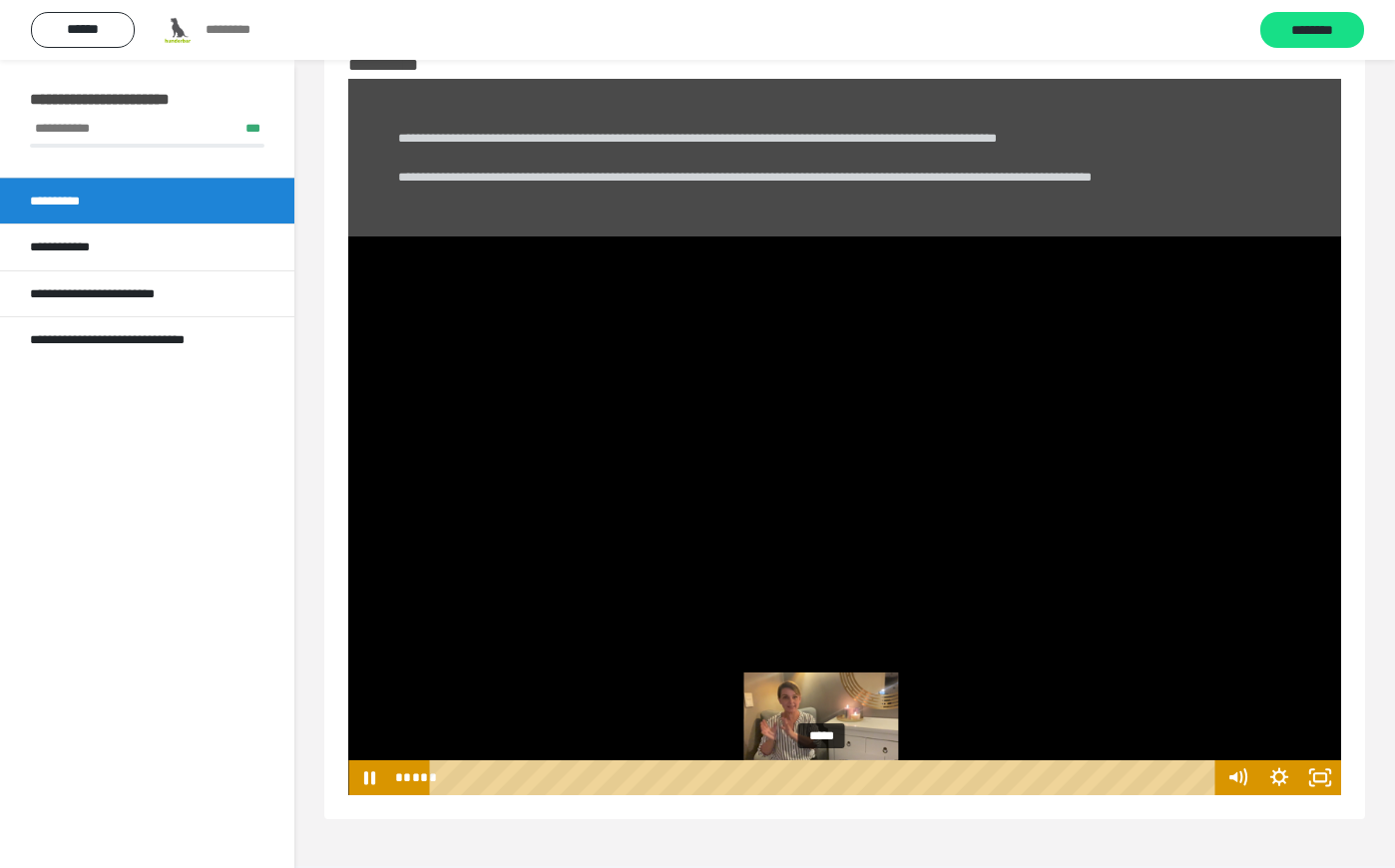 click on "*****" at bounding box center [826, 777] 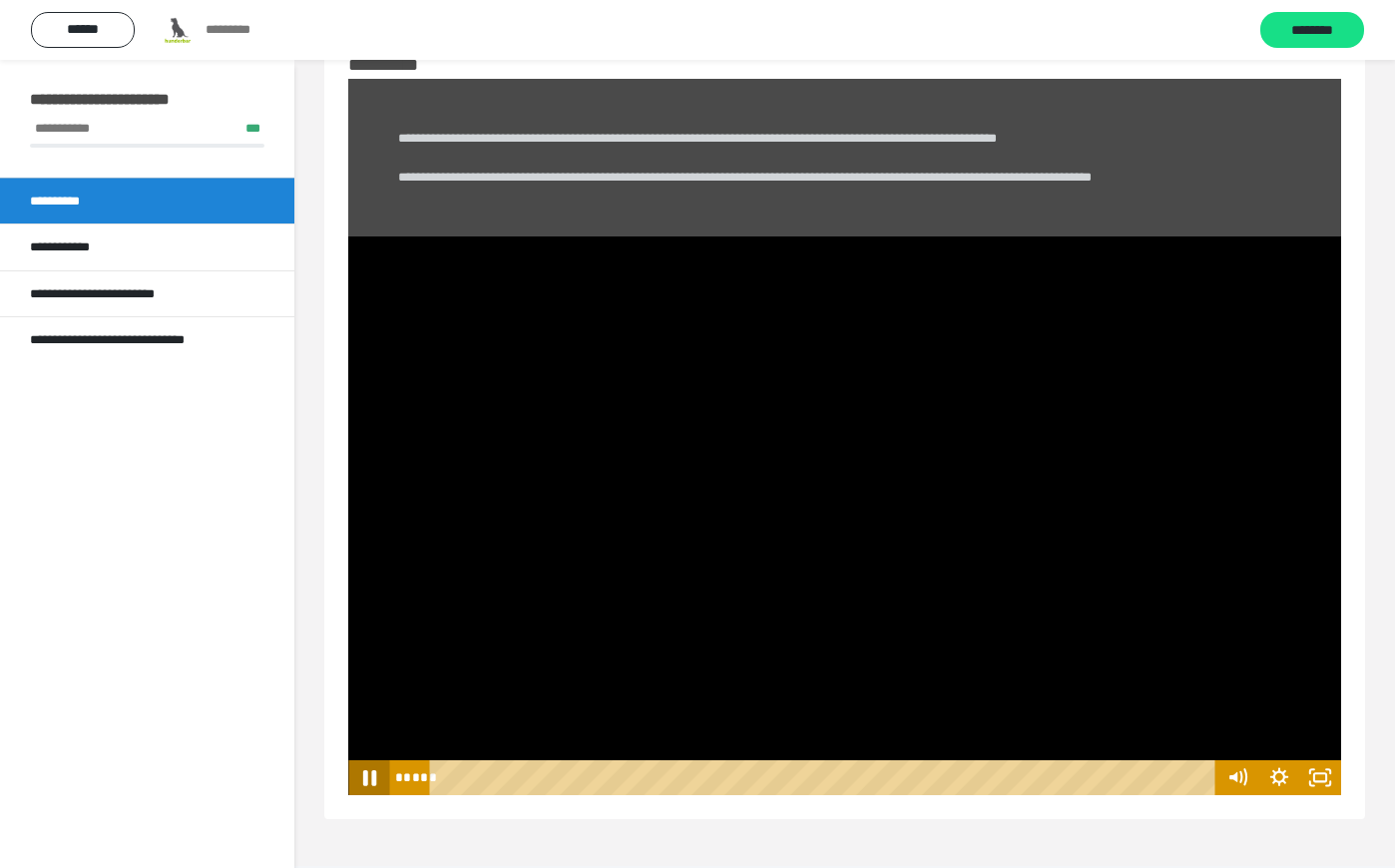click 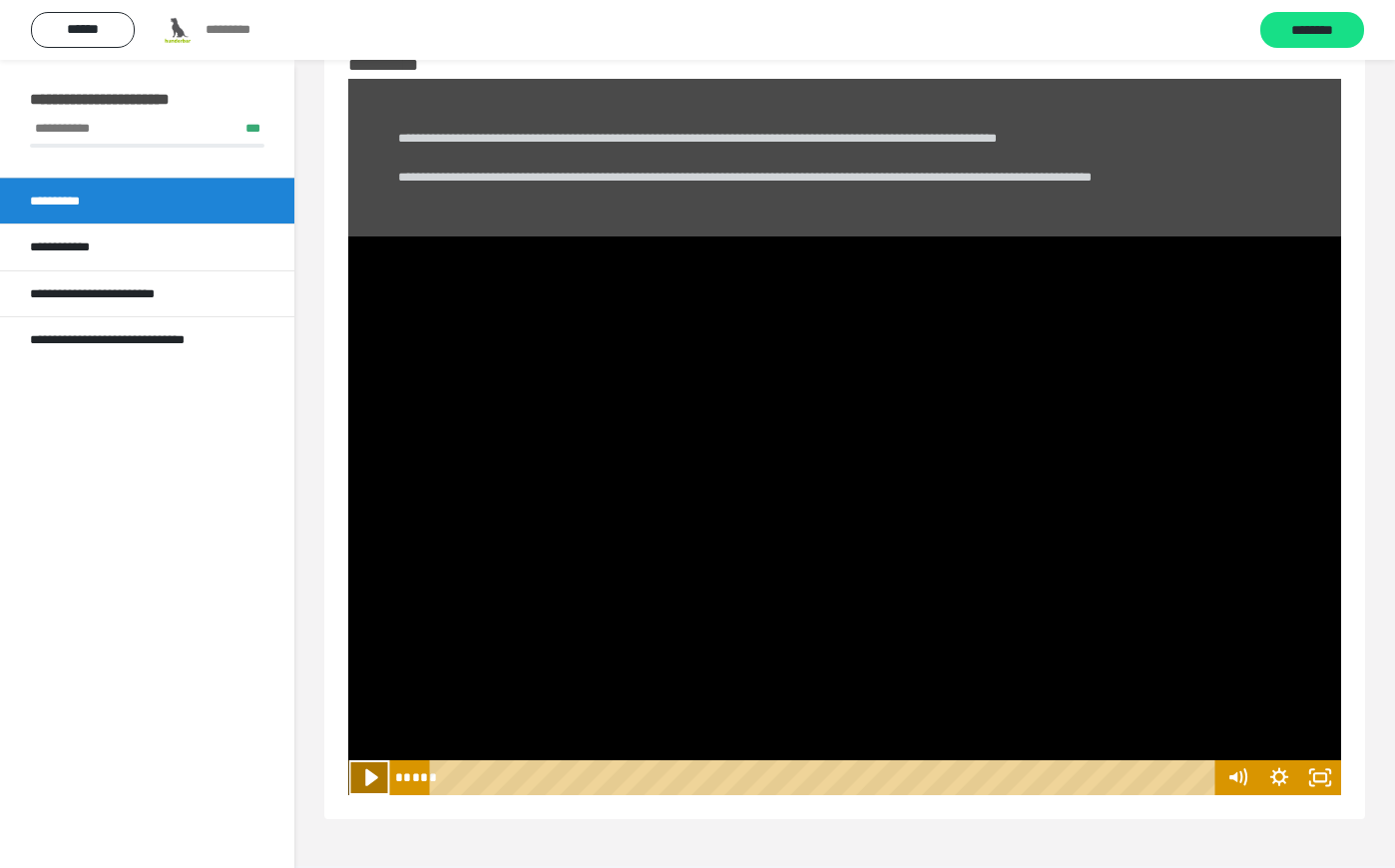 click 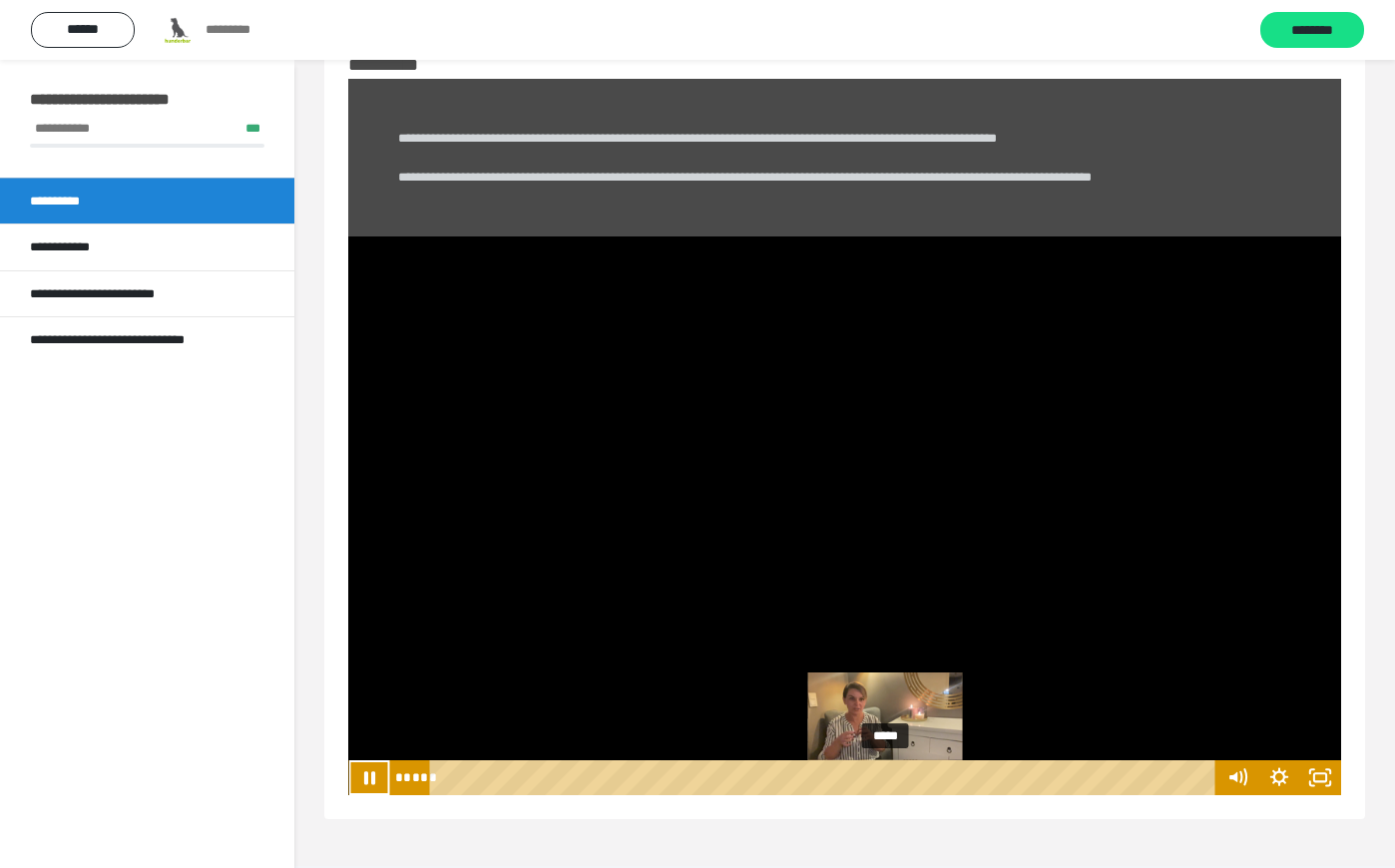 click on "*****" at bounding box center [826, 777] 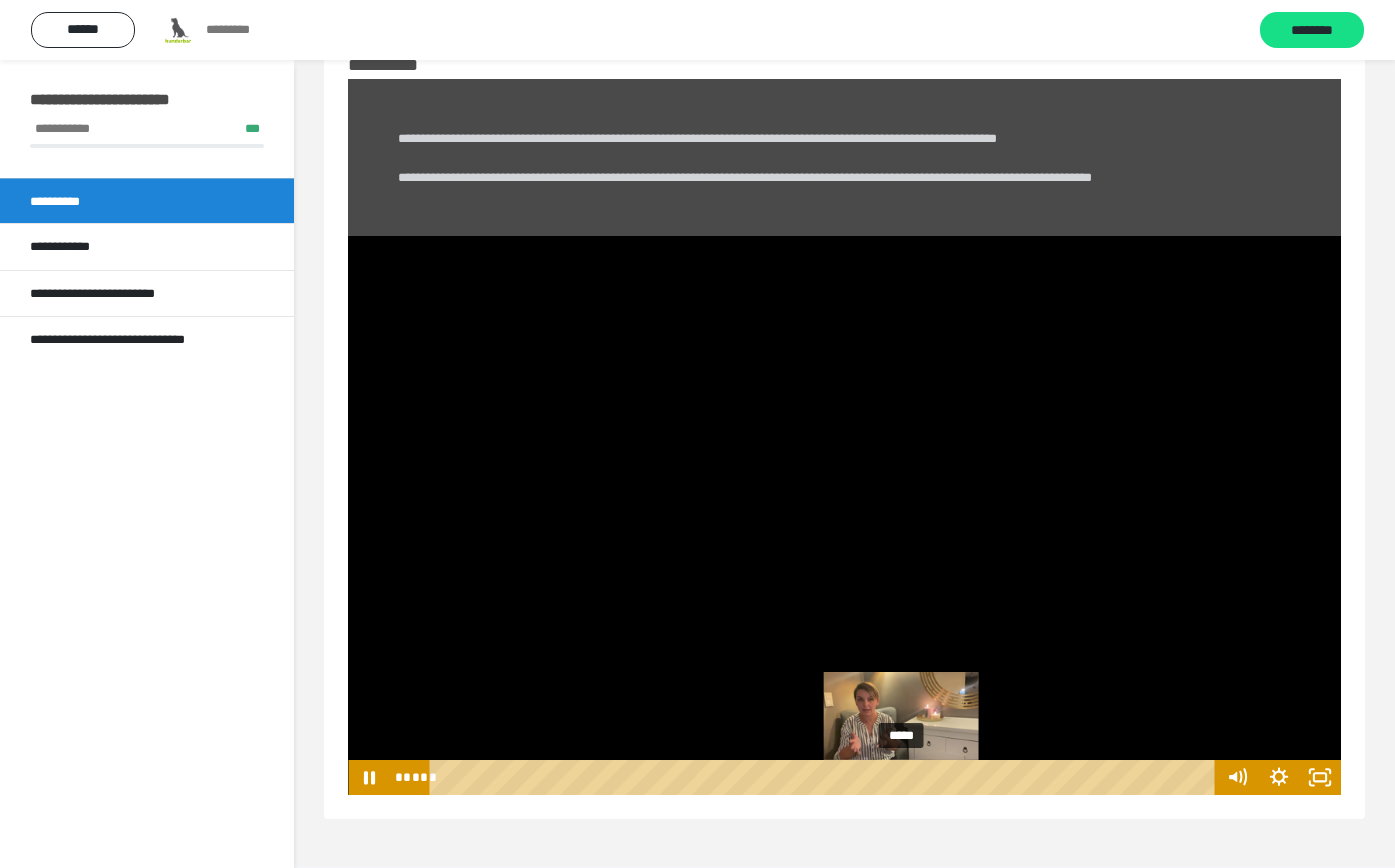 click on "*****" at bounding box center [826, 777] 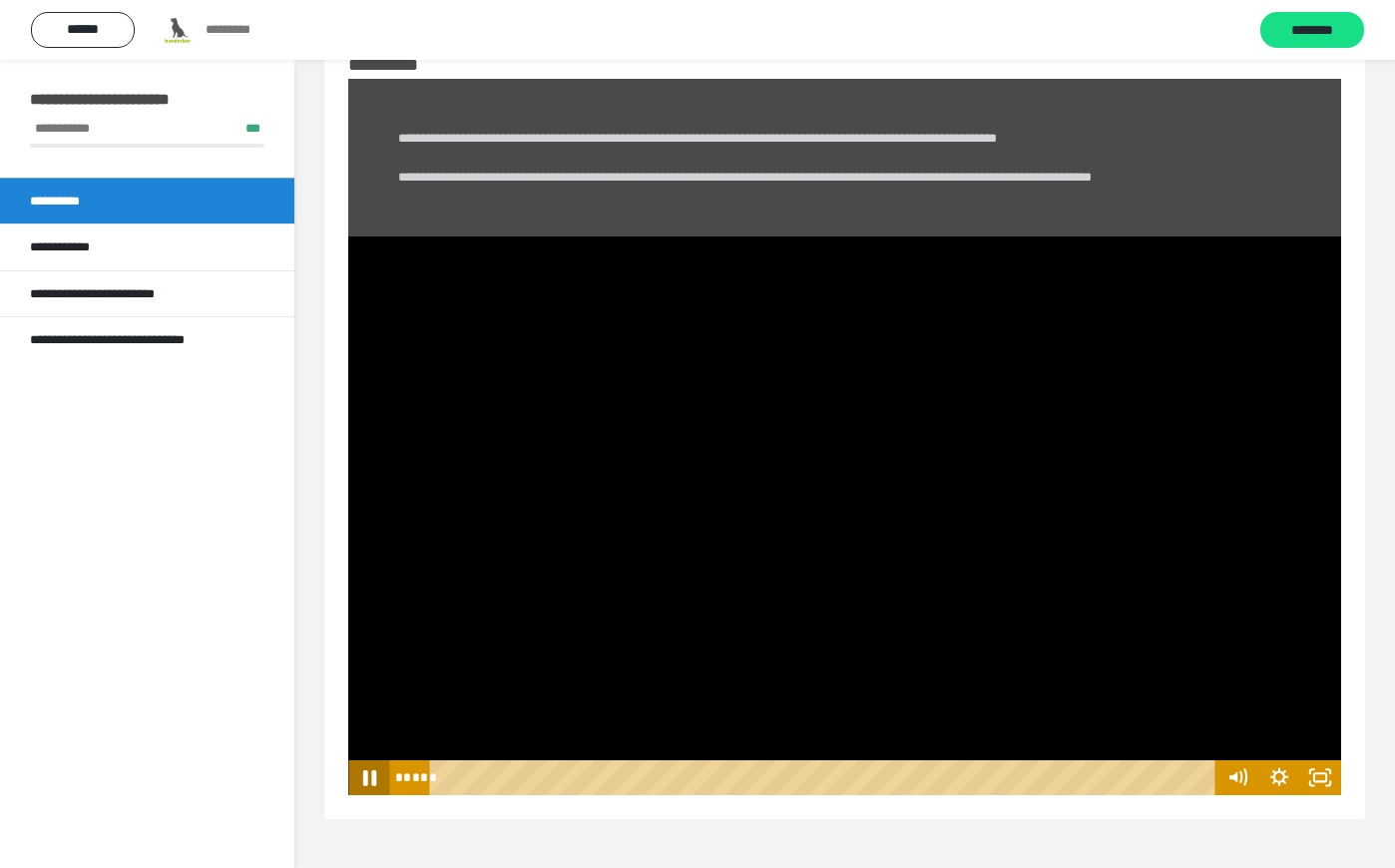 click 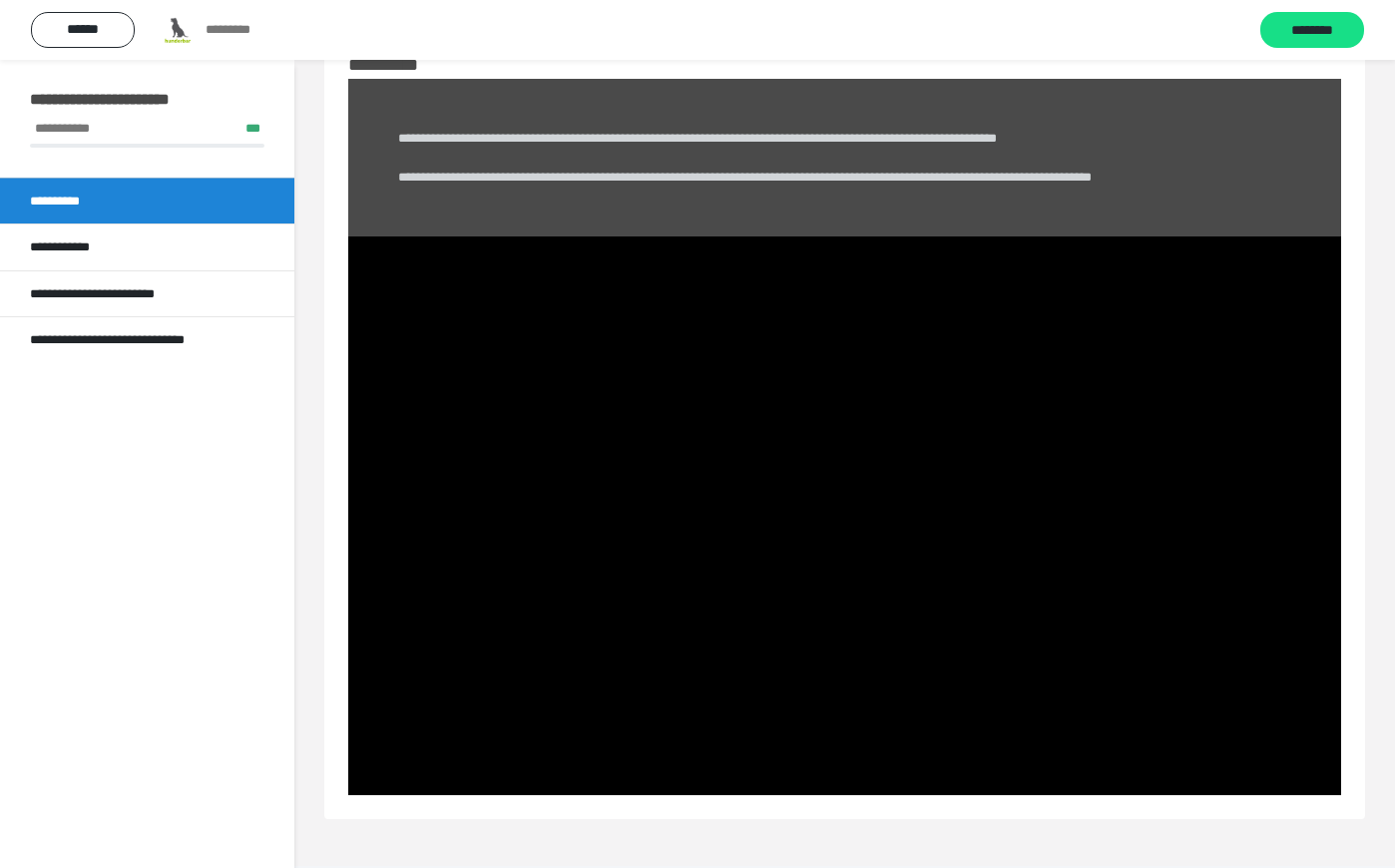 type 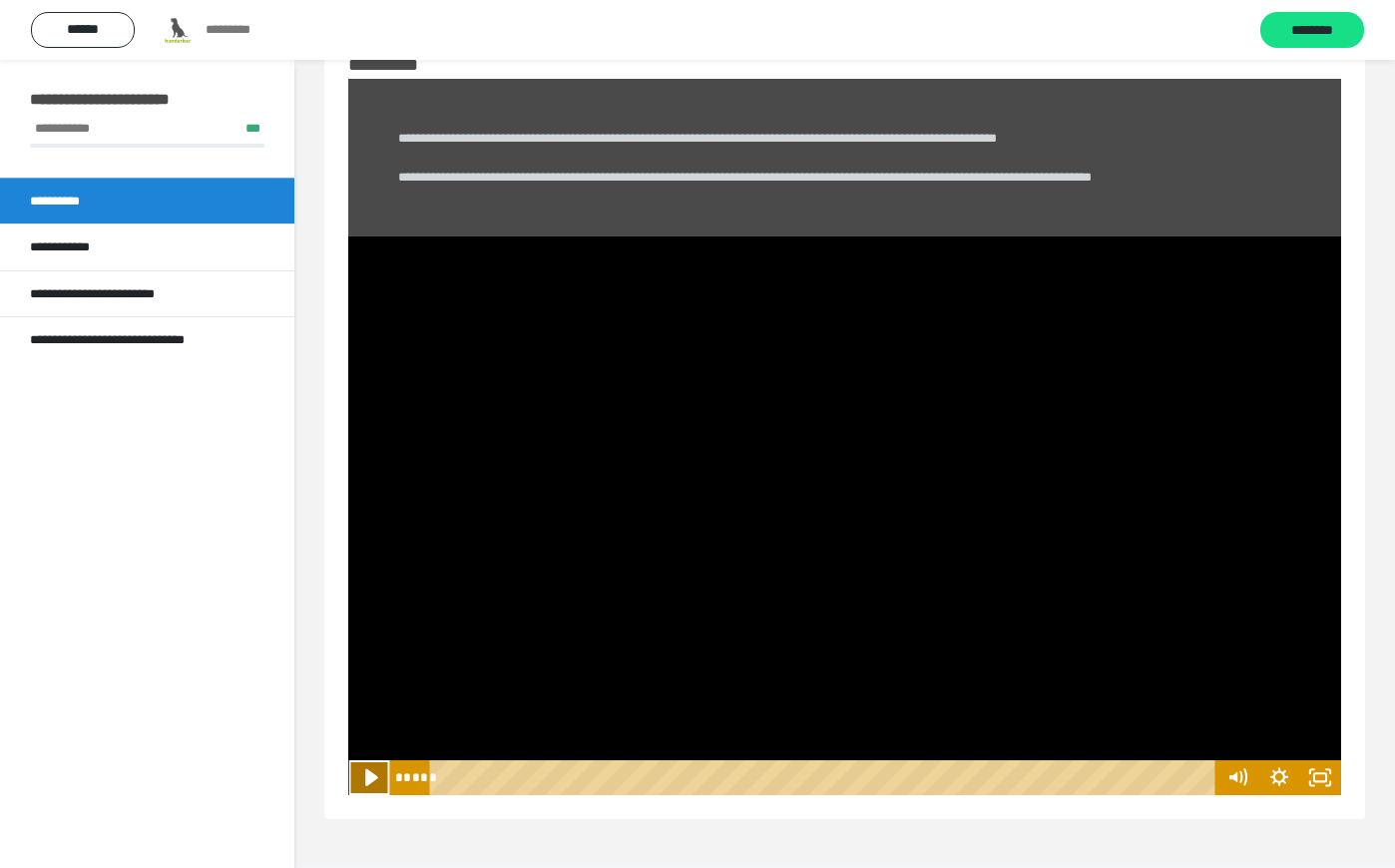 click 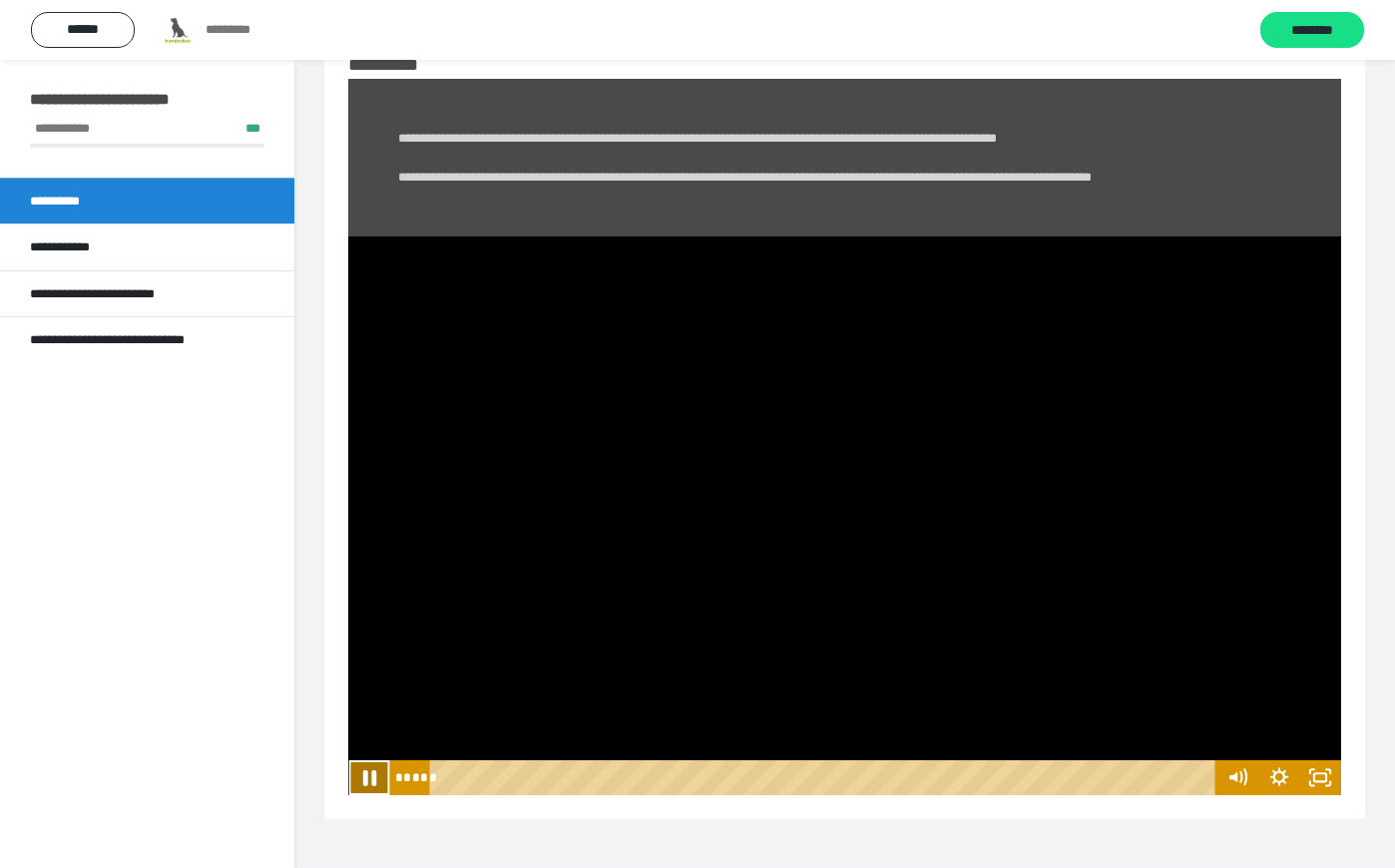 click 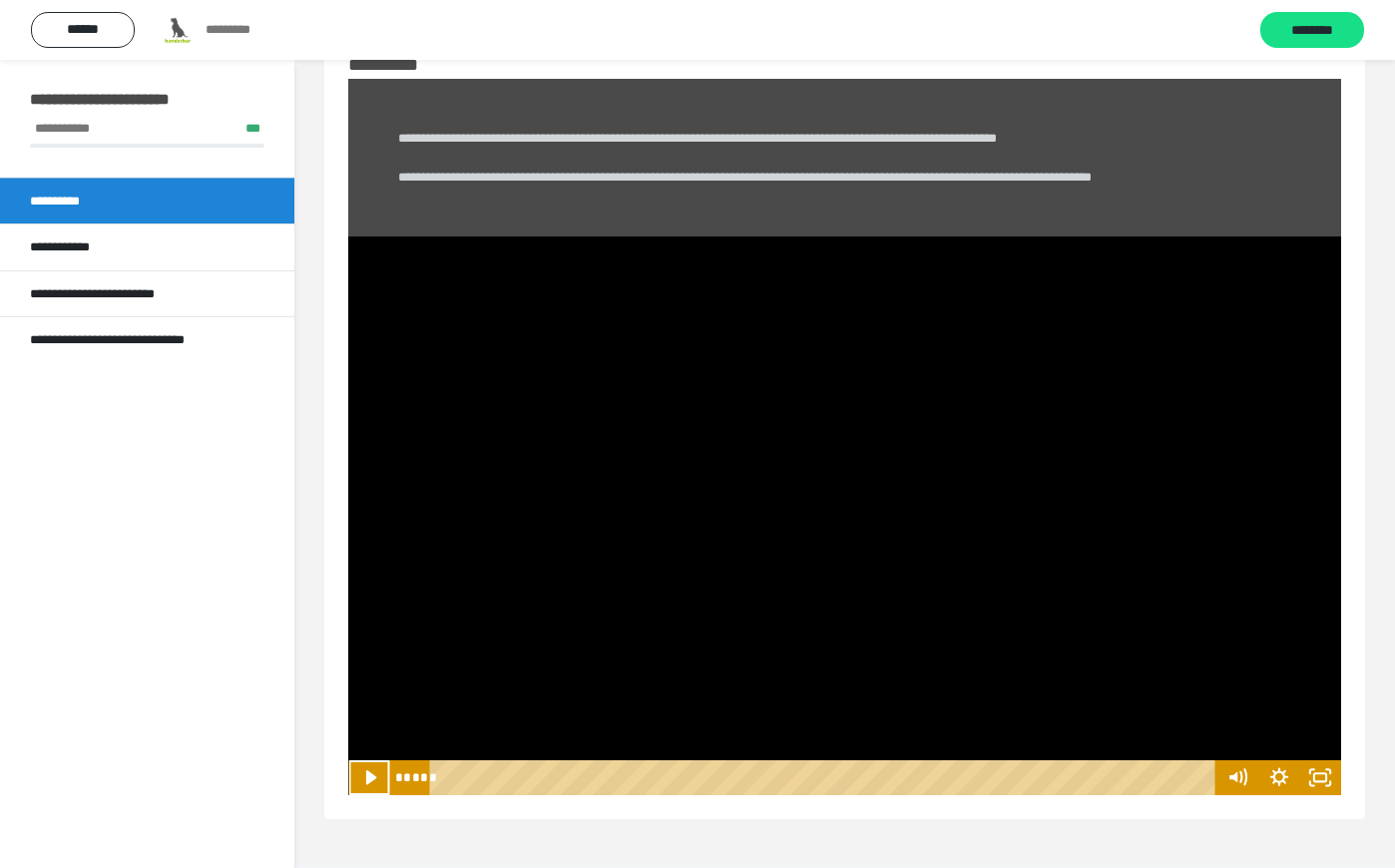 click 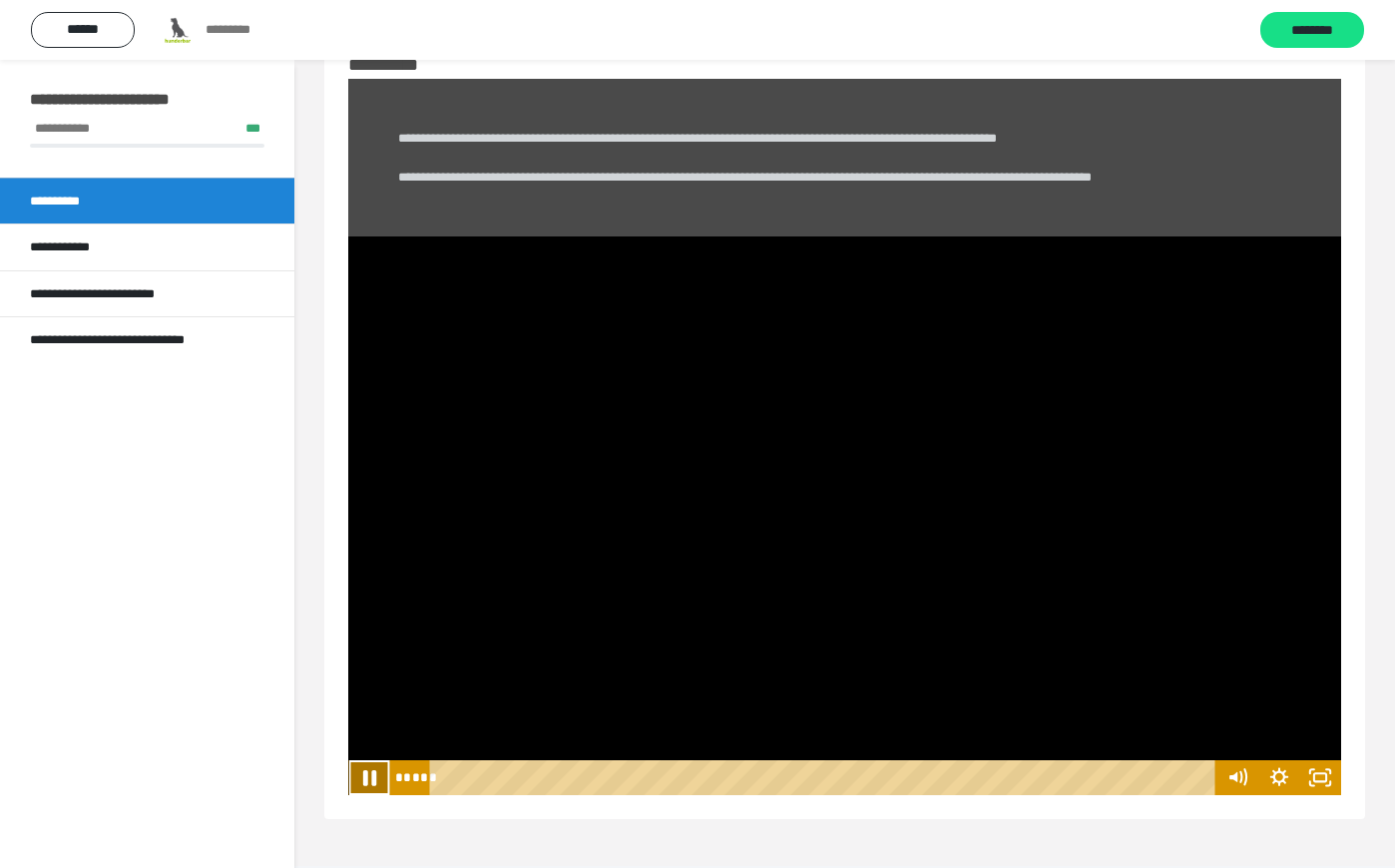 click 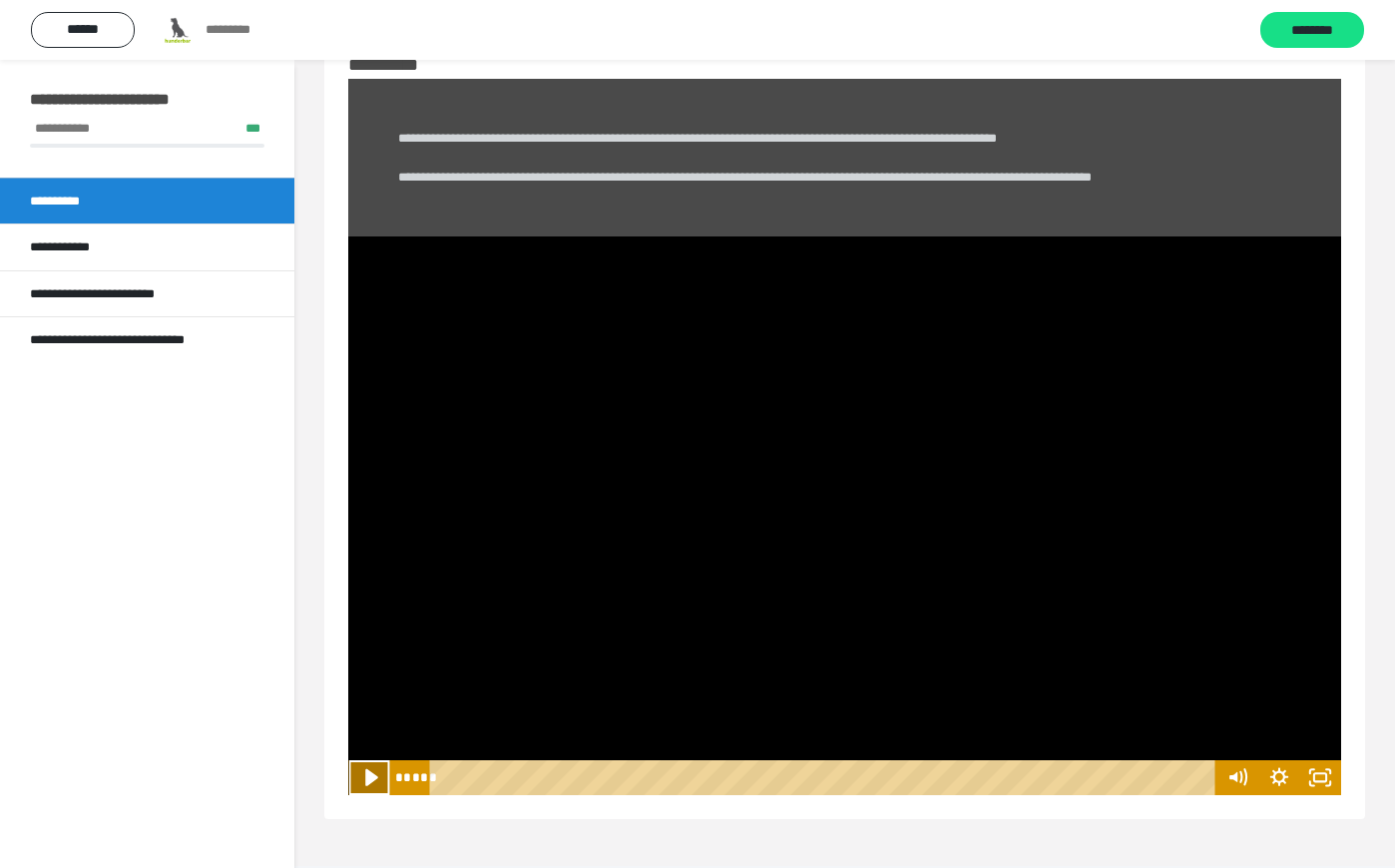click 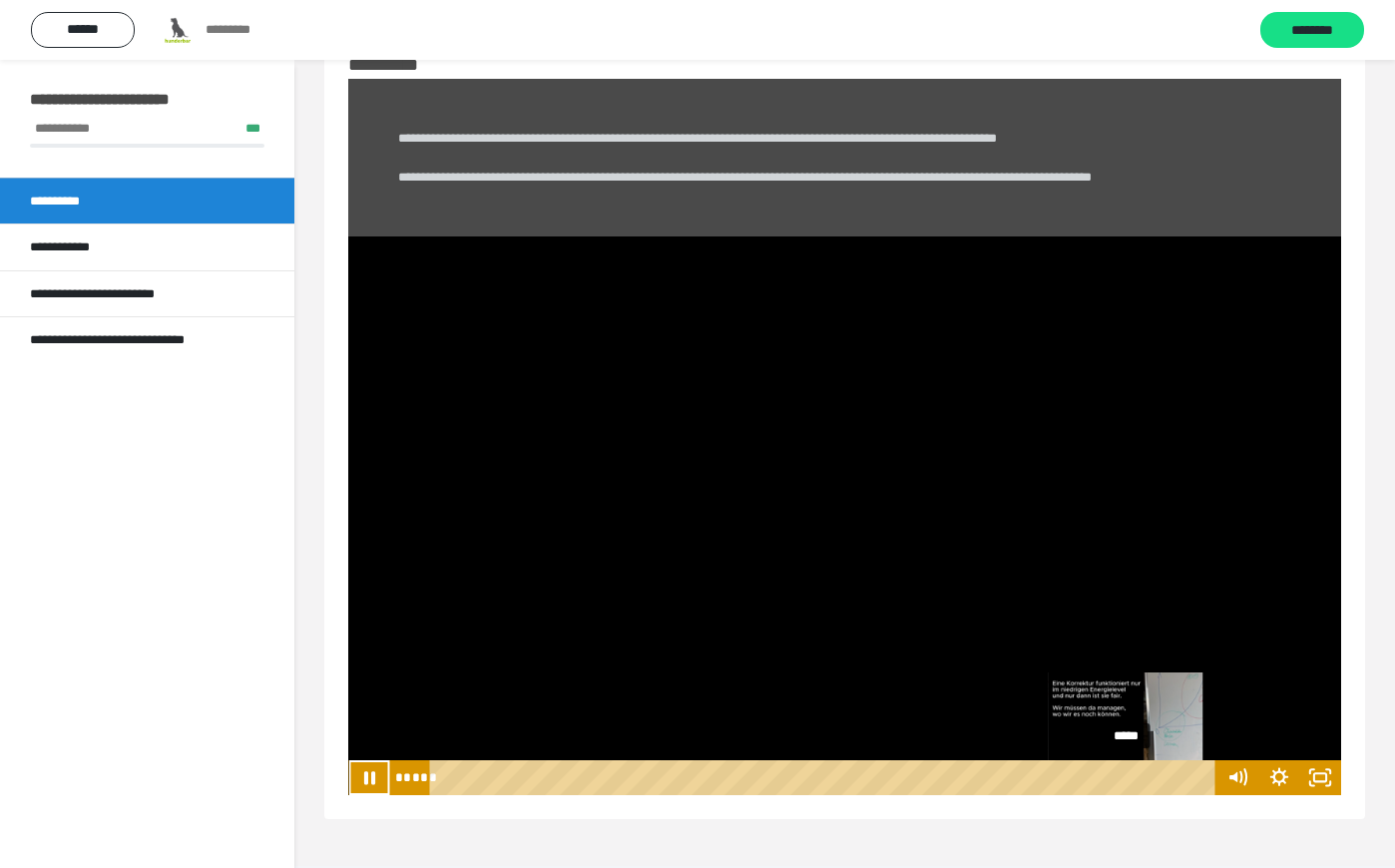 click on "*****" at bounding box center [826, 777] 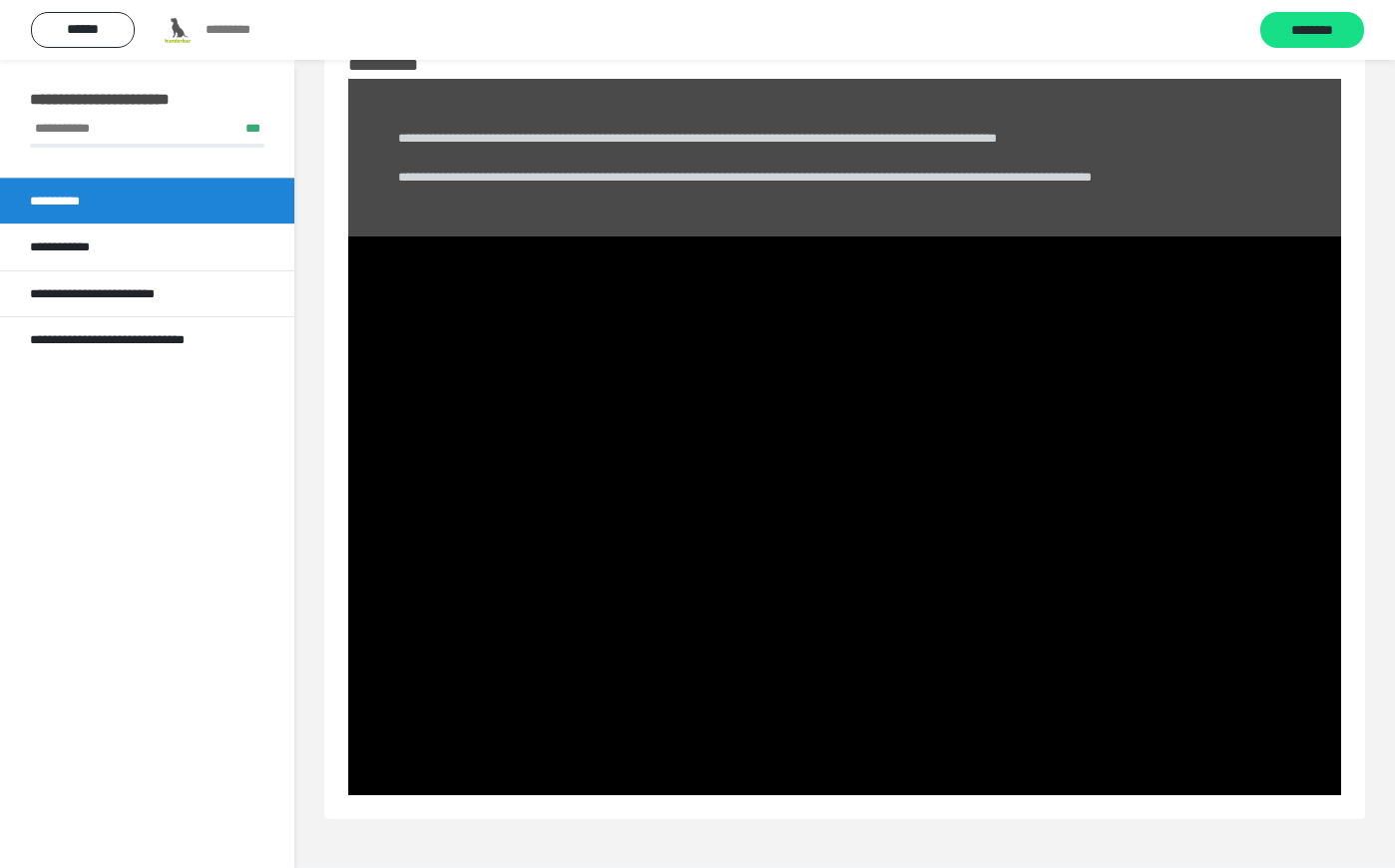 click on "**********" at bounding box center [147, 494] 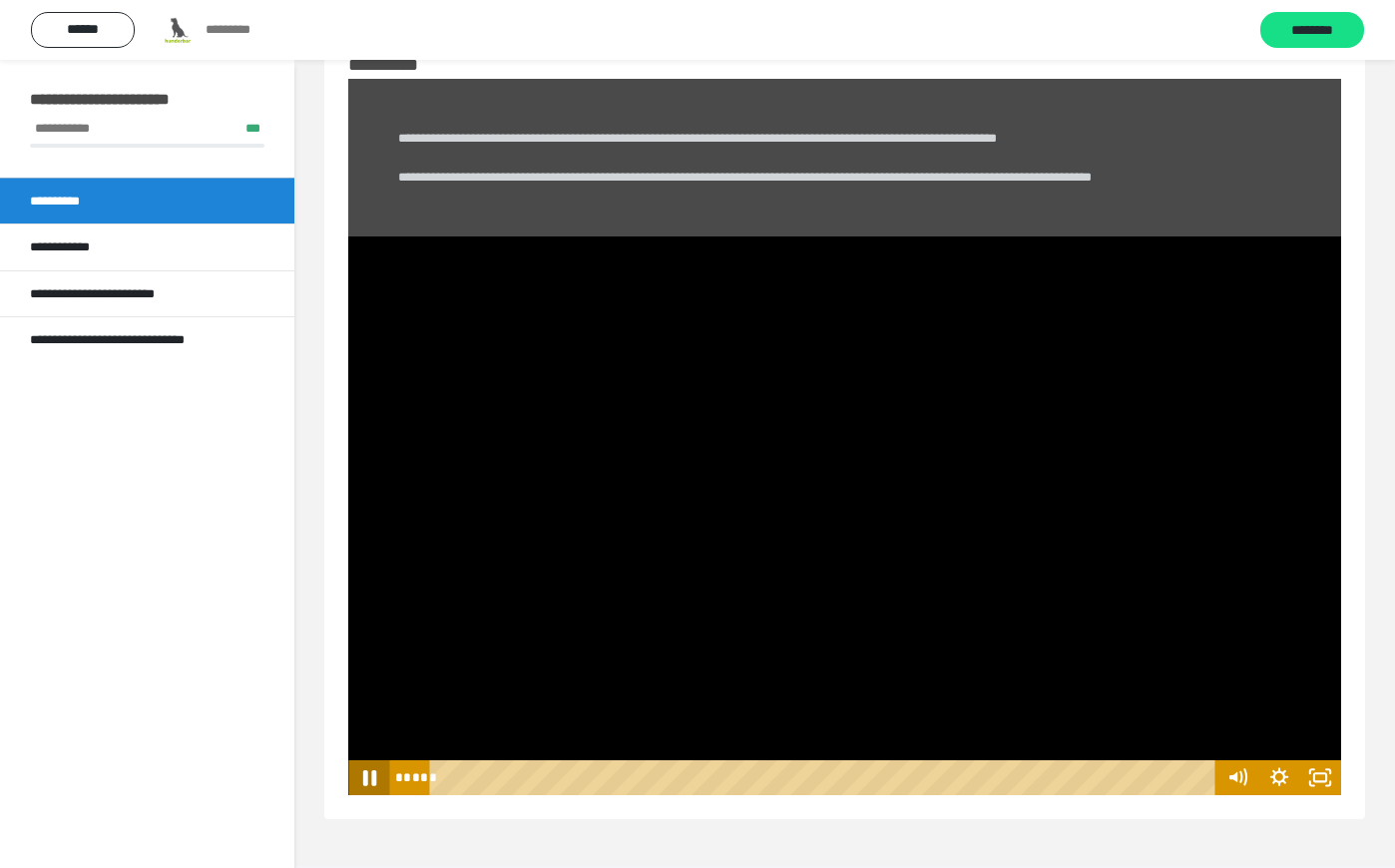 click 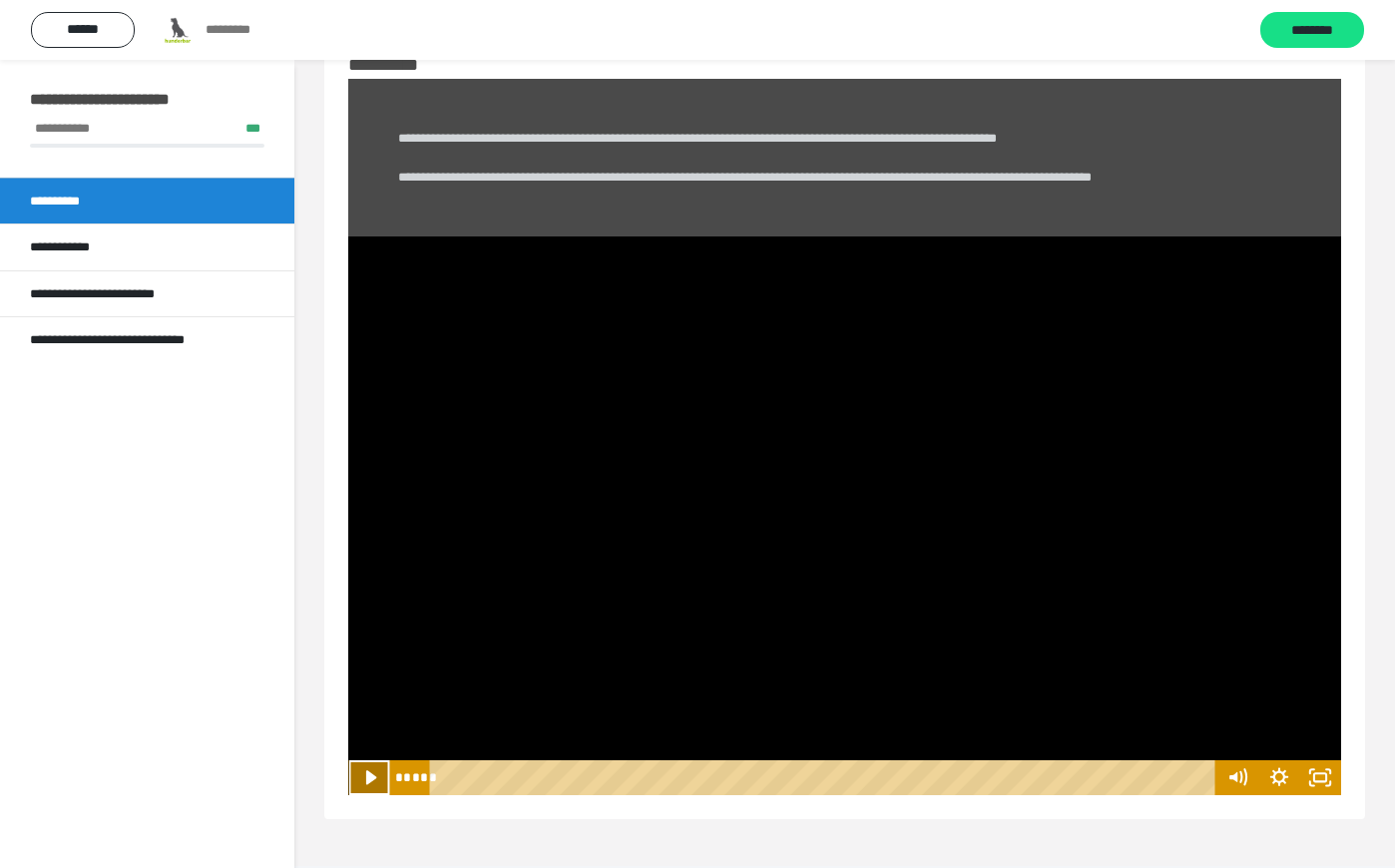 click 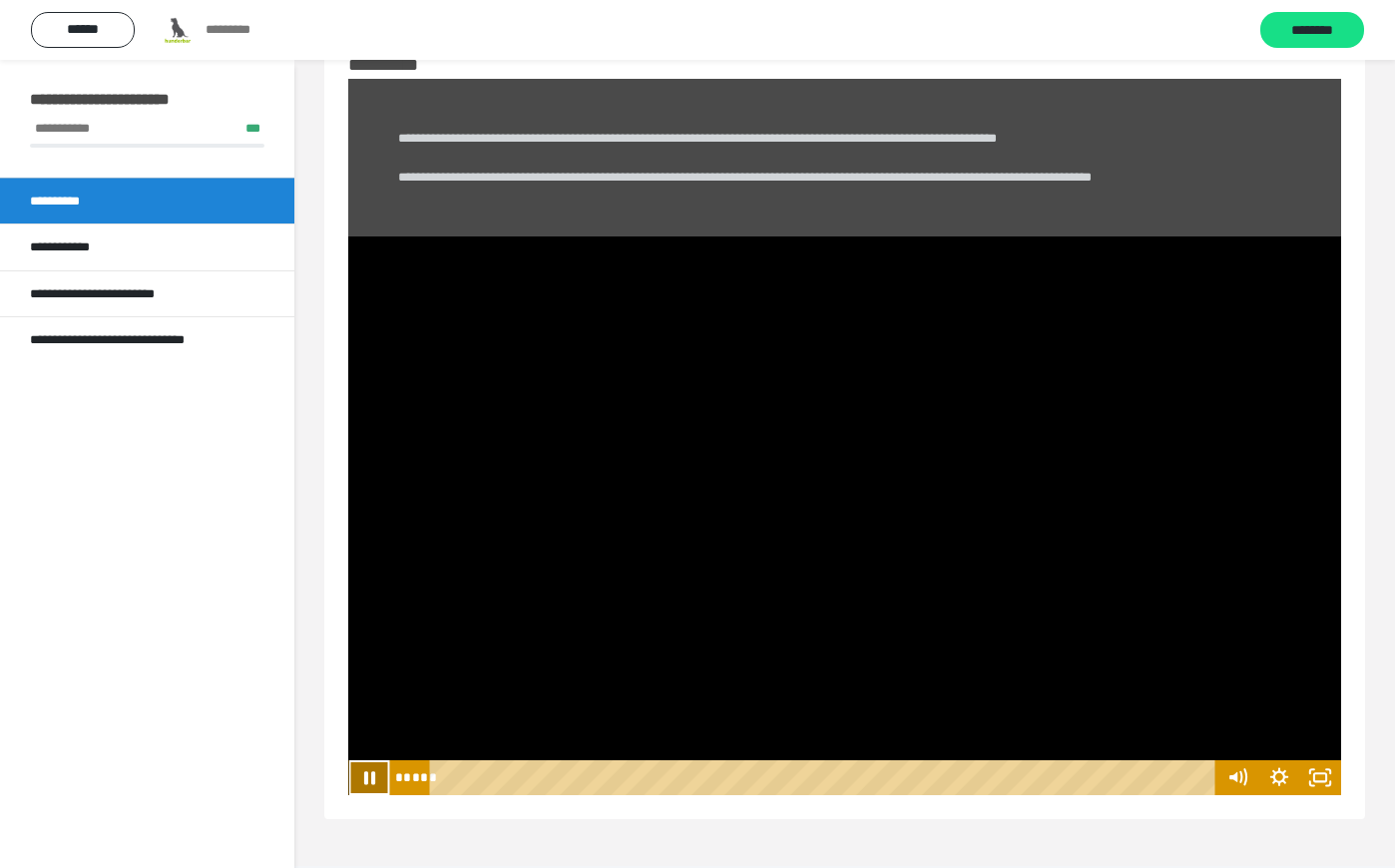 click 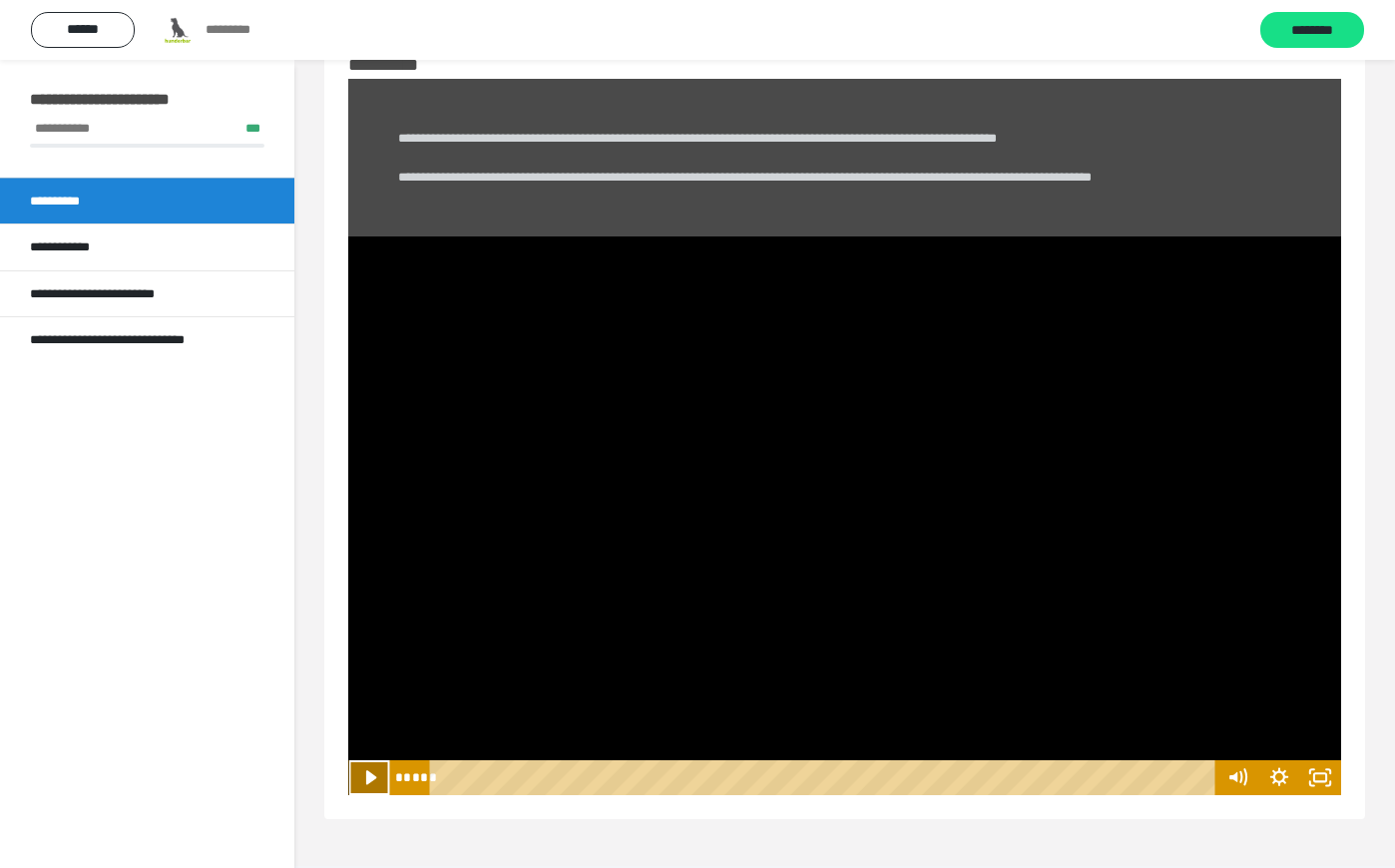 click 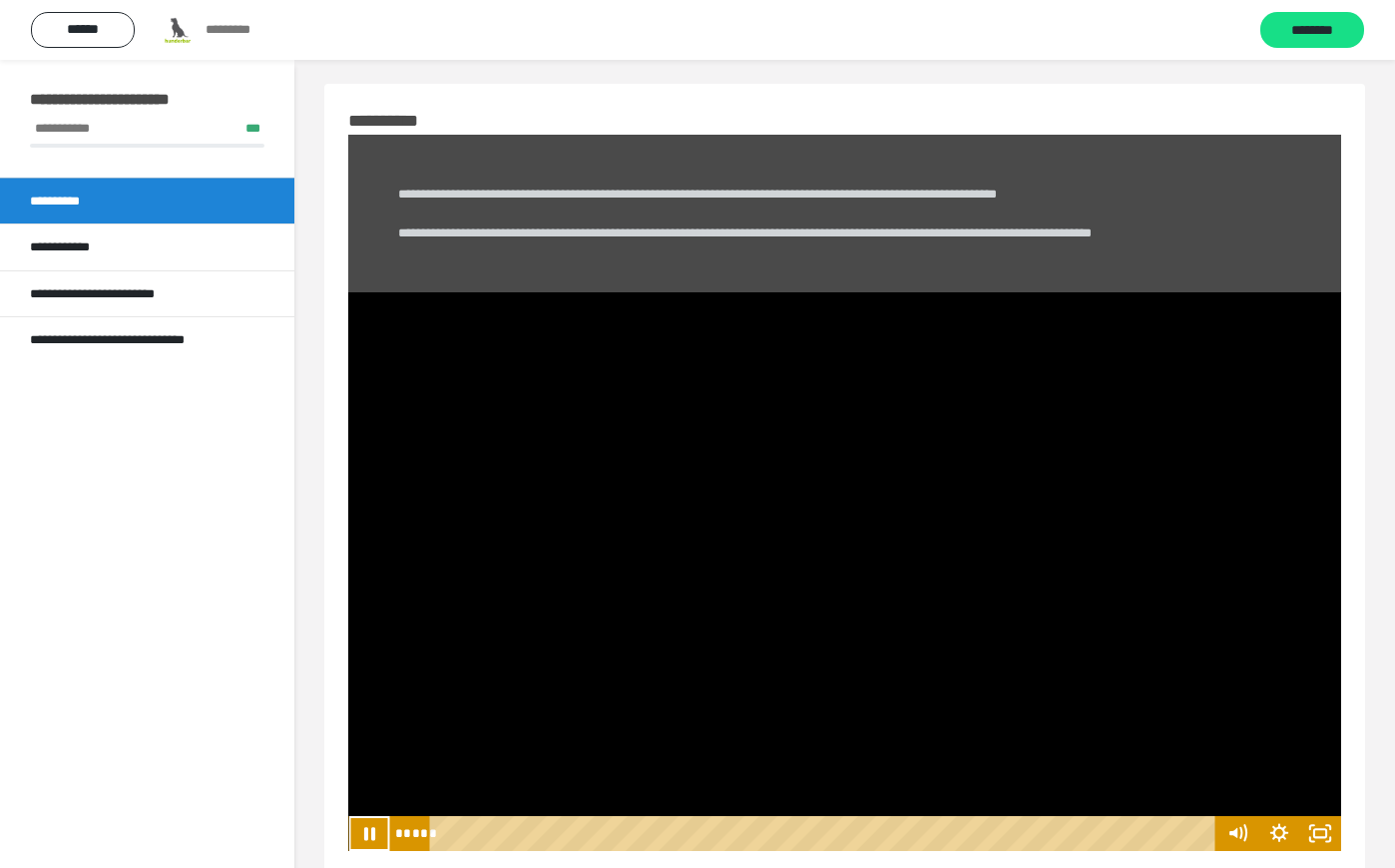 scroll, scrollTop: 0, scrollLeft: 0, axis: both 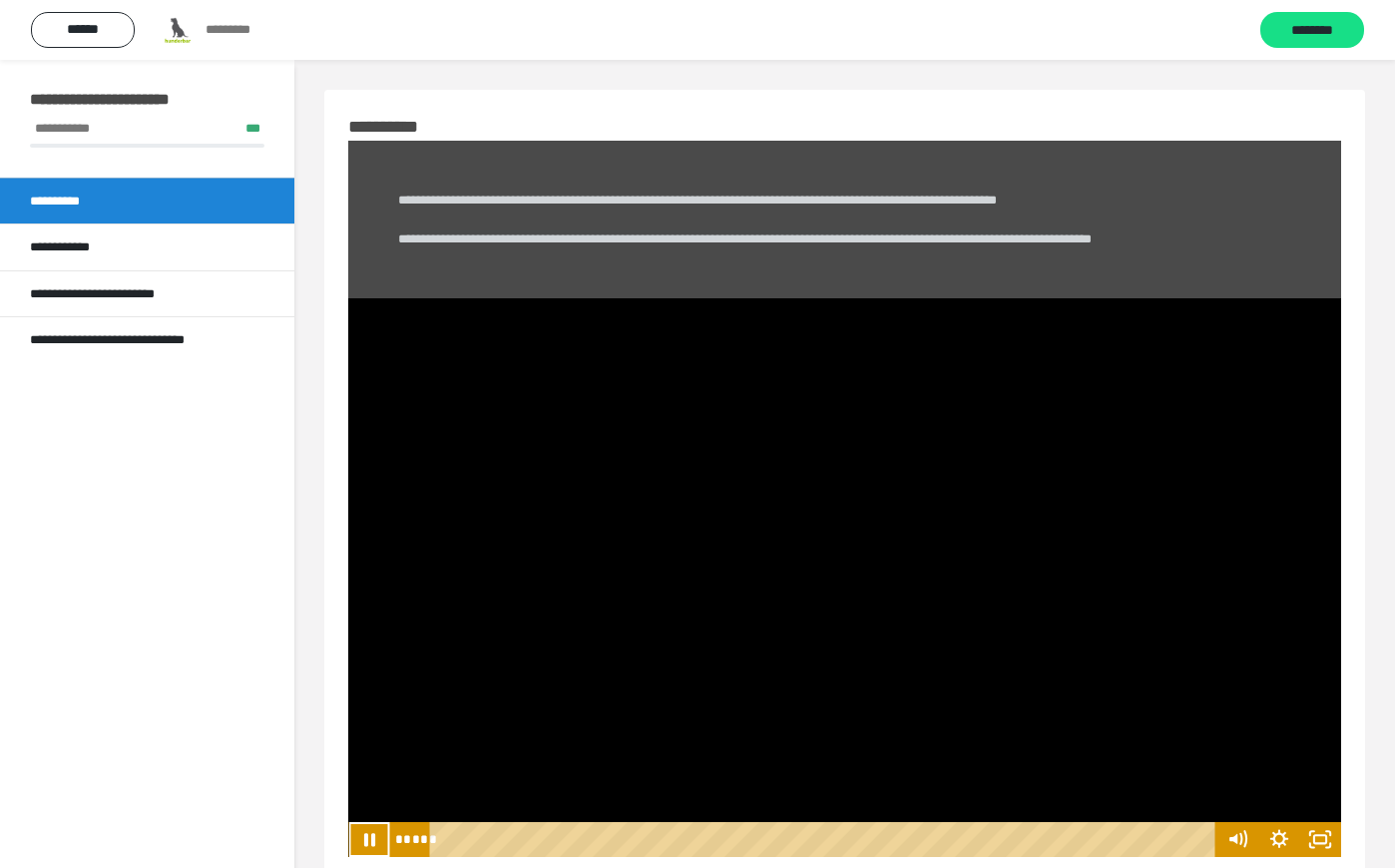click on "**********" at bounding box center (844, 485) 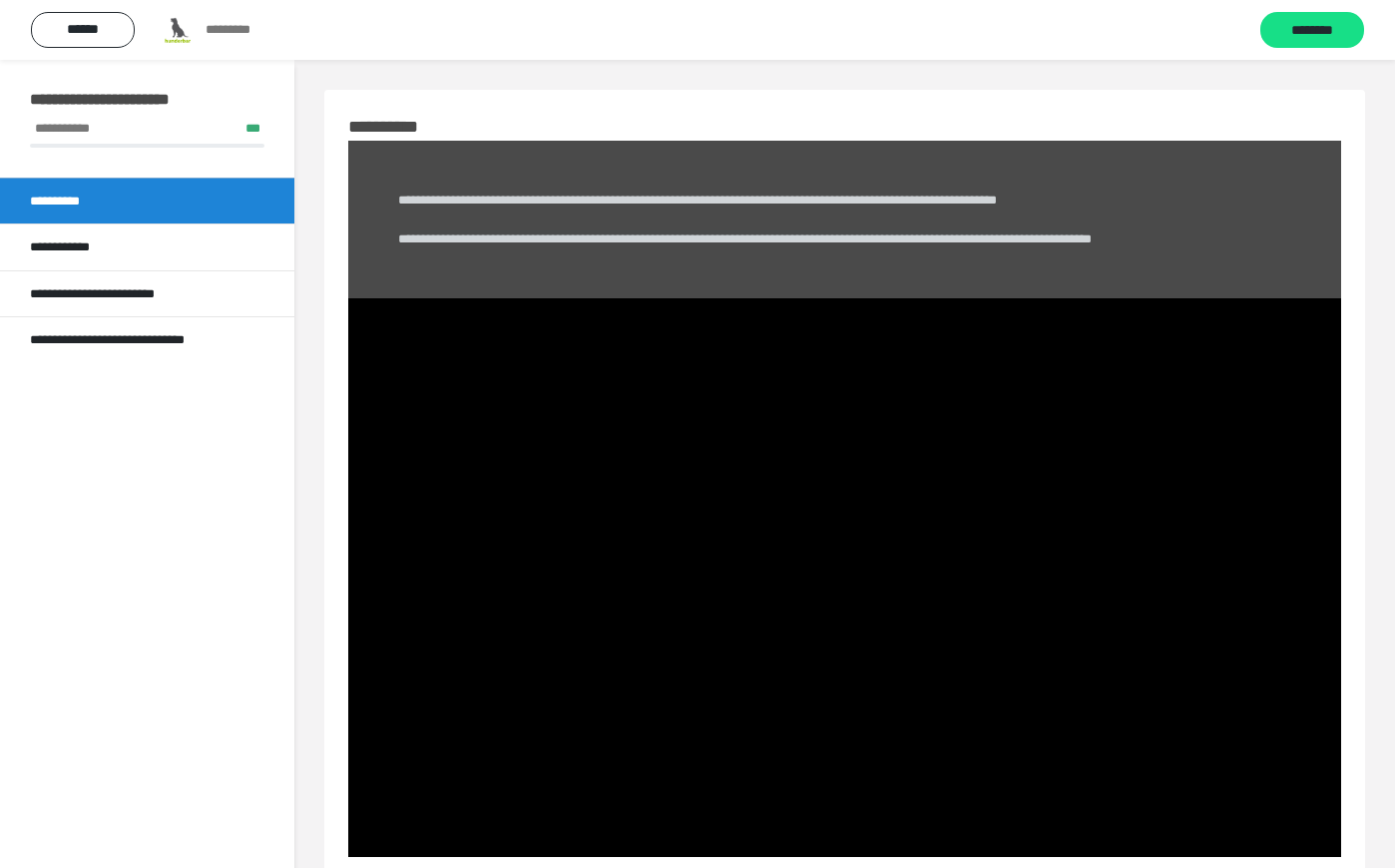 click on "**********" at bounding box center (844, 485) 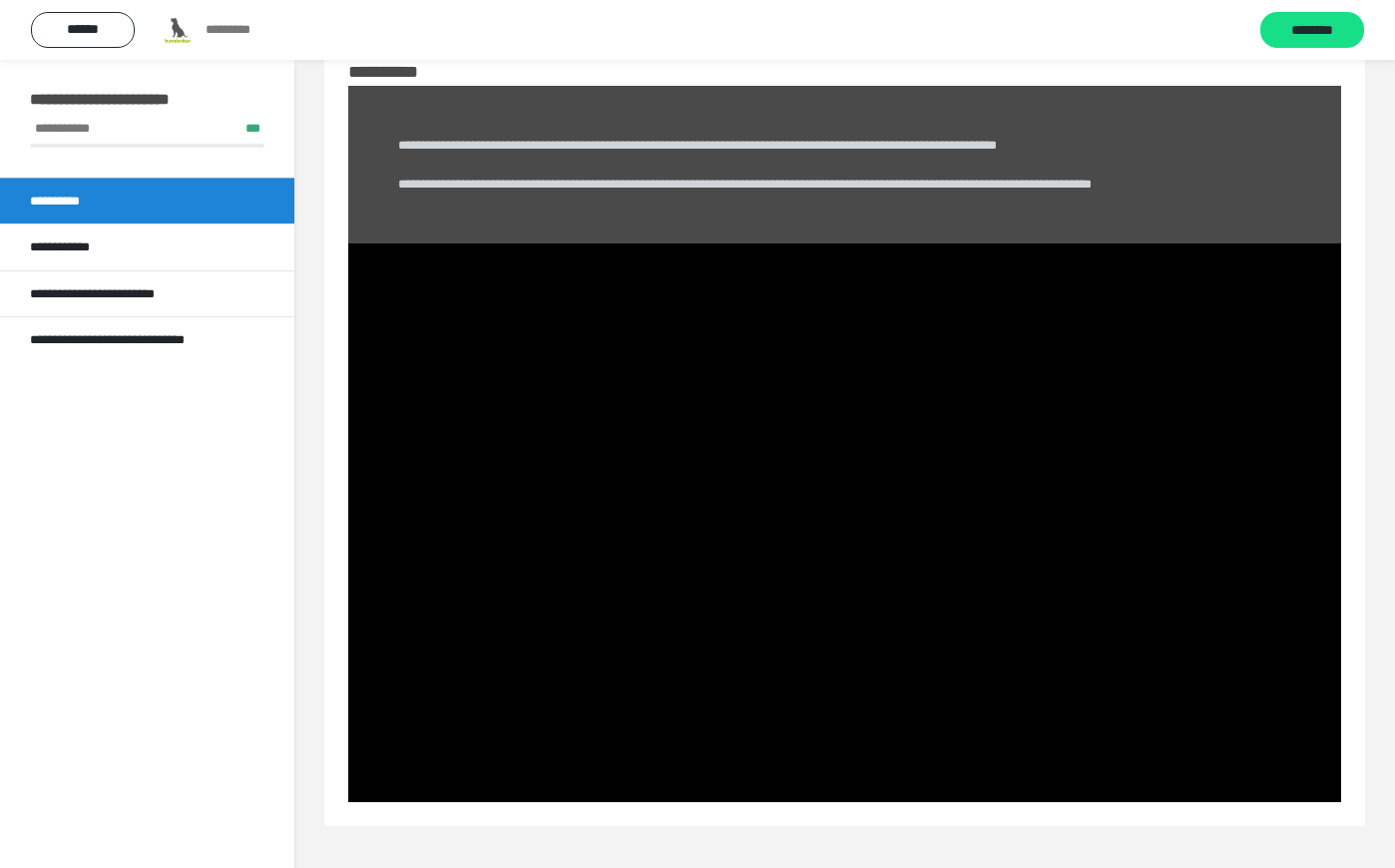 scroll, scrollTop: 62, scrollLeft: 0, axis: vertical 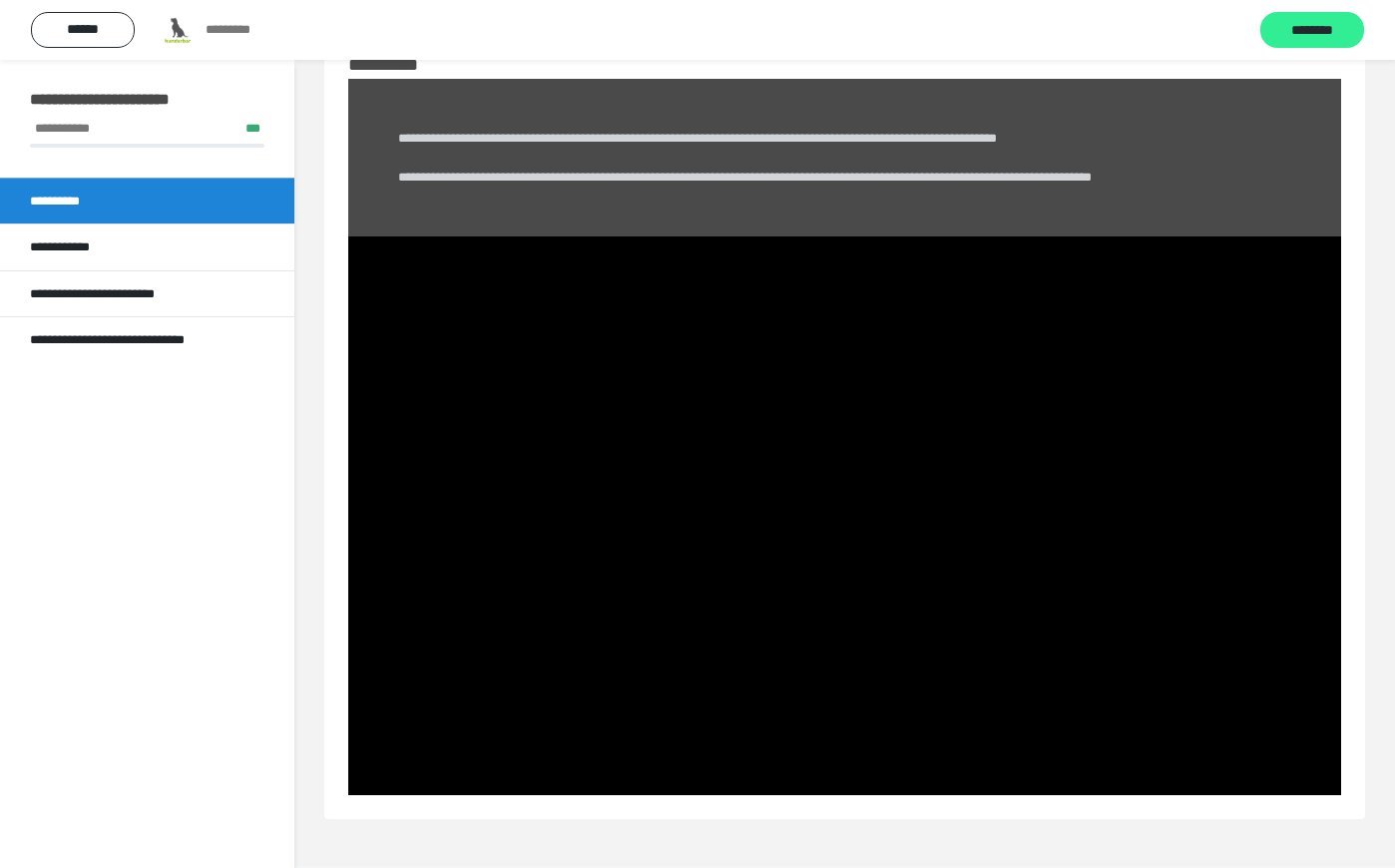 click on "********" at bounding box center [1312, 30] 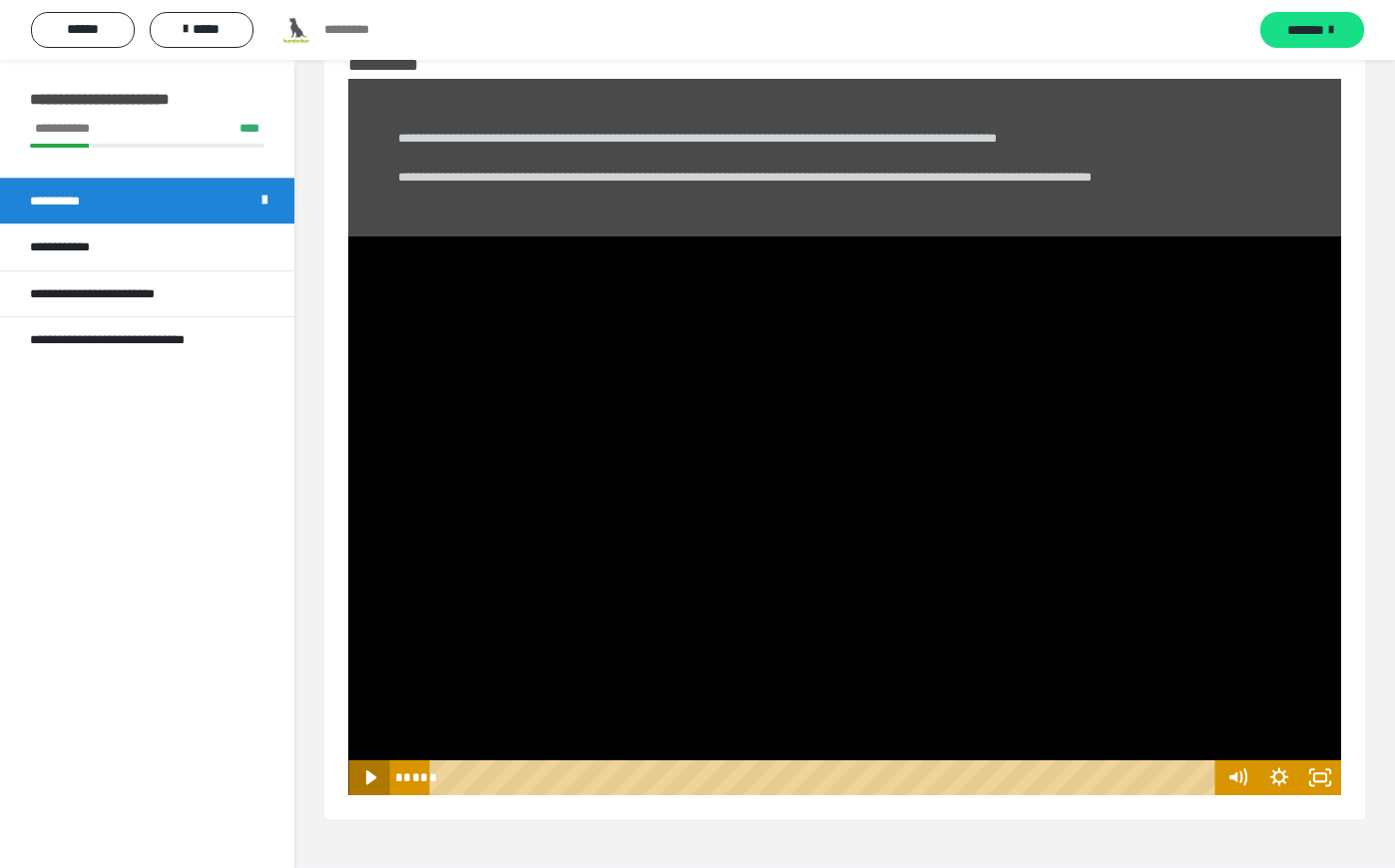 click 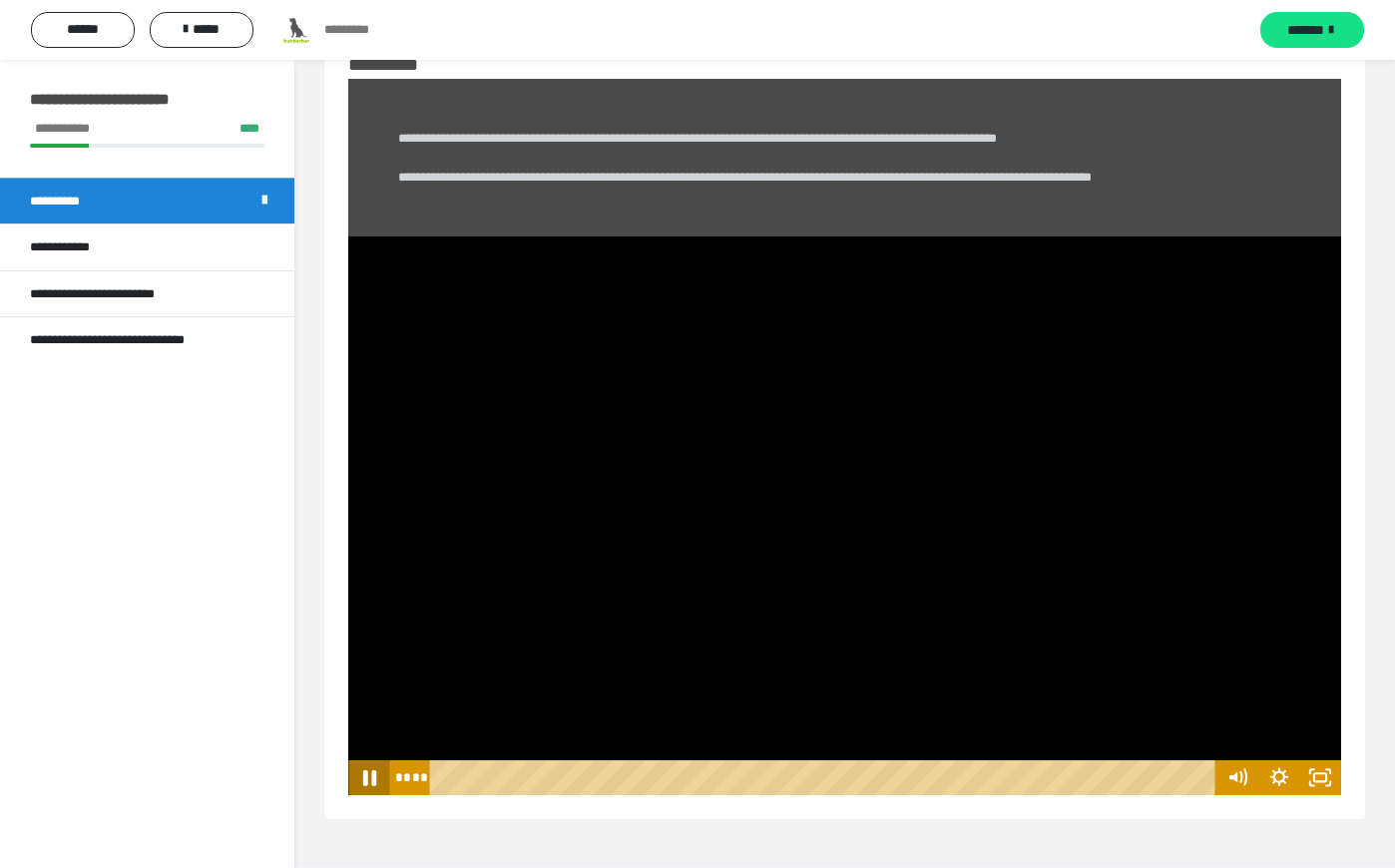click 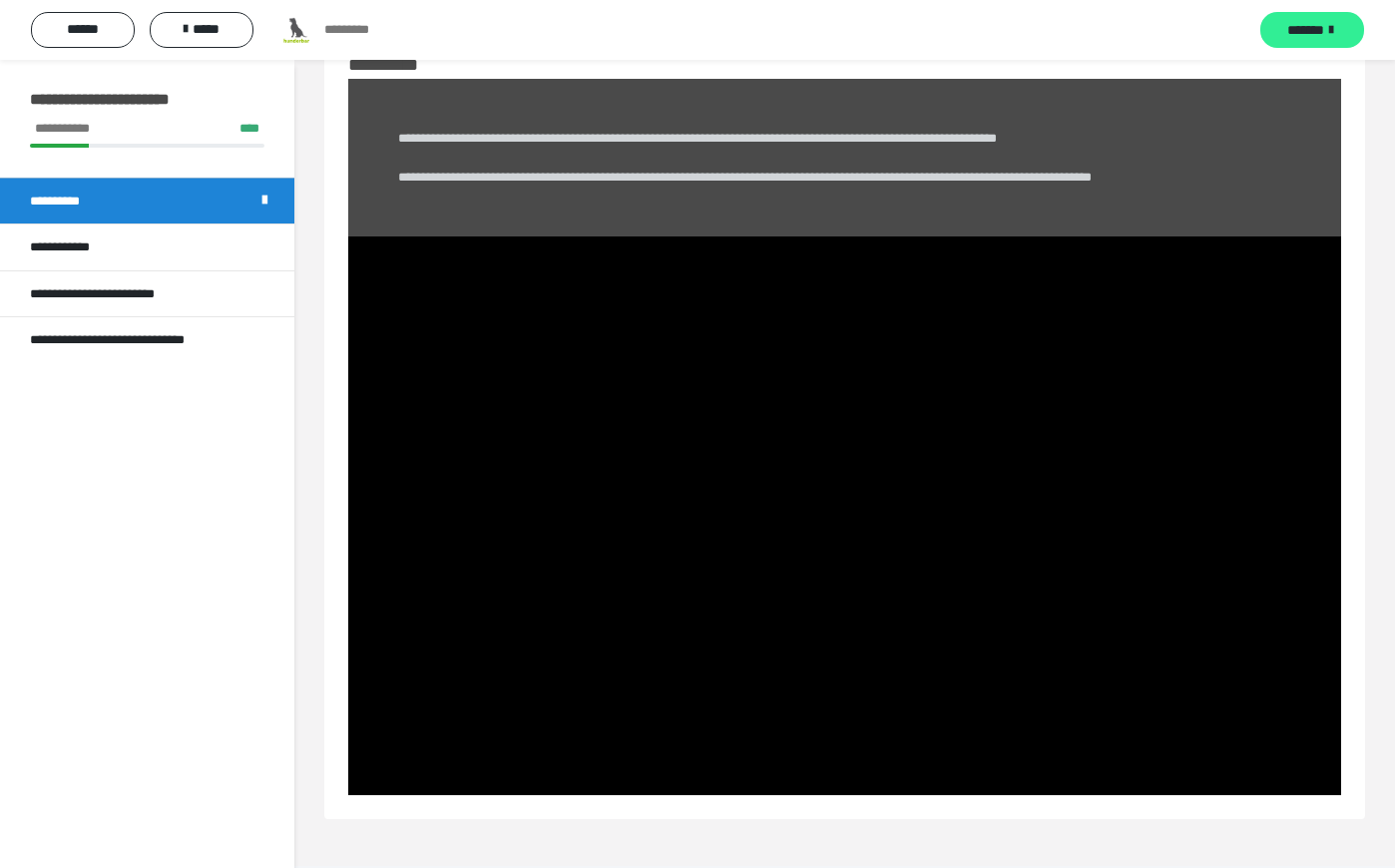 click on "*******" at bounding box center (1305, 30) 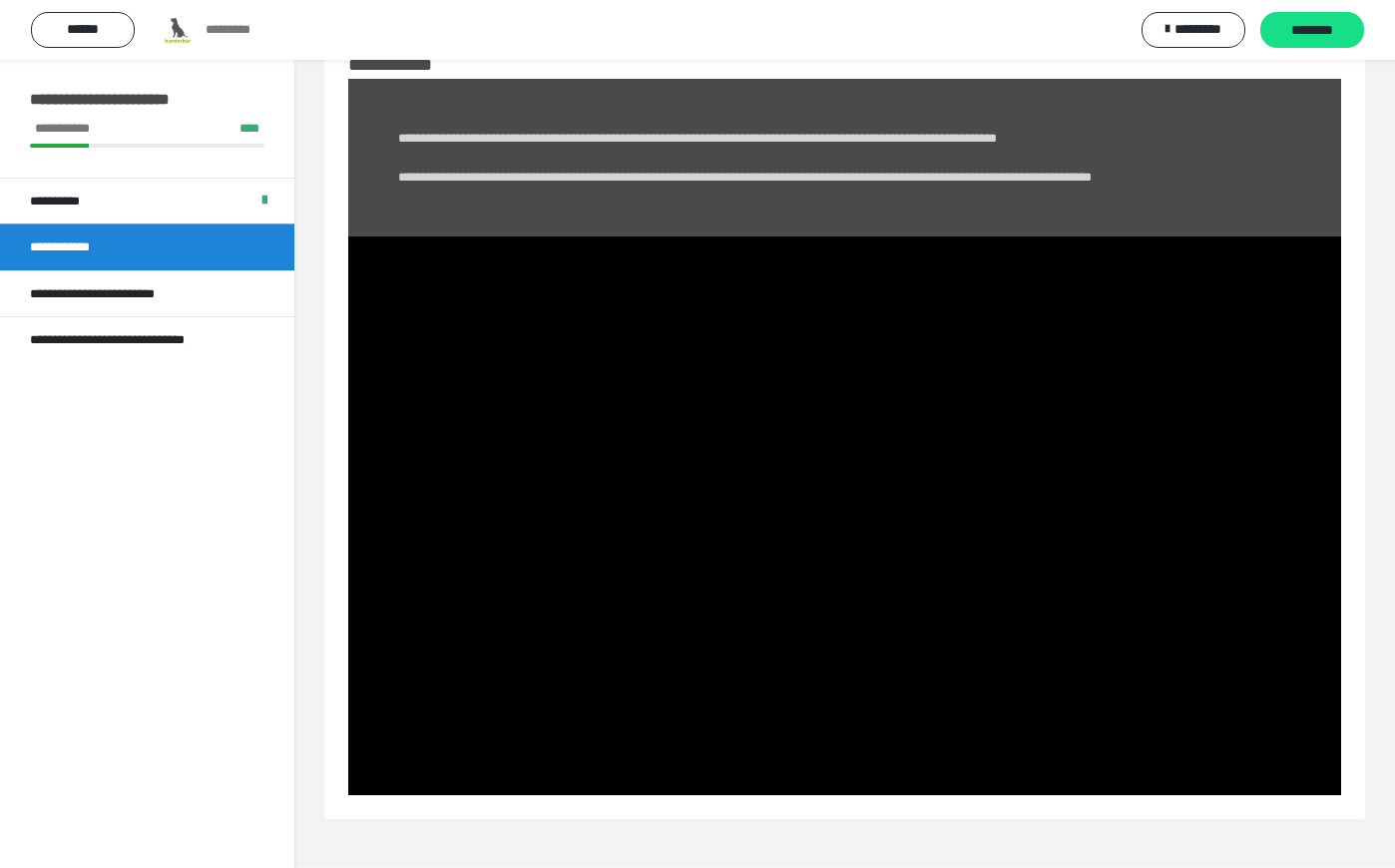 scroll, scrollTop: 60, scrollLeft: 0, axis: vertical 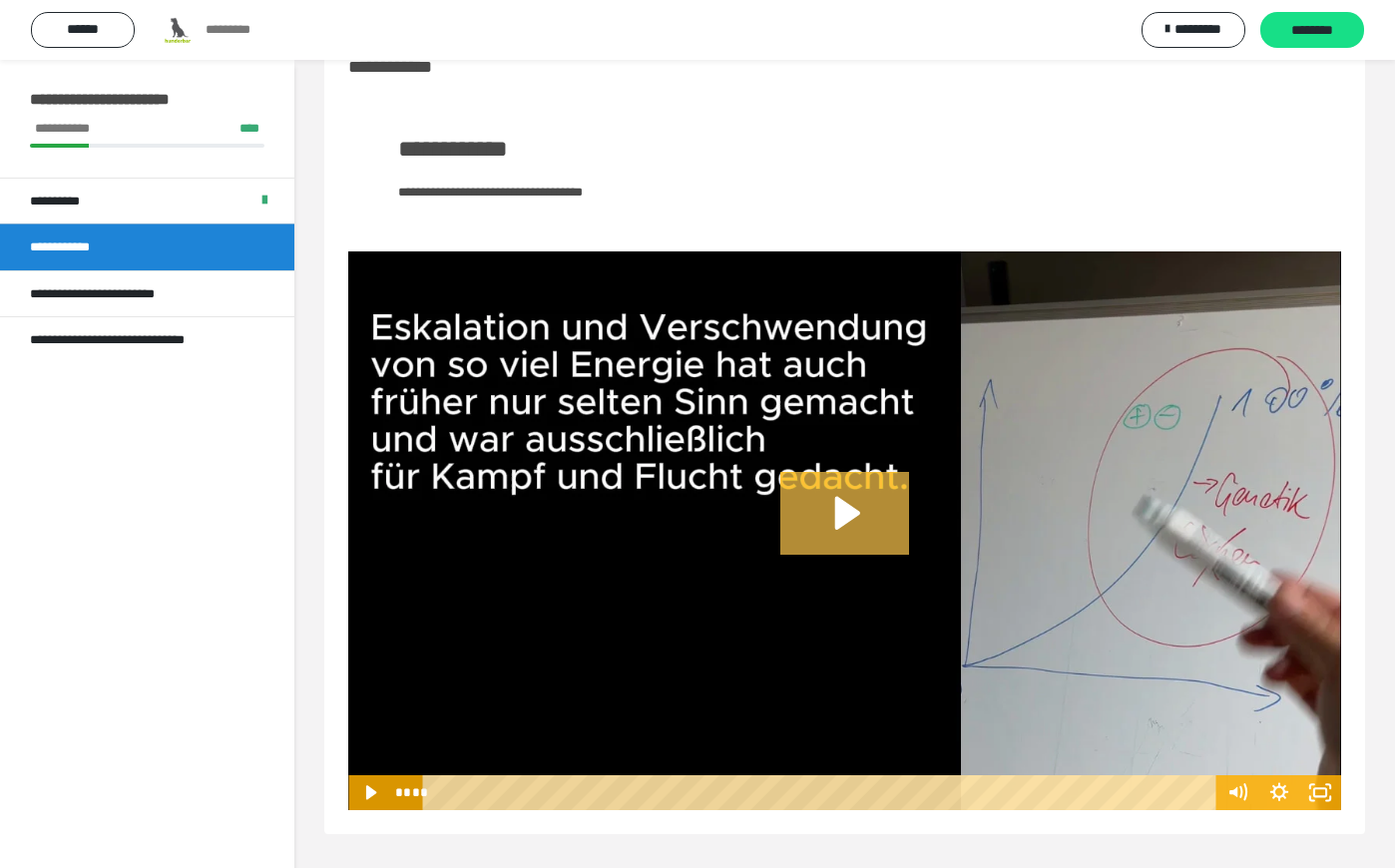 click 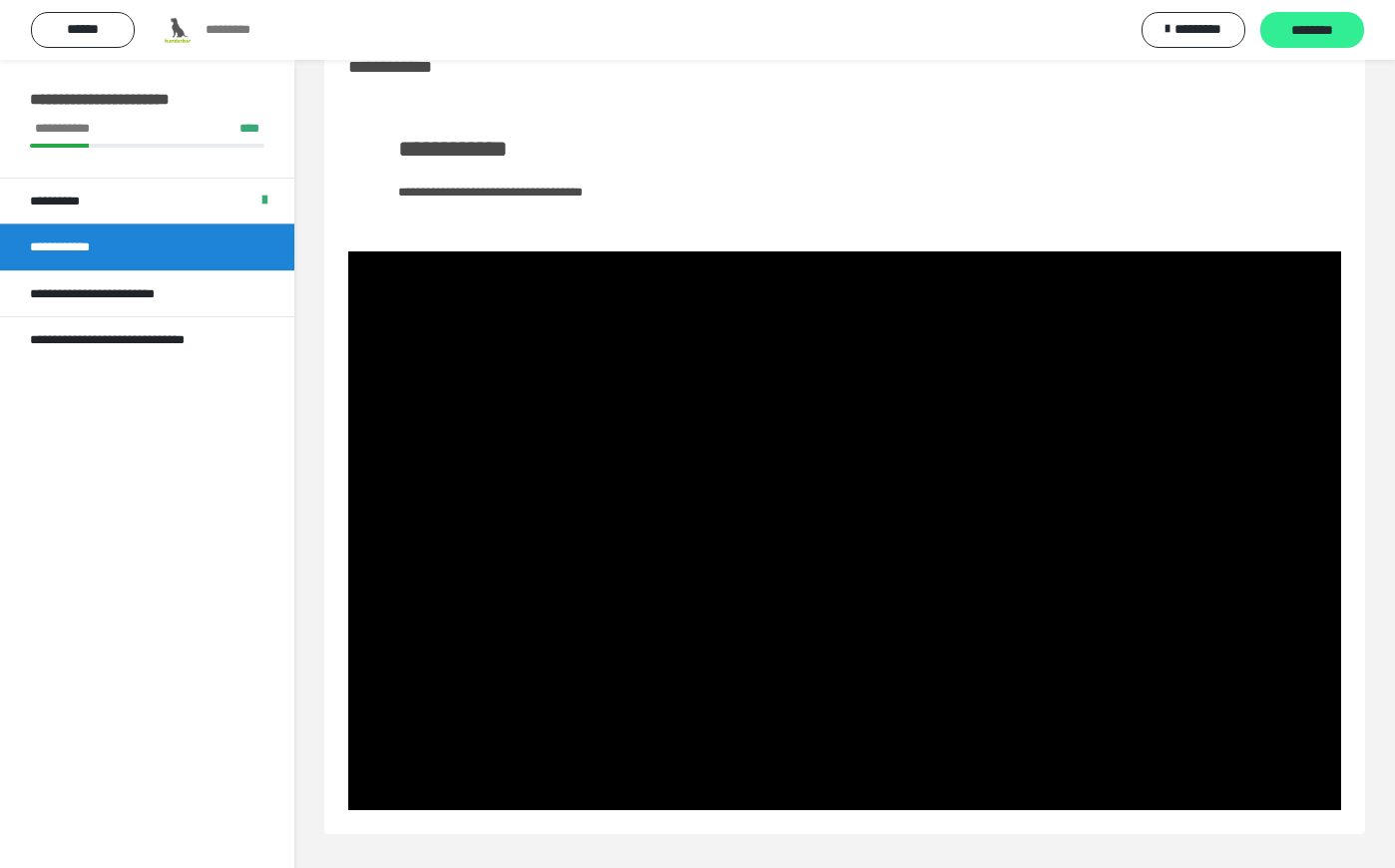 click on "********" at bounding box center [1312, 31] 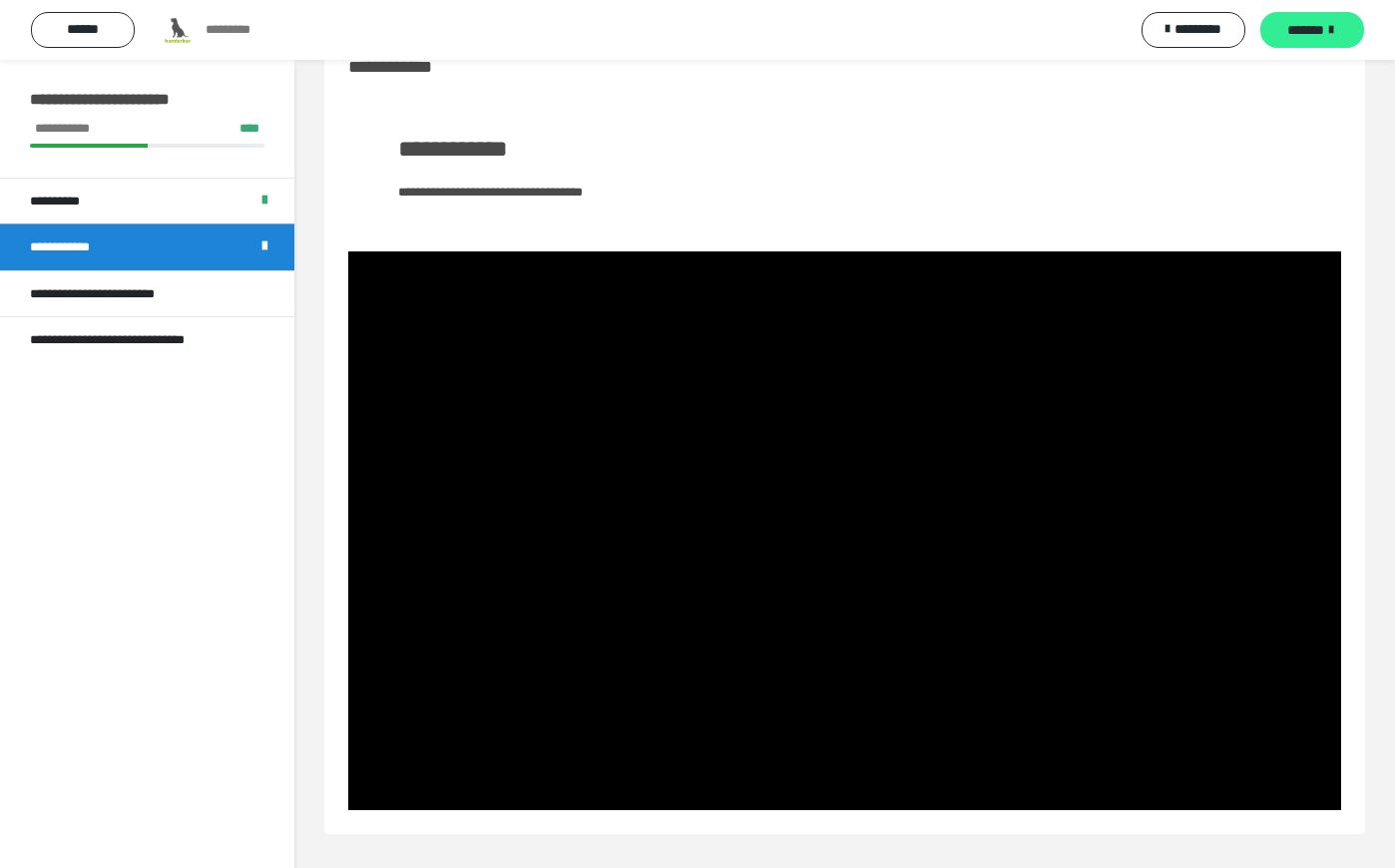 click on "*******" at bounding box center (1305, 30) 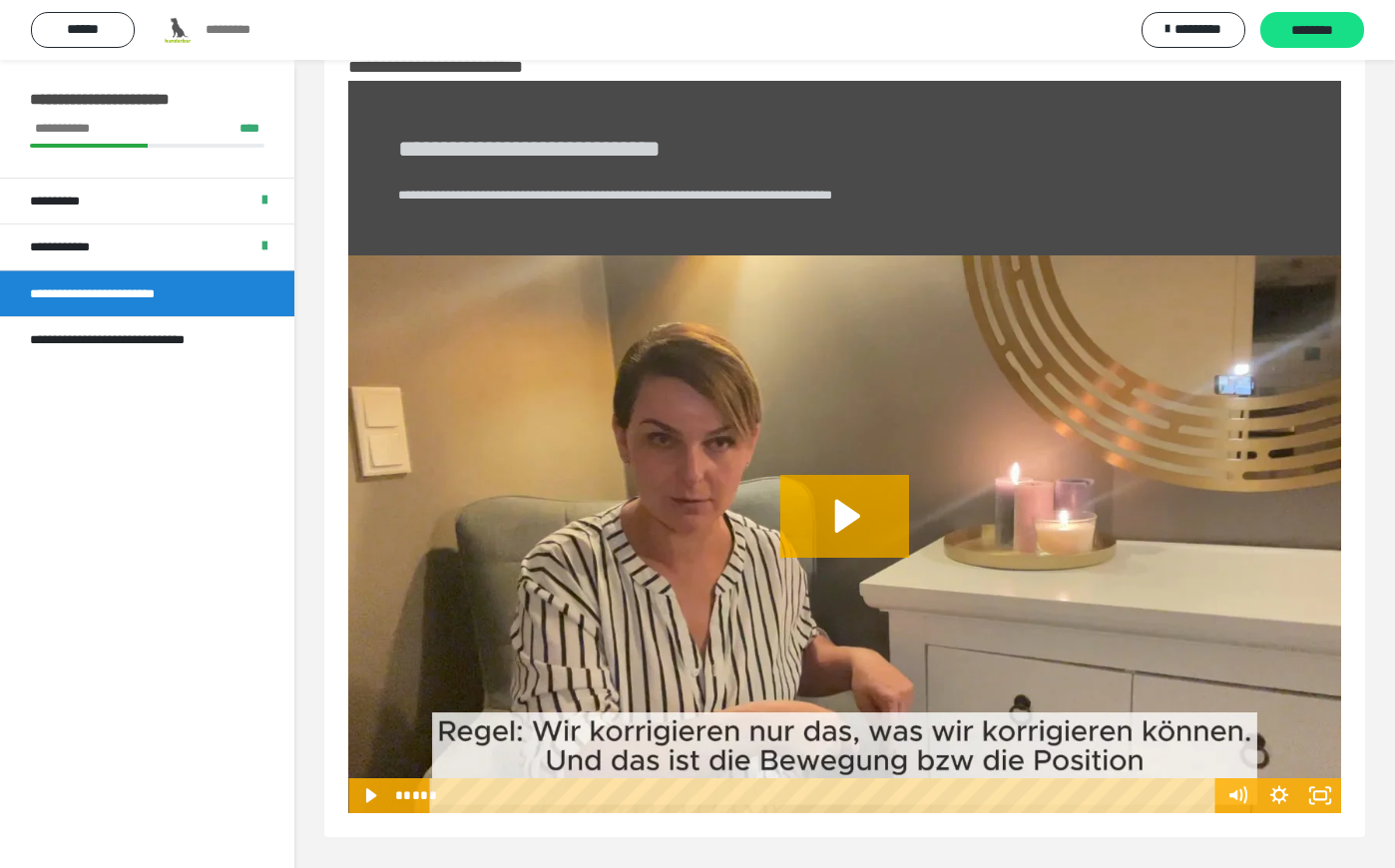 click 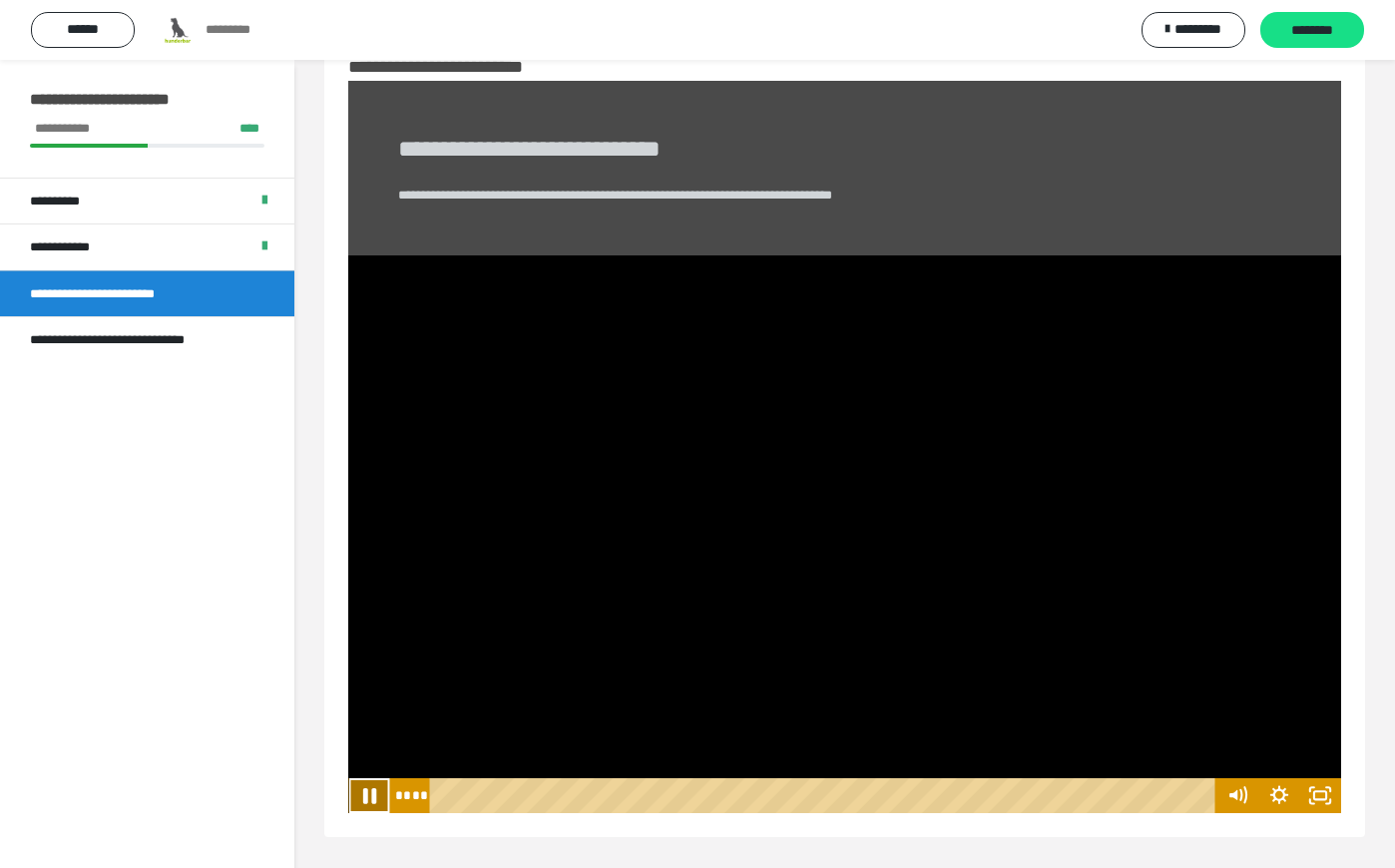click 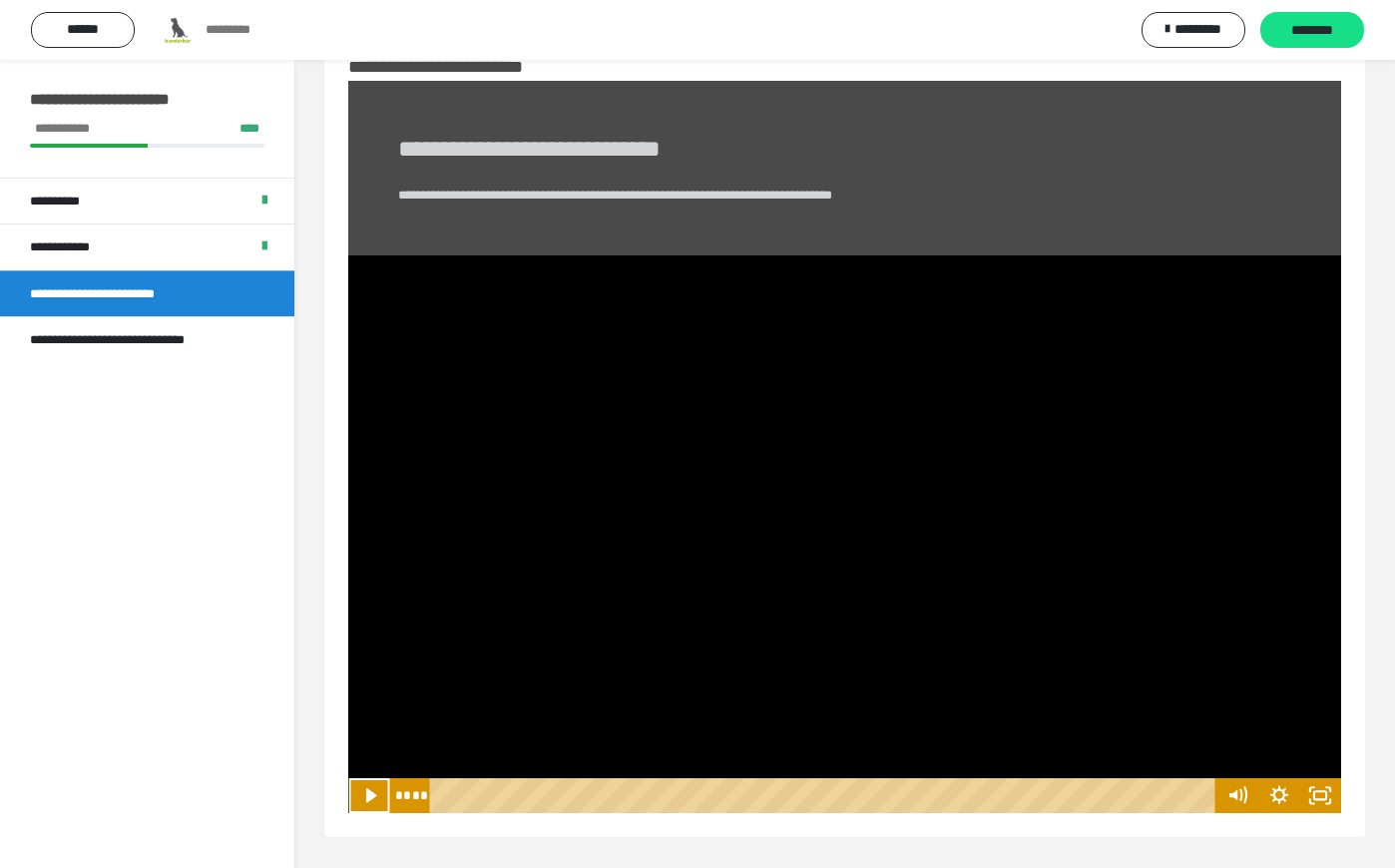 type 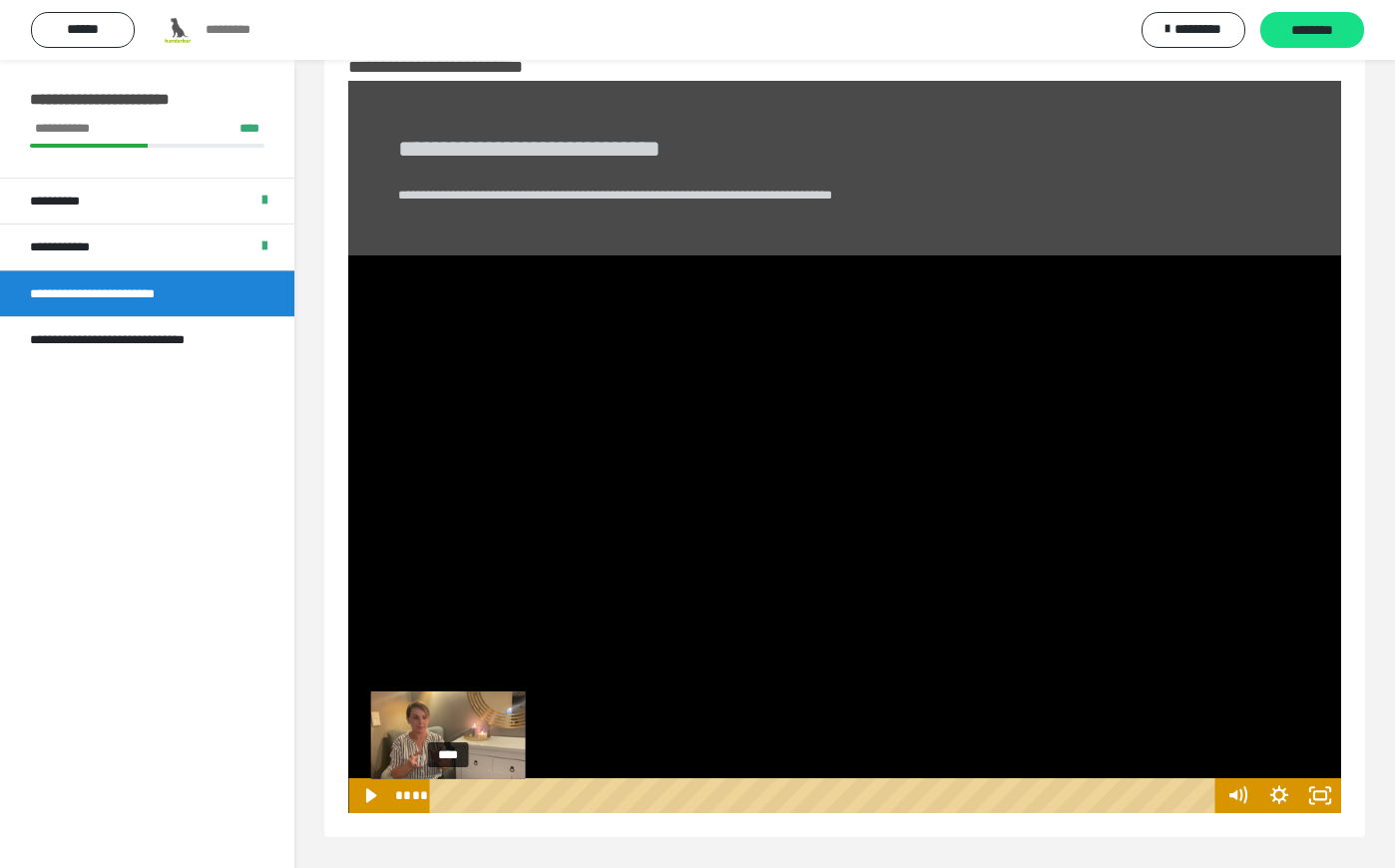 drag, startPoint x: 461, startPoint y: 798, endPoint x: 448, endPoint y: 798, distance: 13 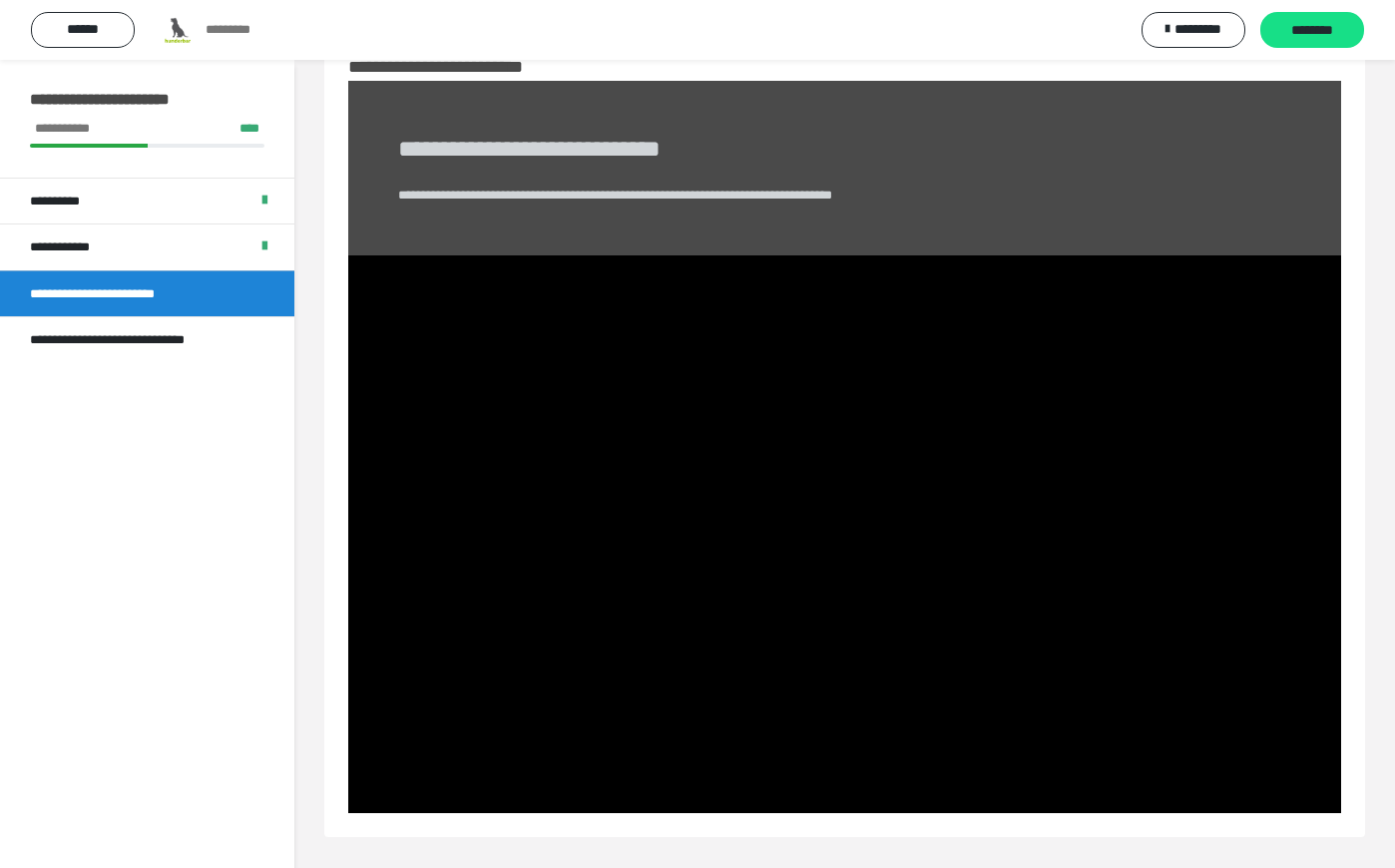 click on "**********" at bounding box center (844, 433) 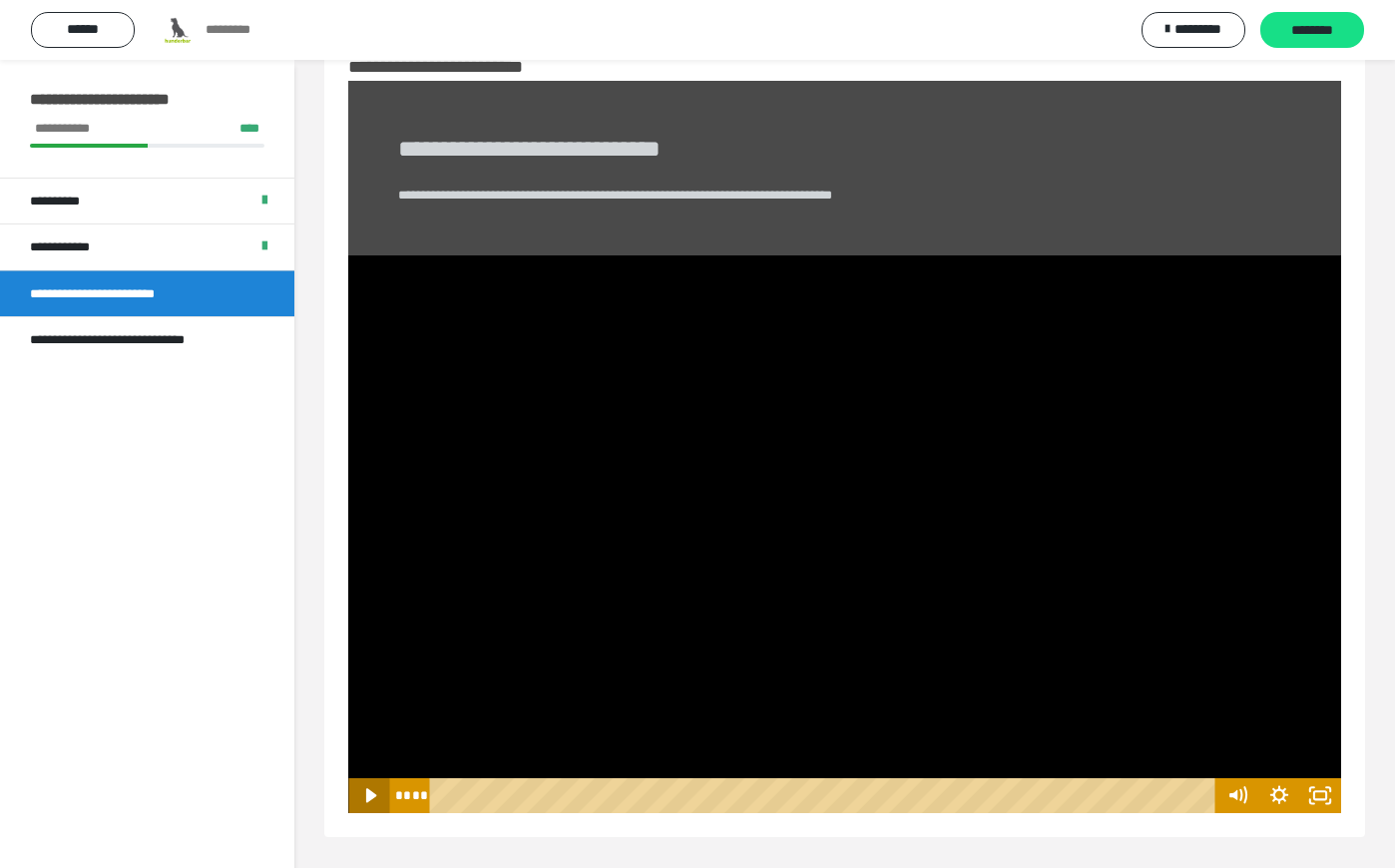 click 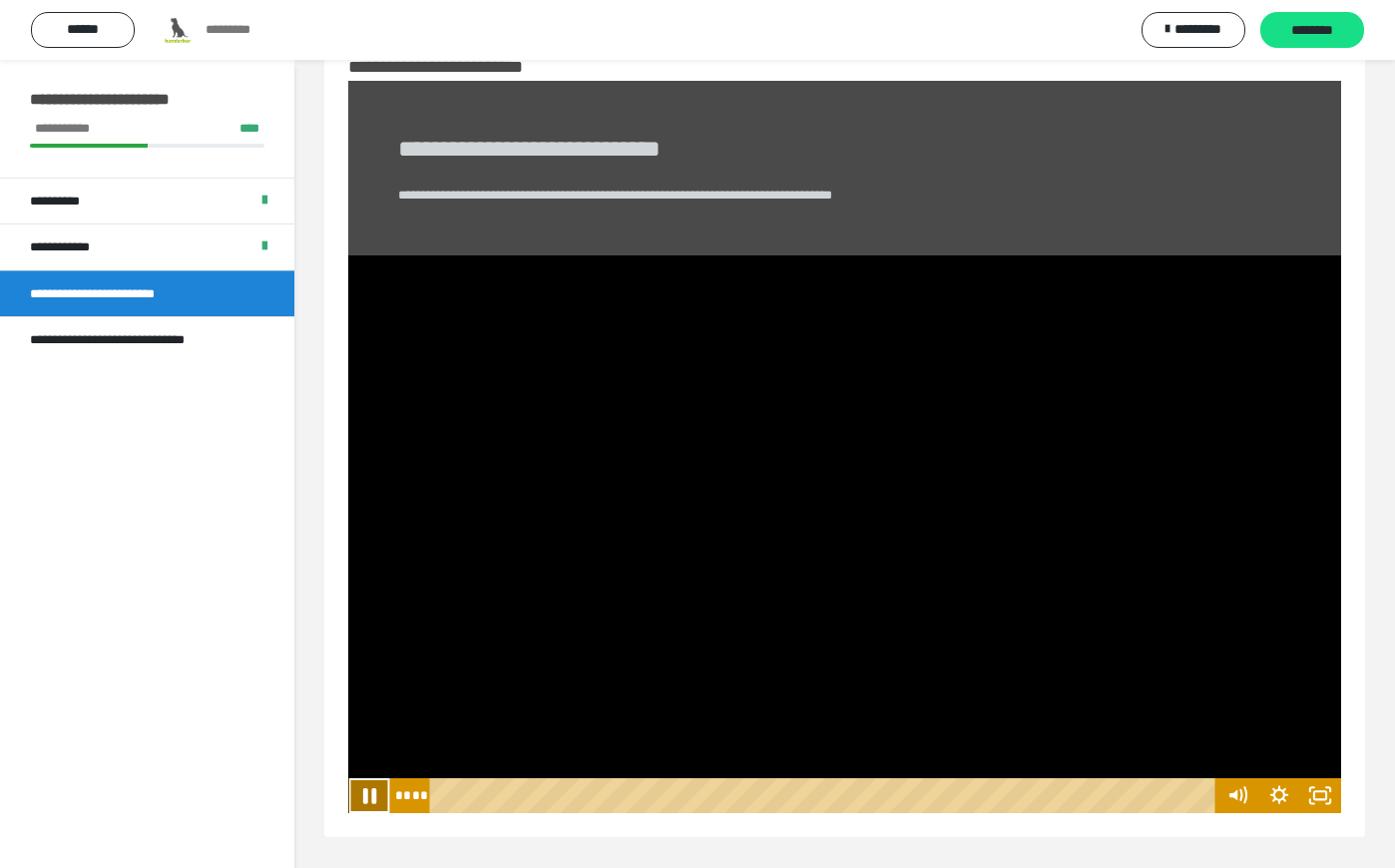 click 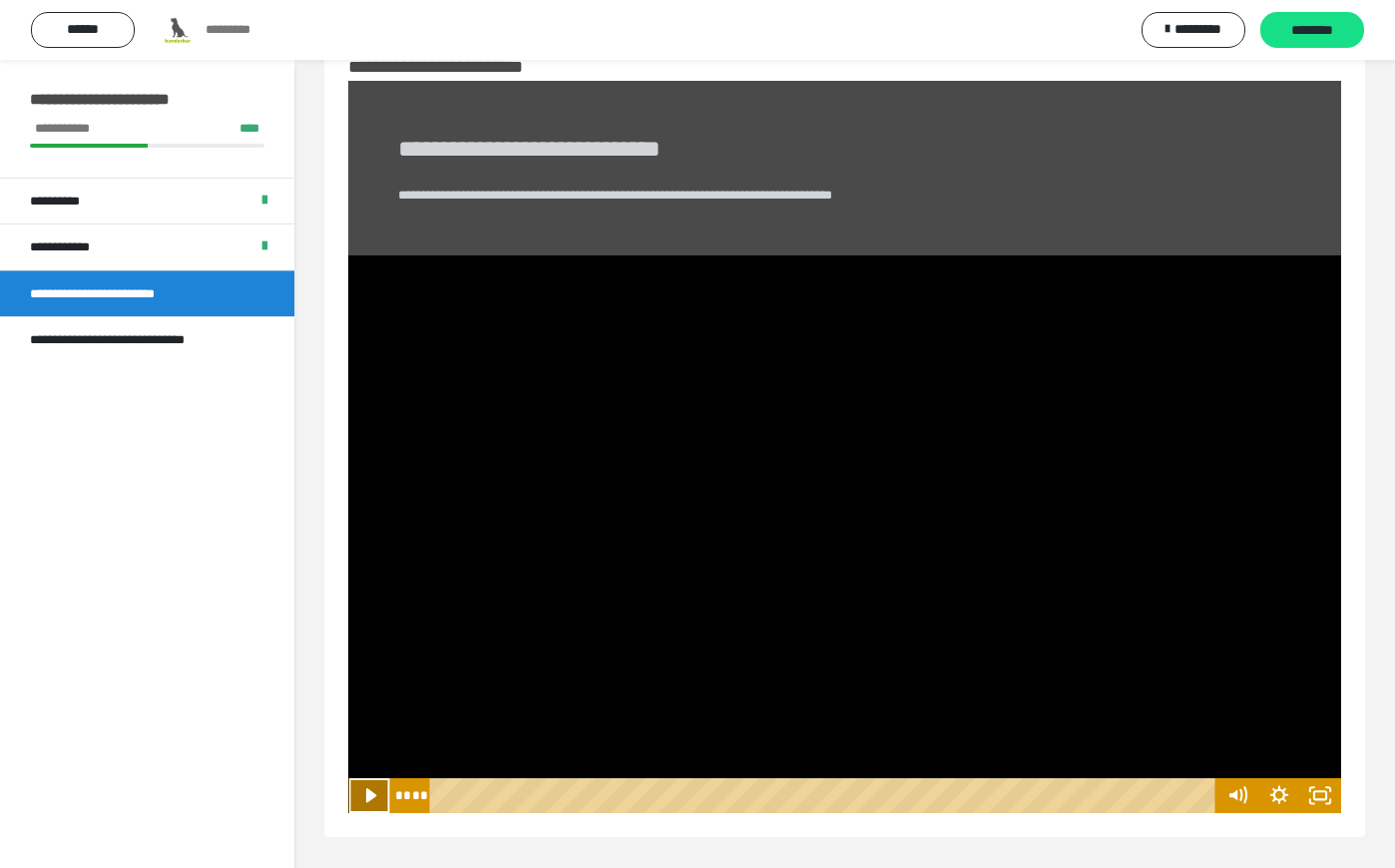 click 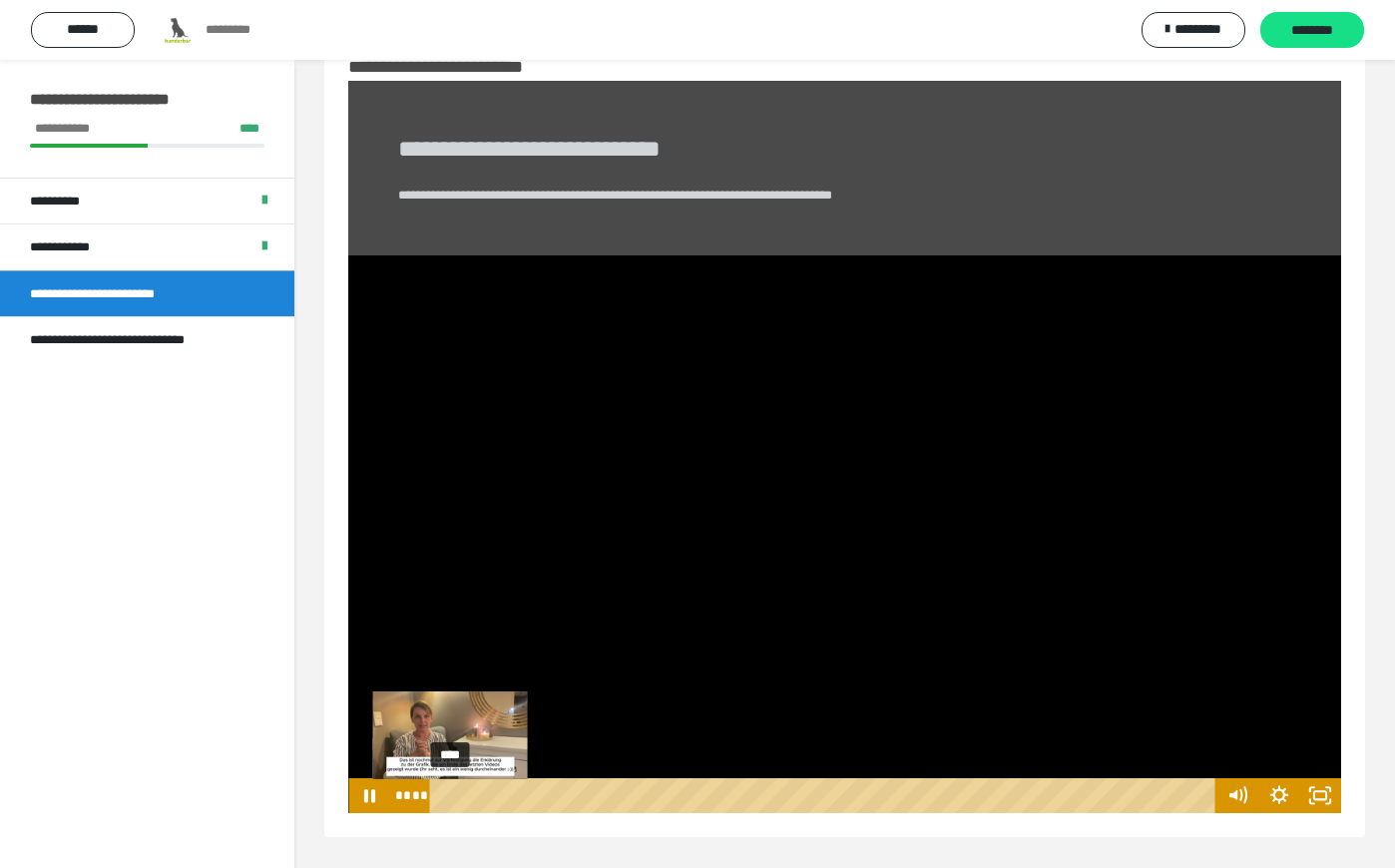 click at bounding box center (450, 796) 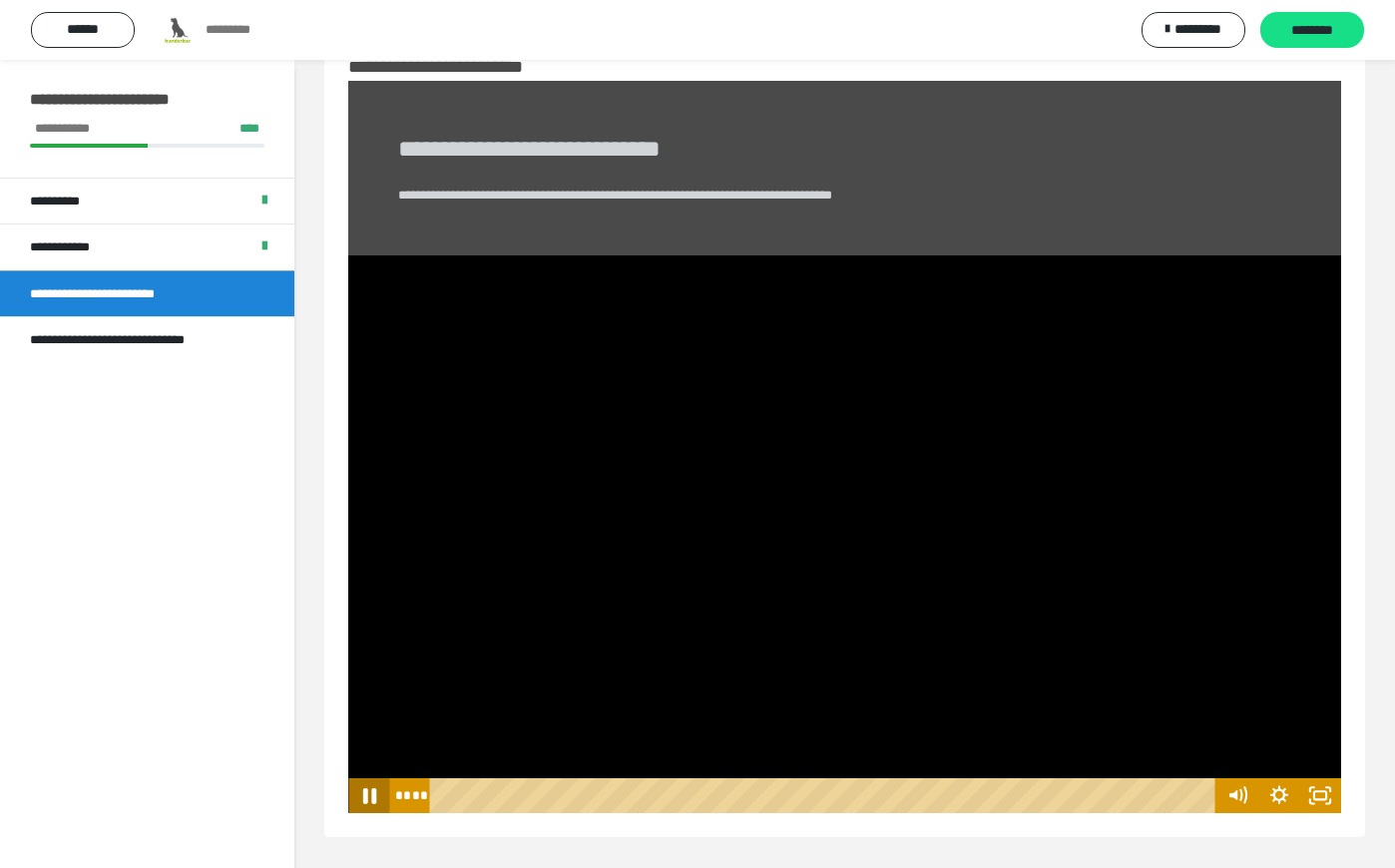 click 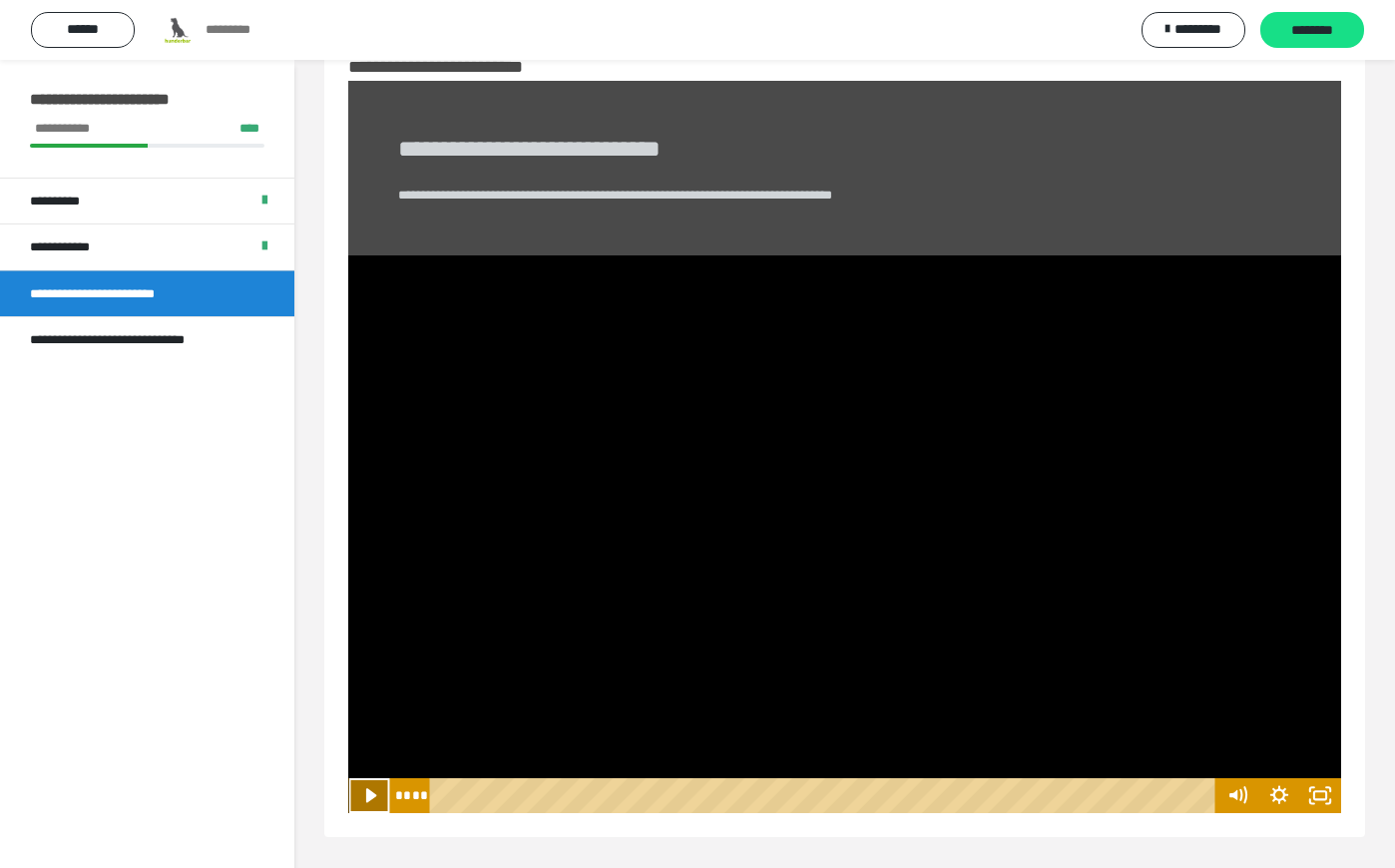 click 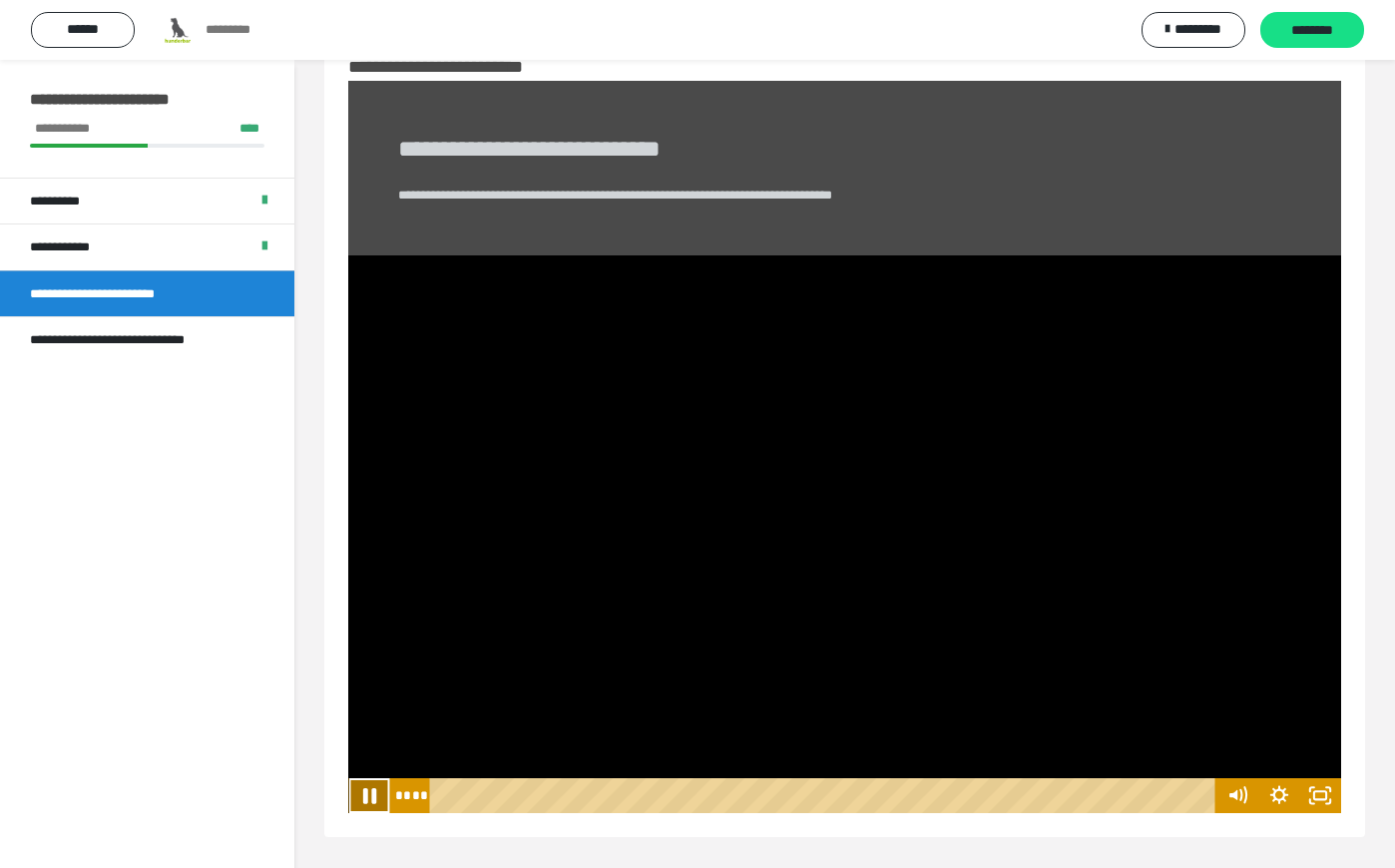 click 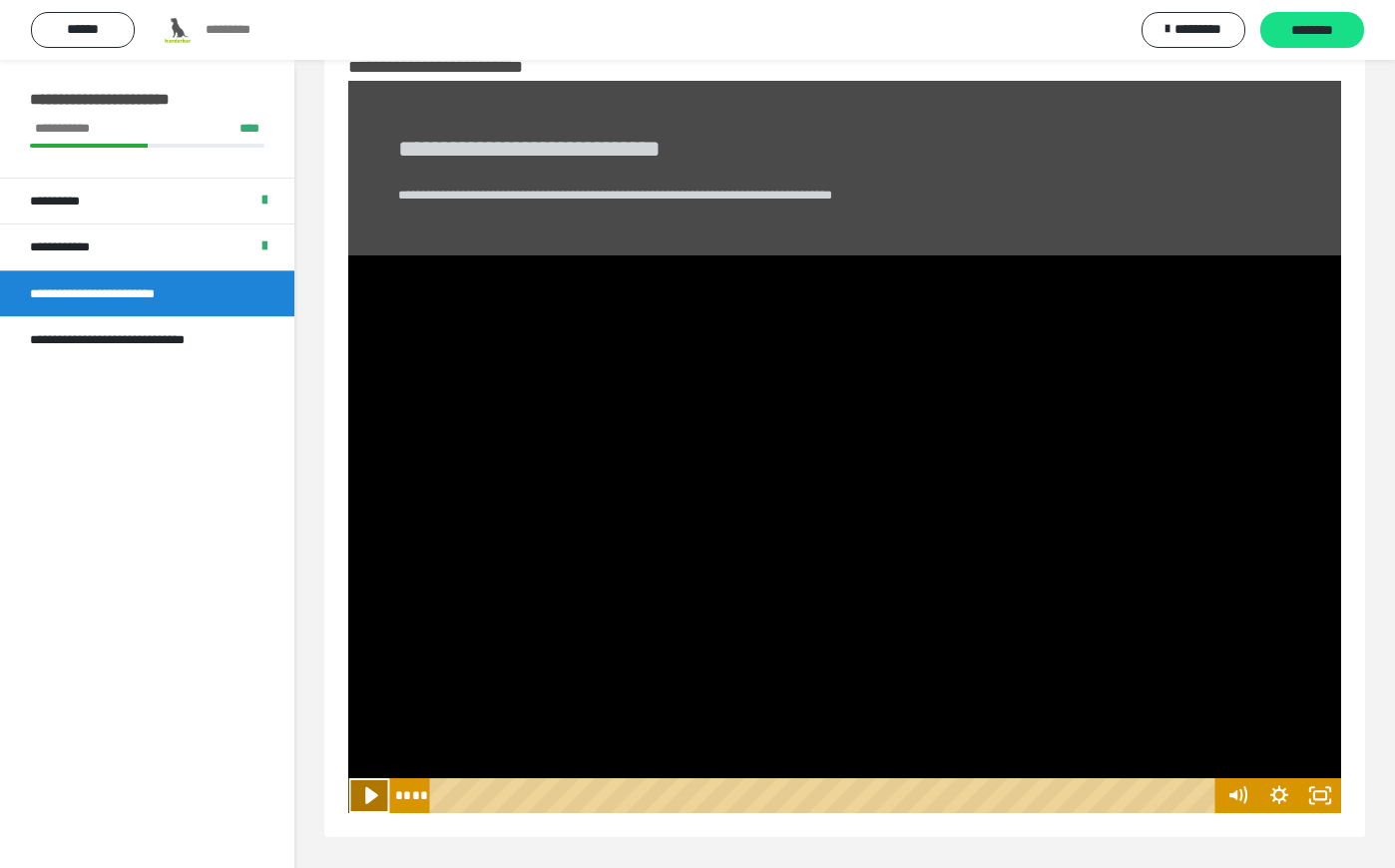 click 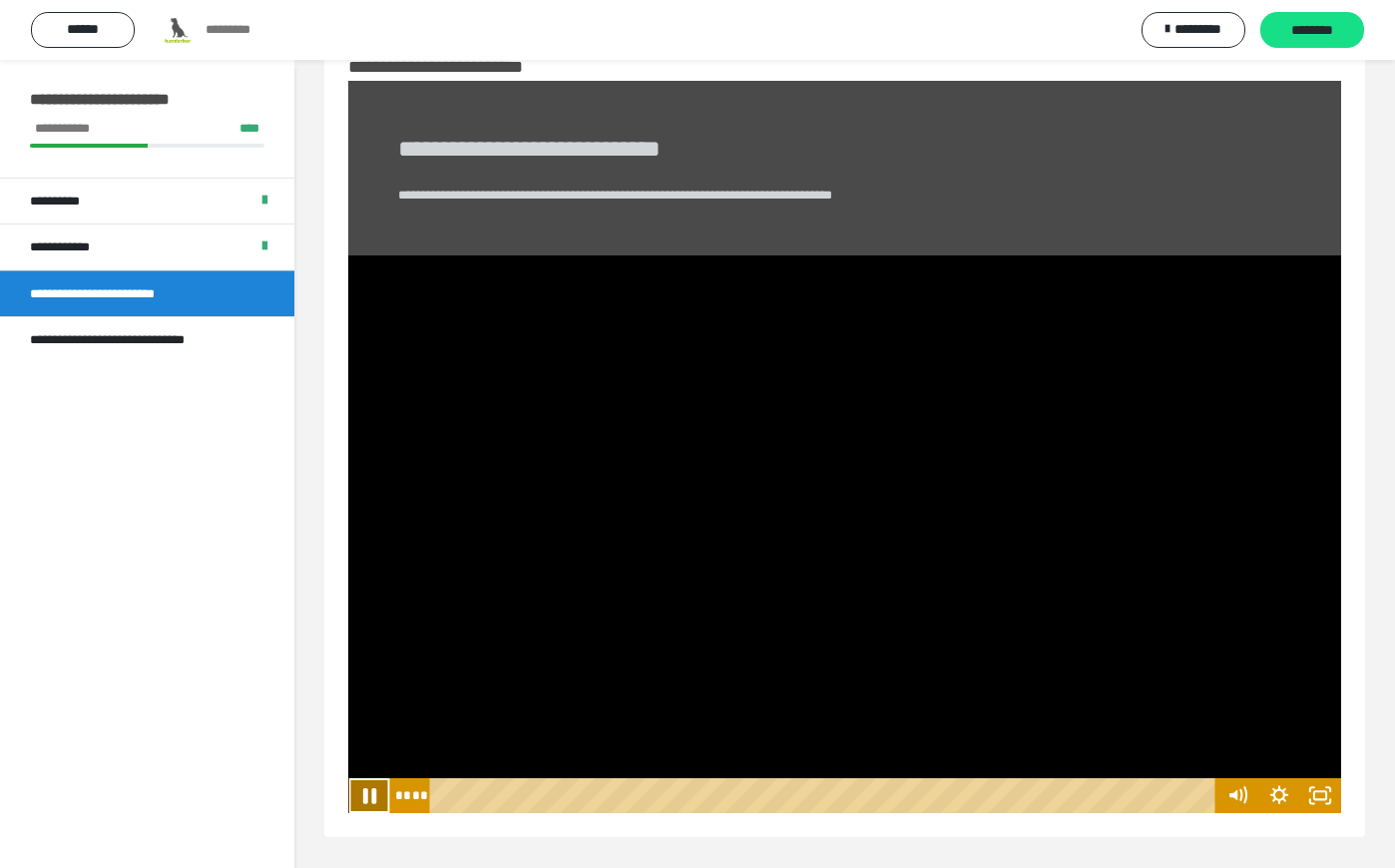 click 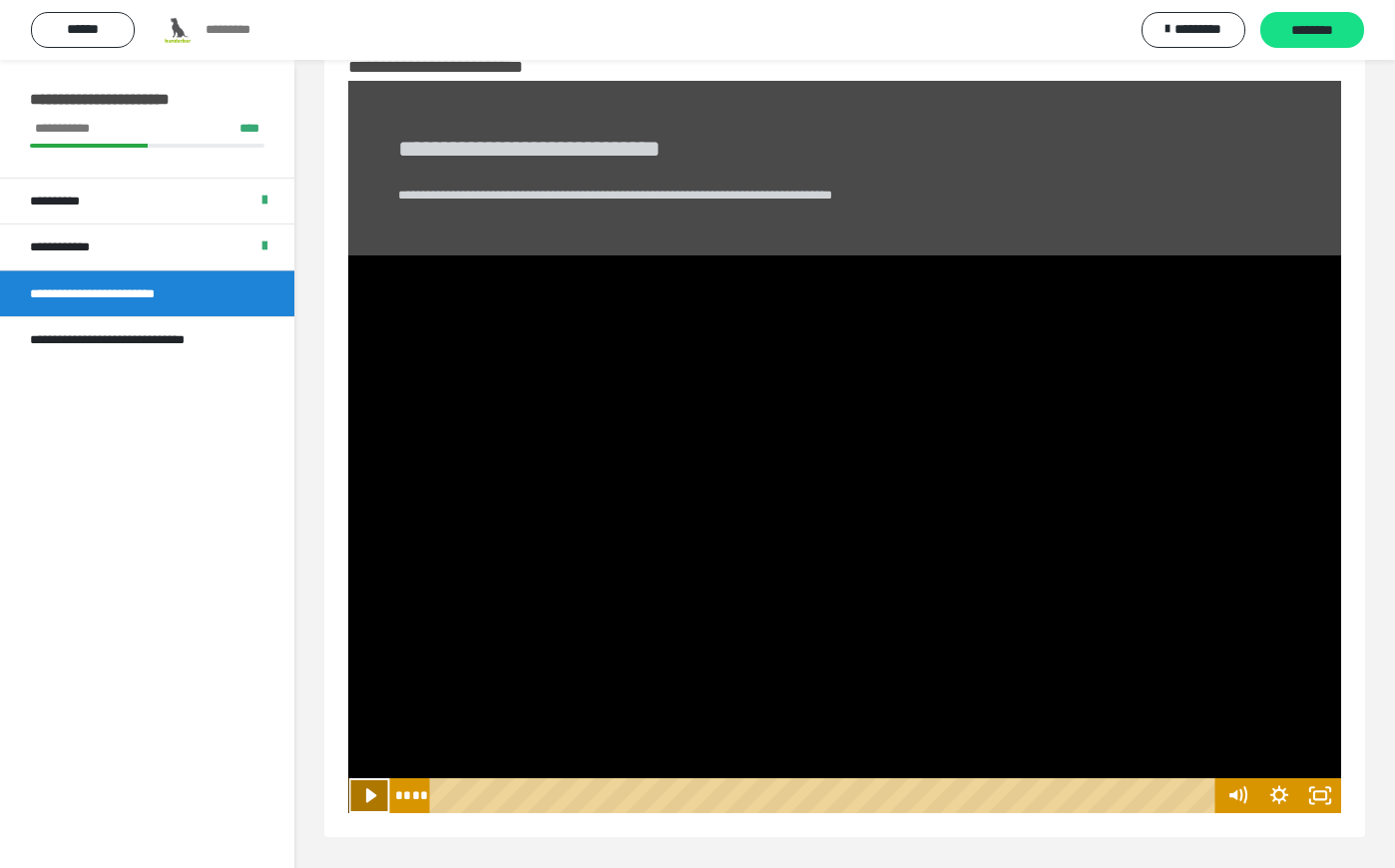 click 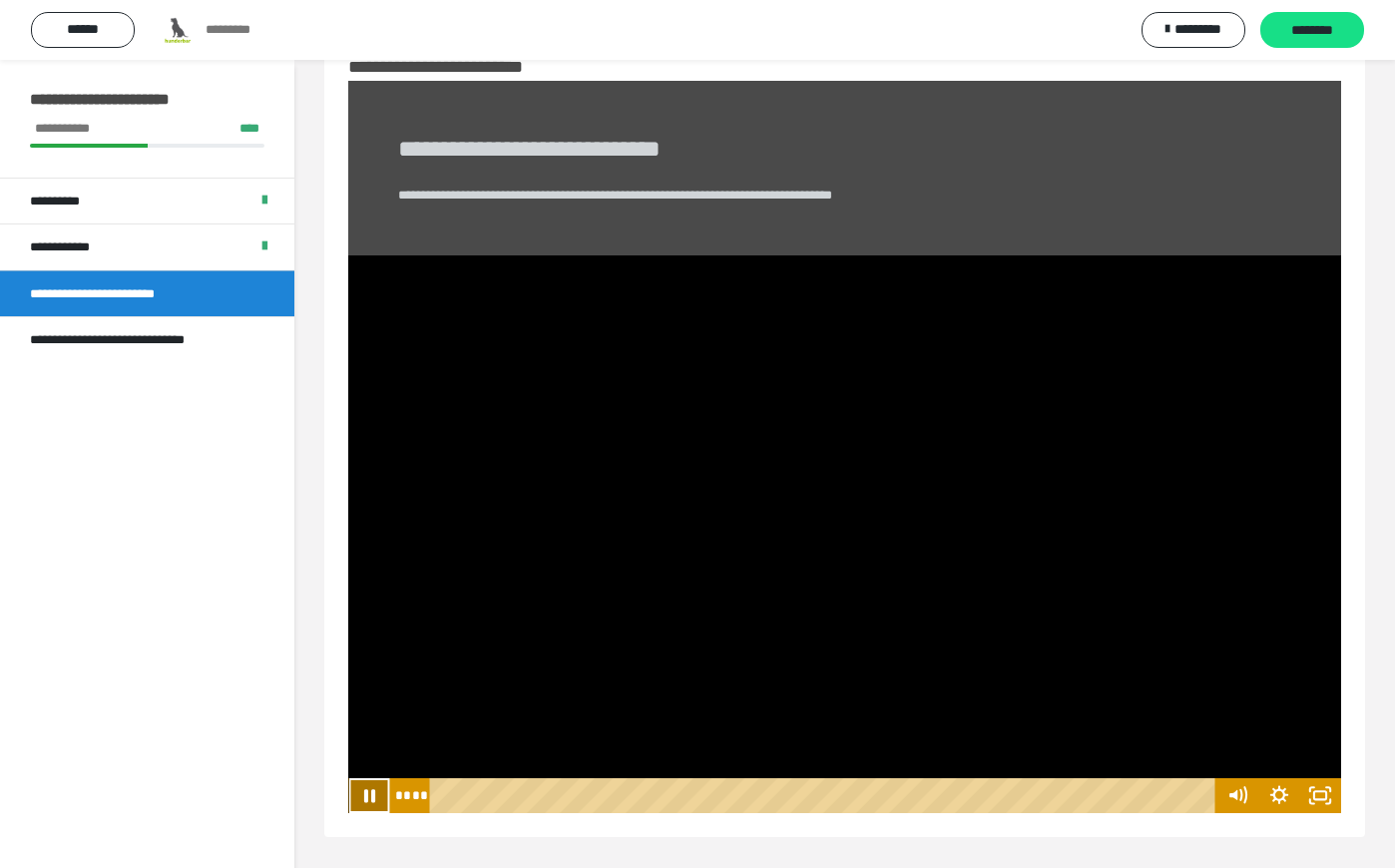 click 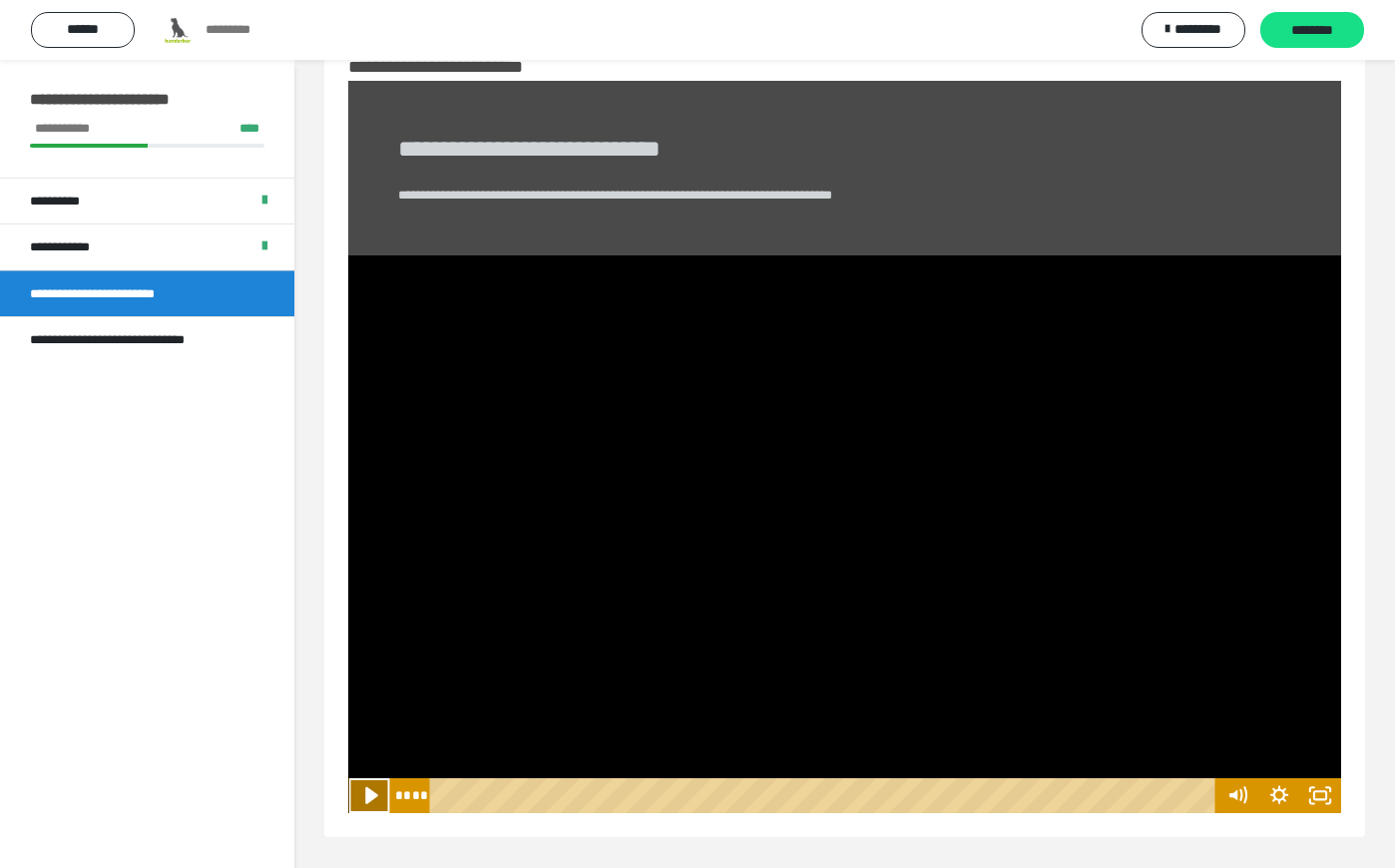 click 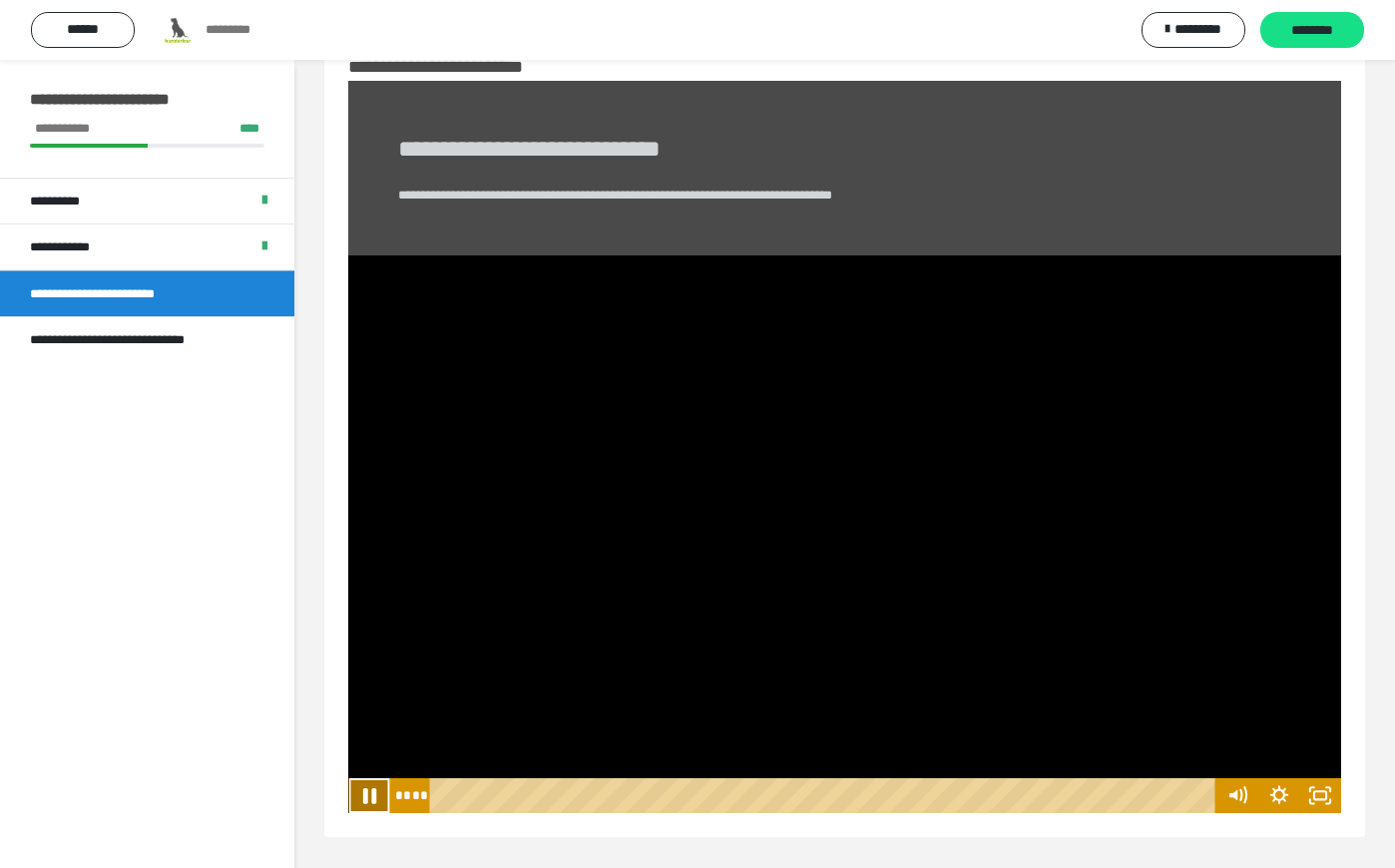 click 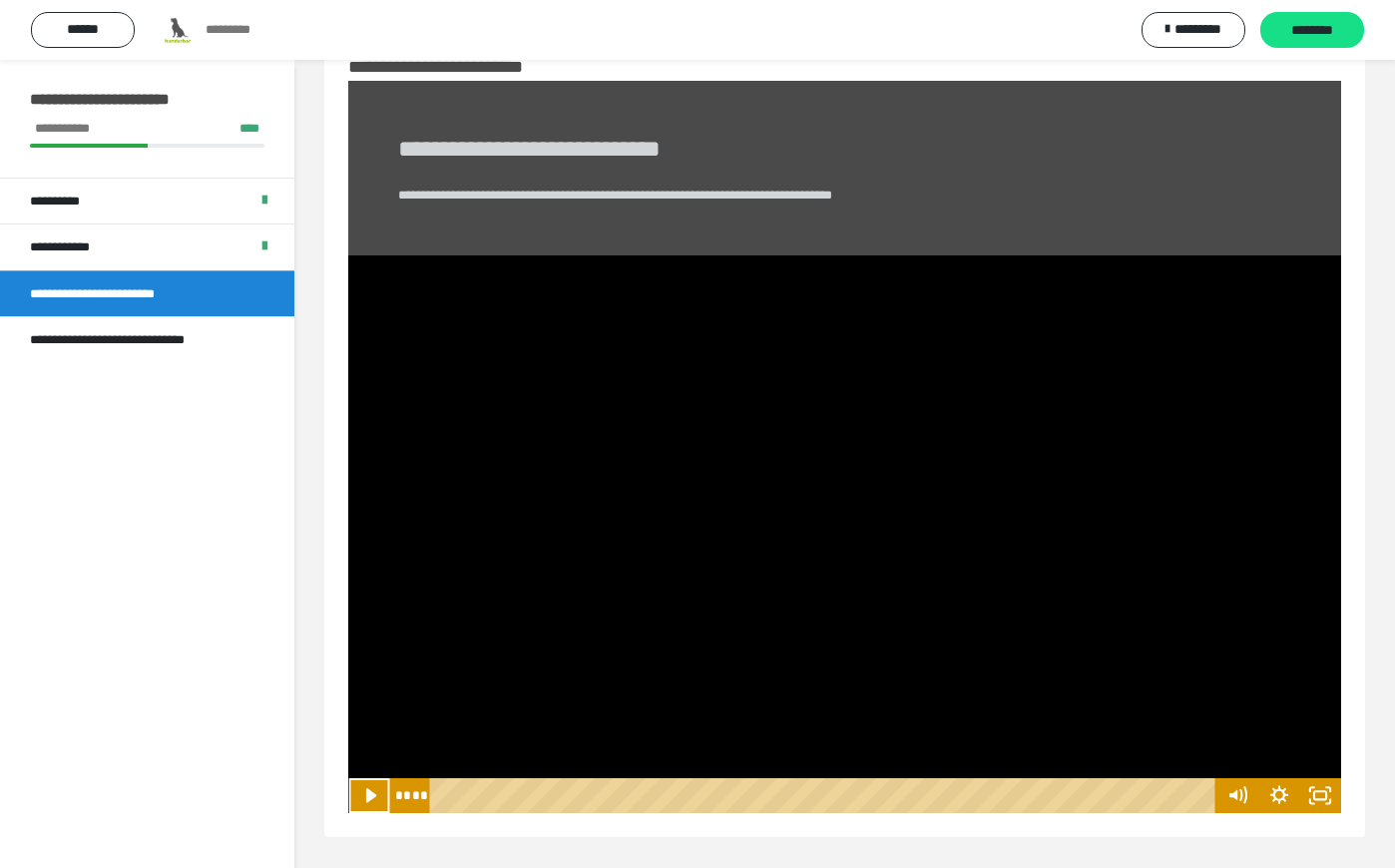 click 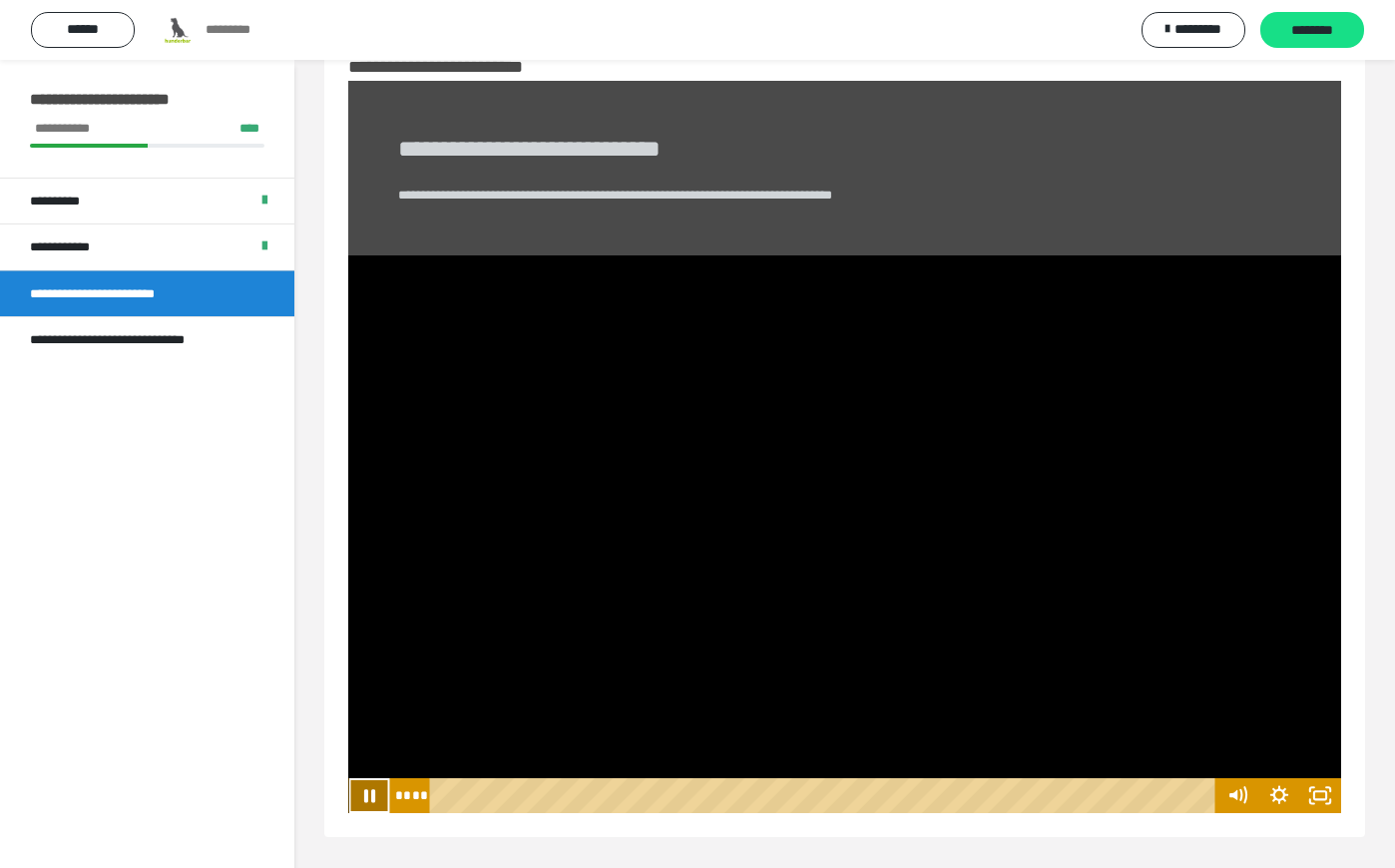 click 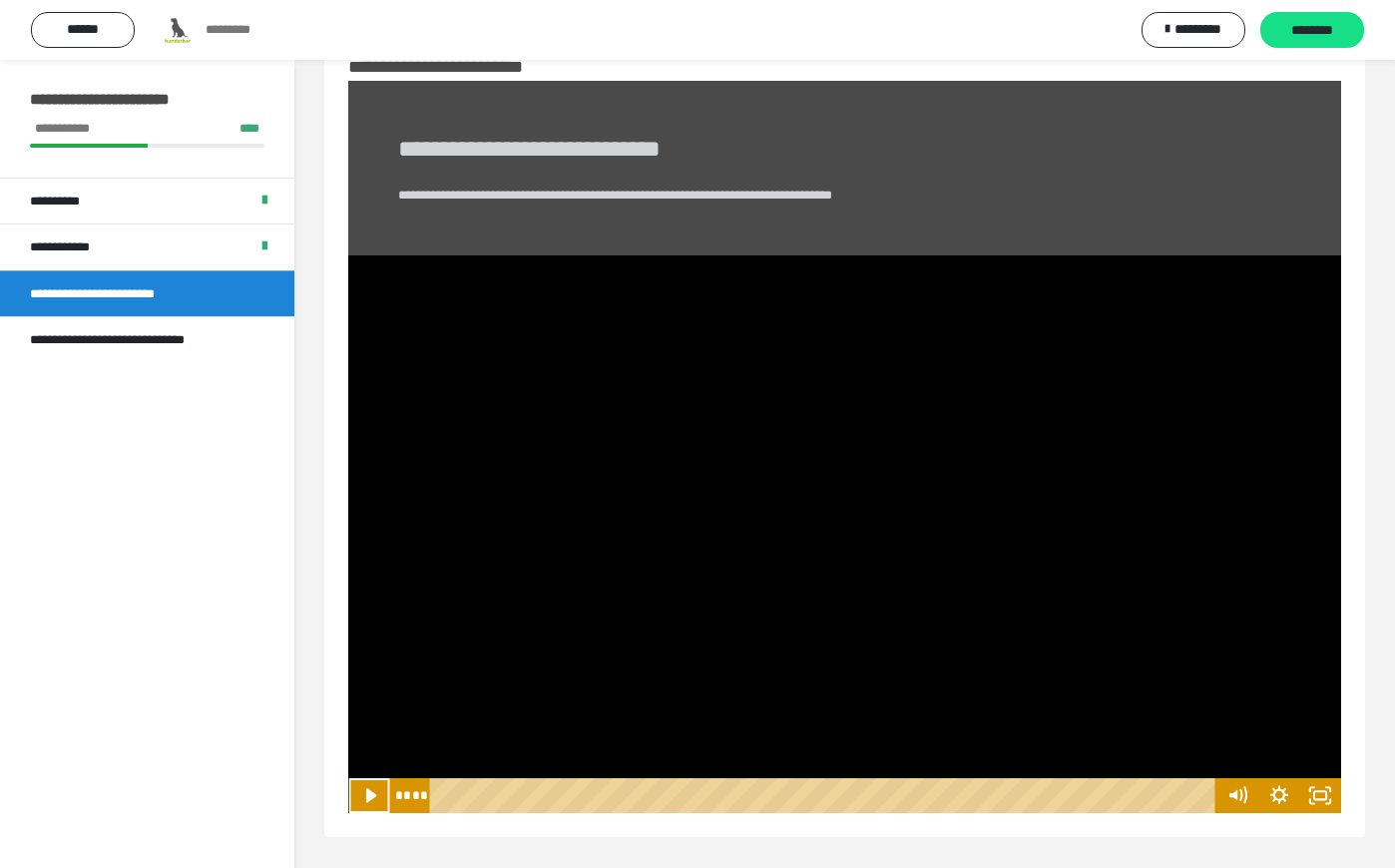 click 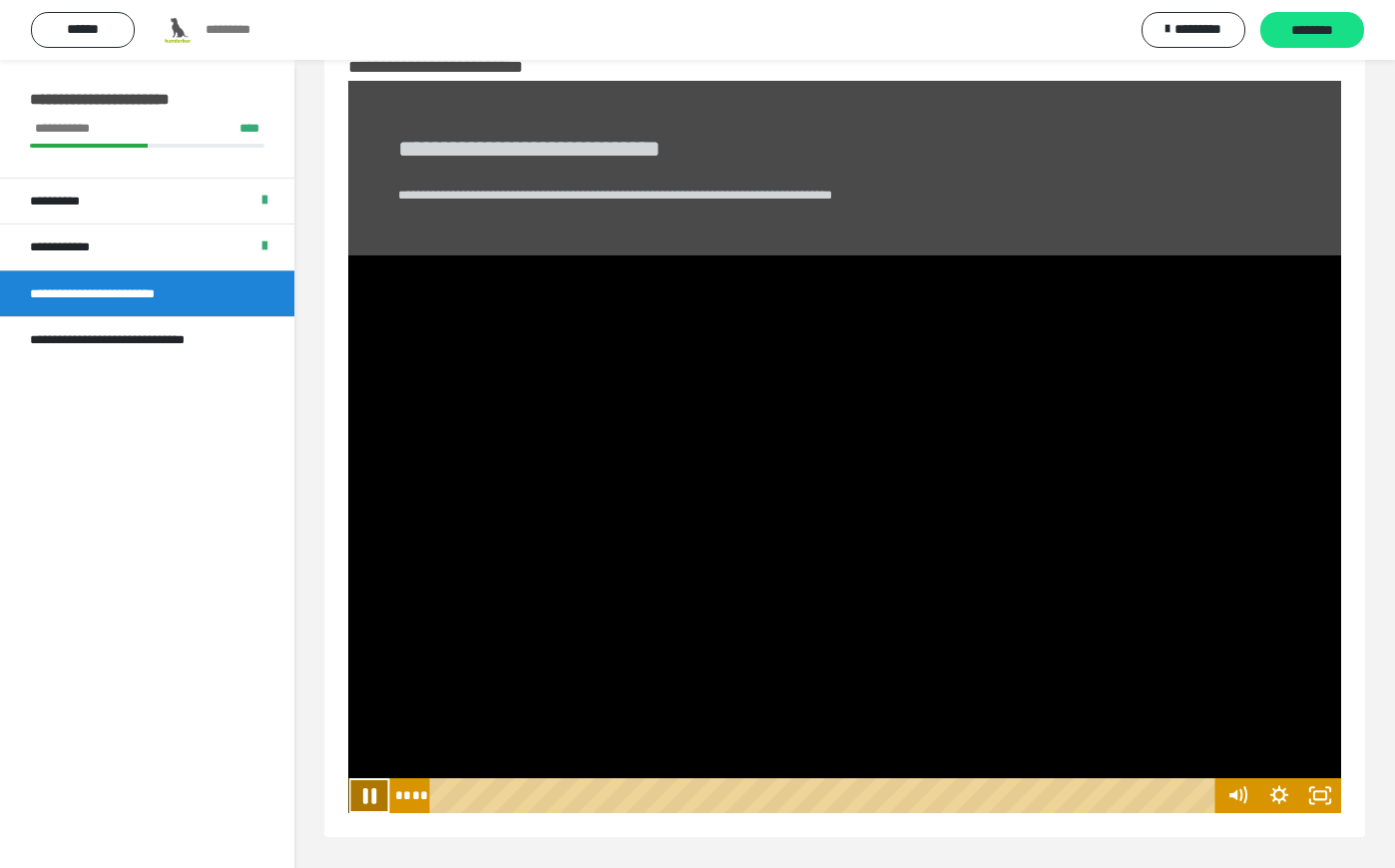 click 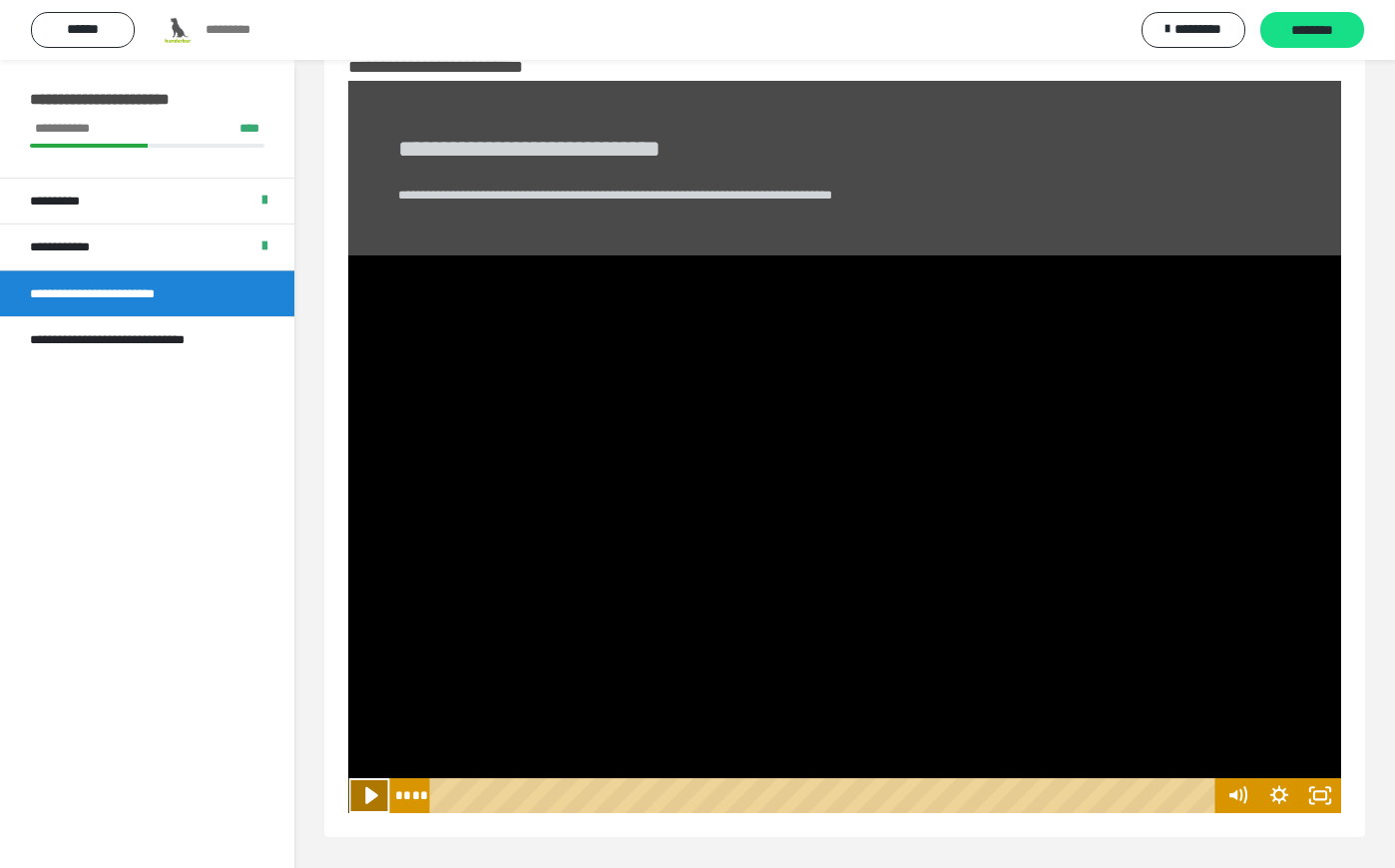 click 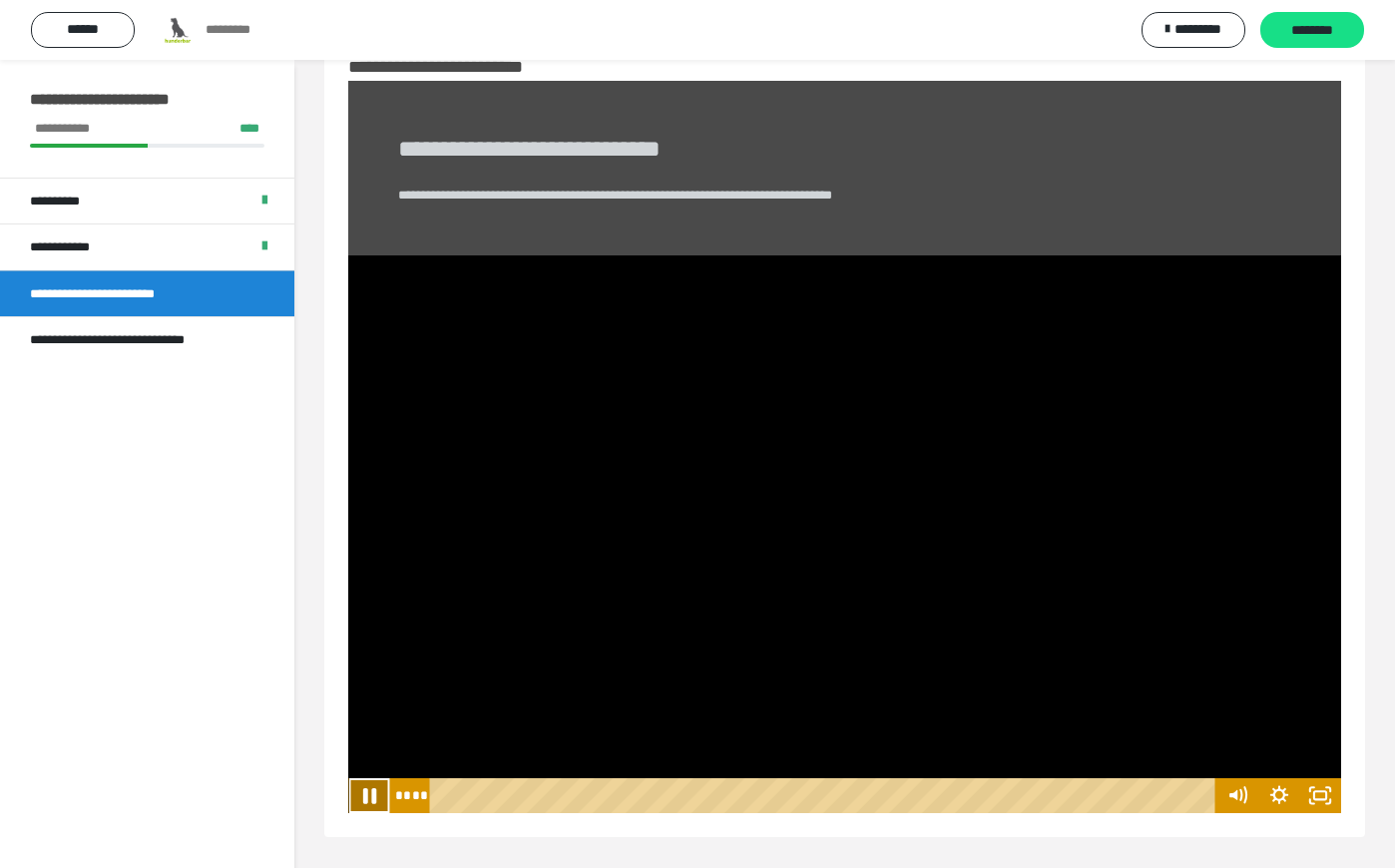 click 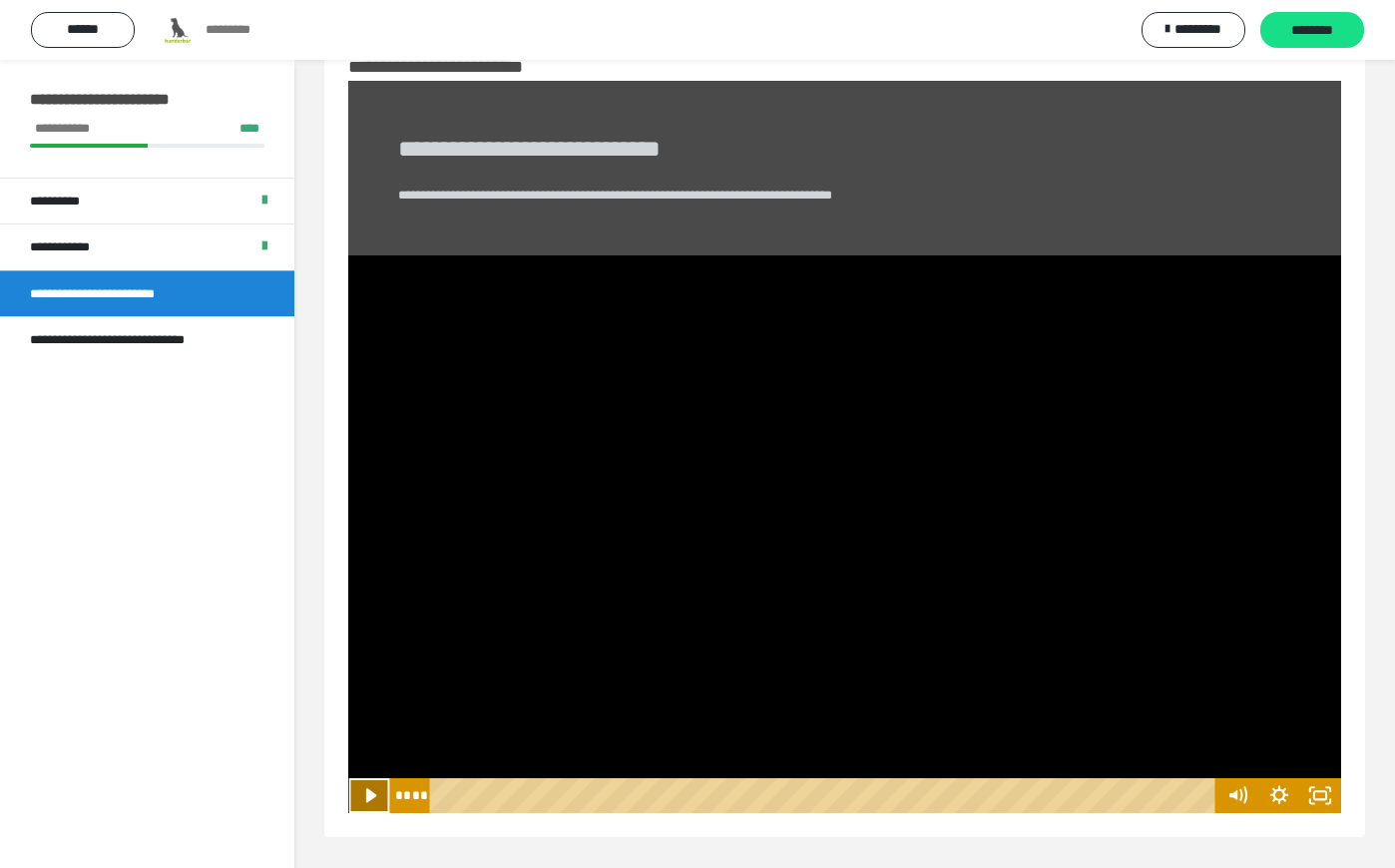 click 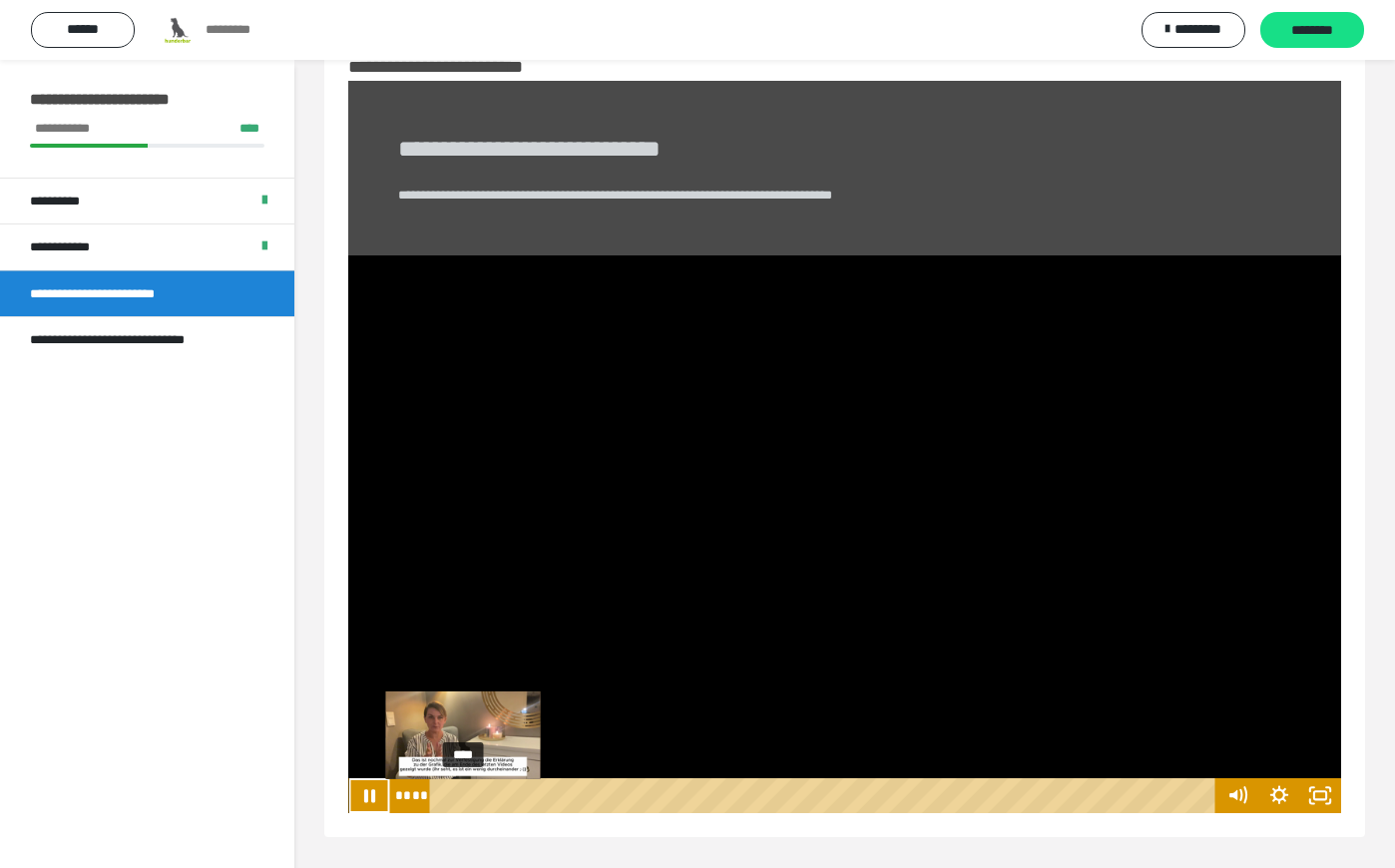 click at bounding box center (470, 796) 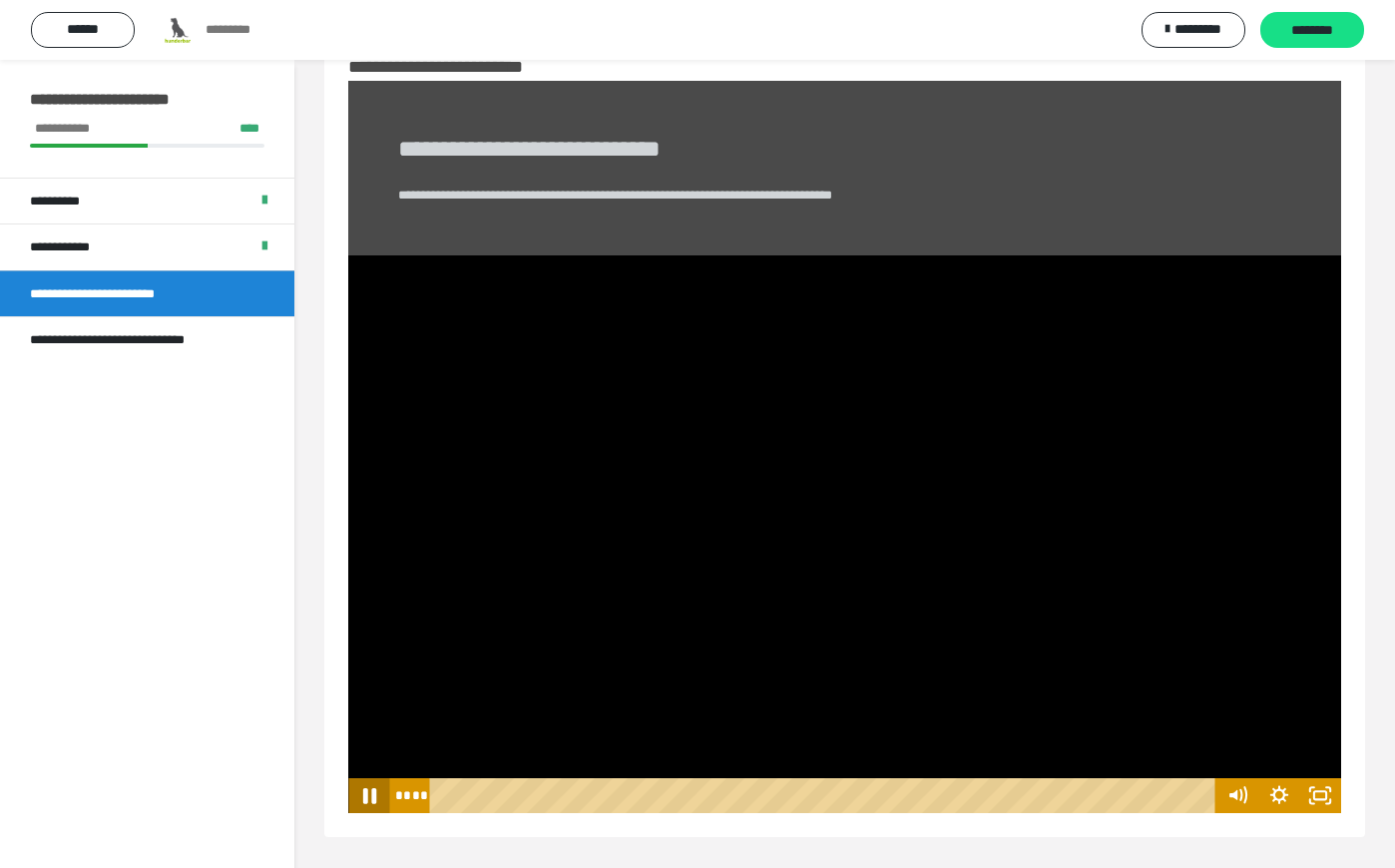 click 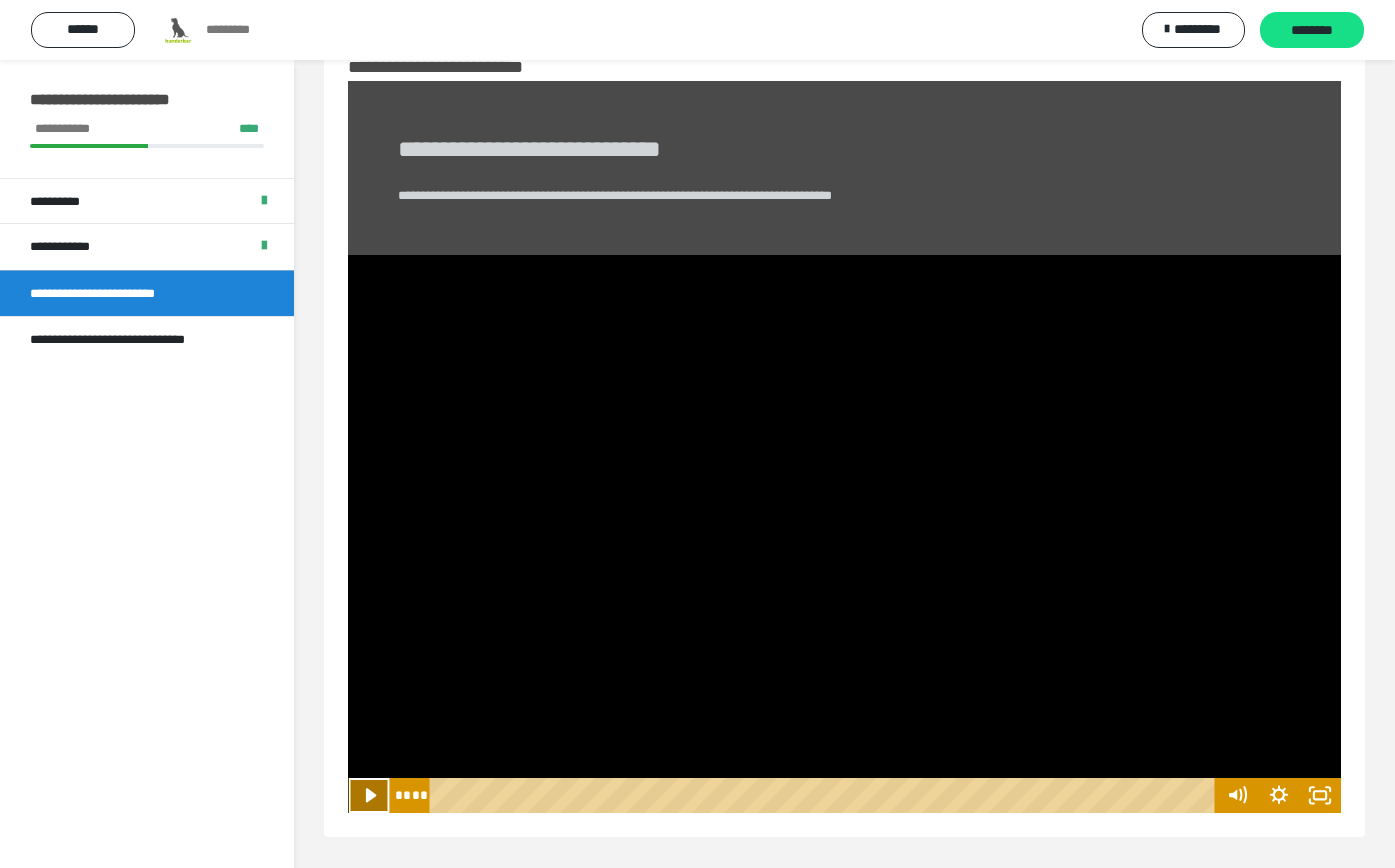 click 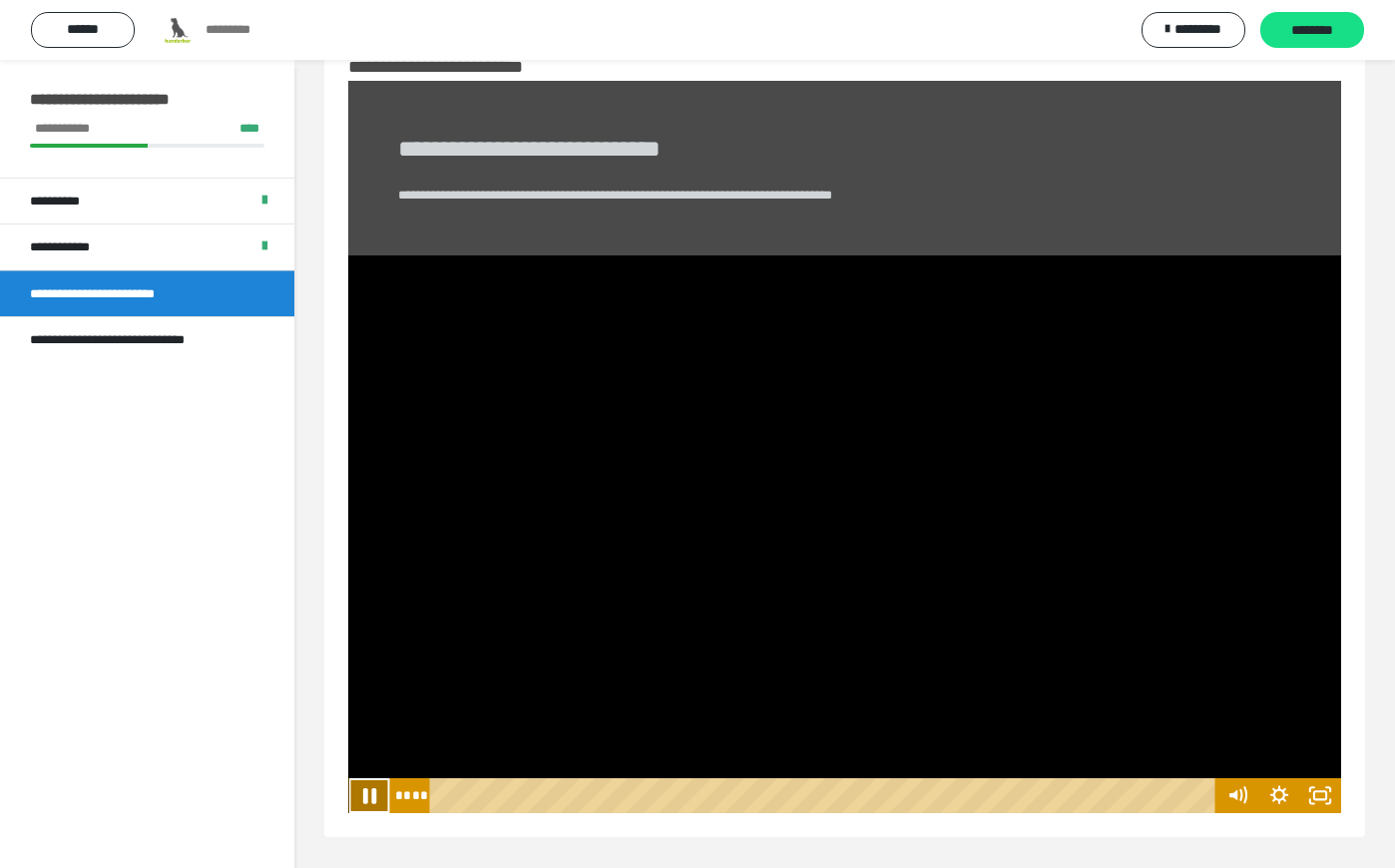 click 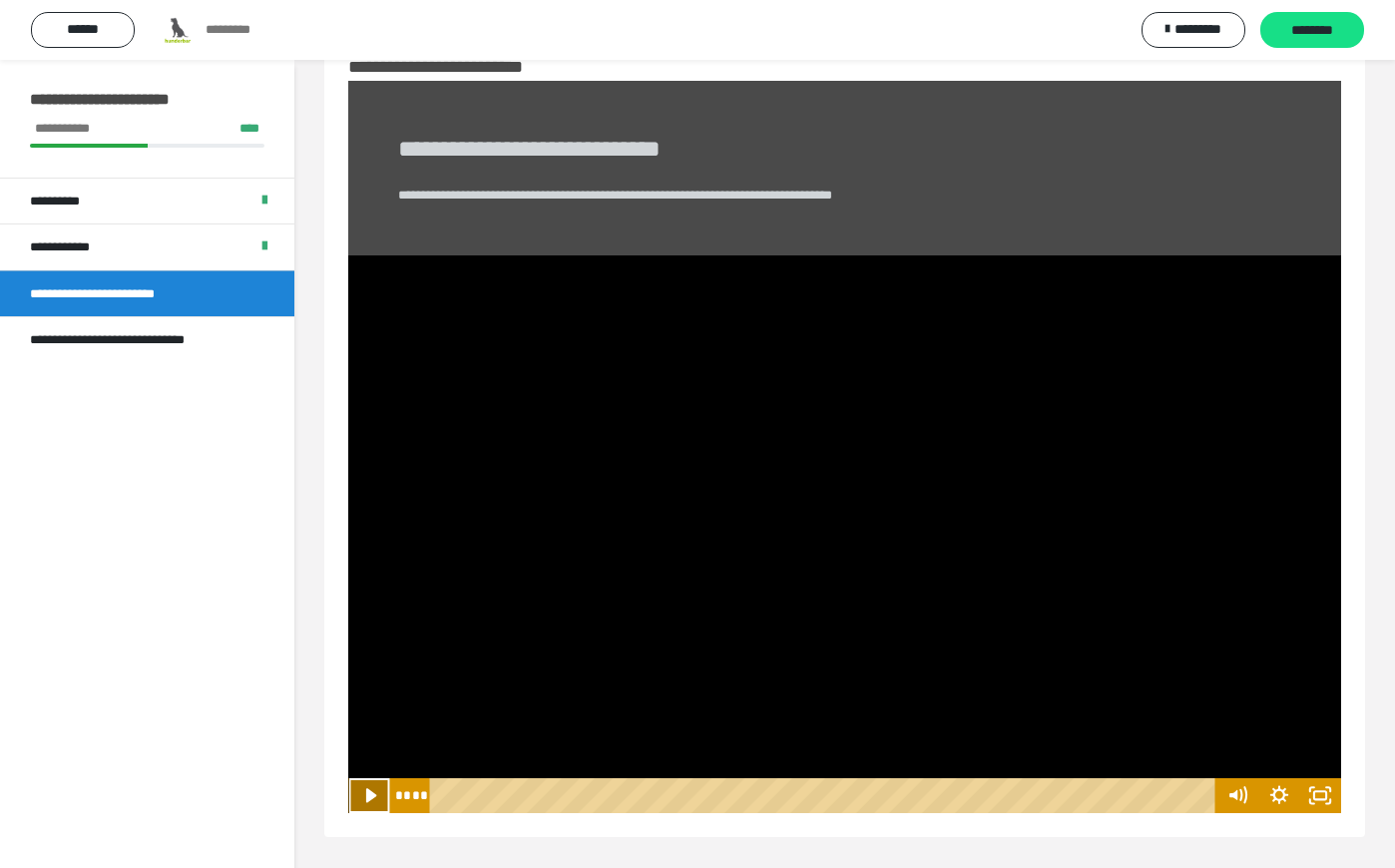 click 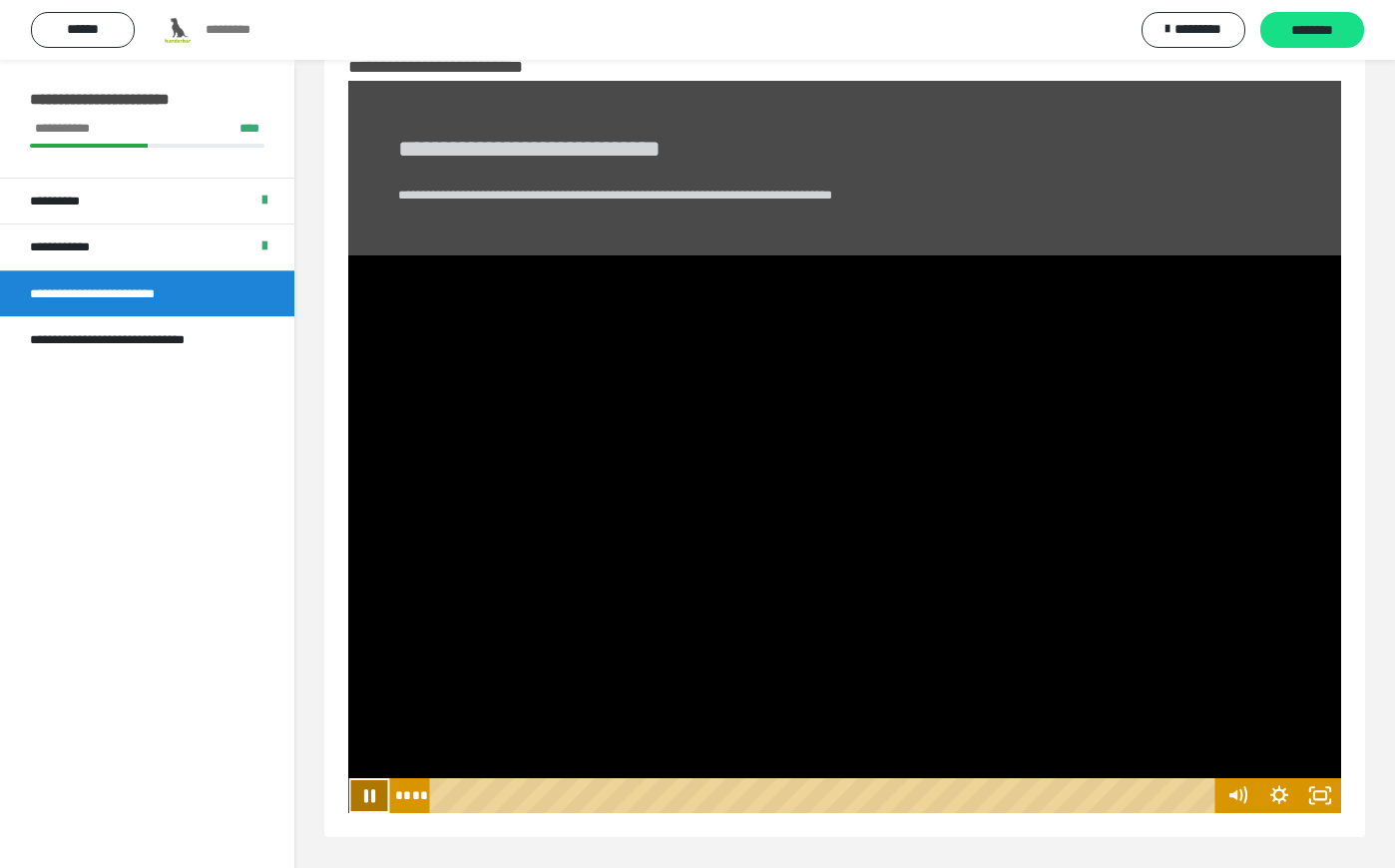 click 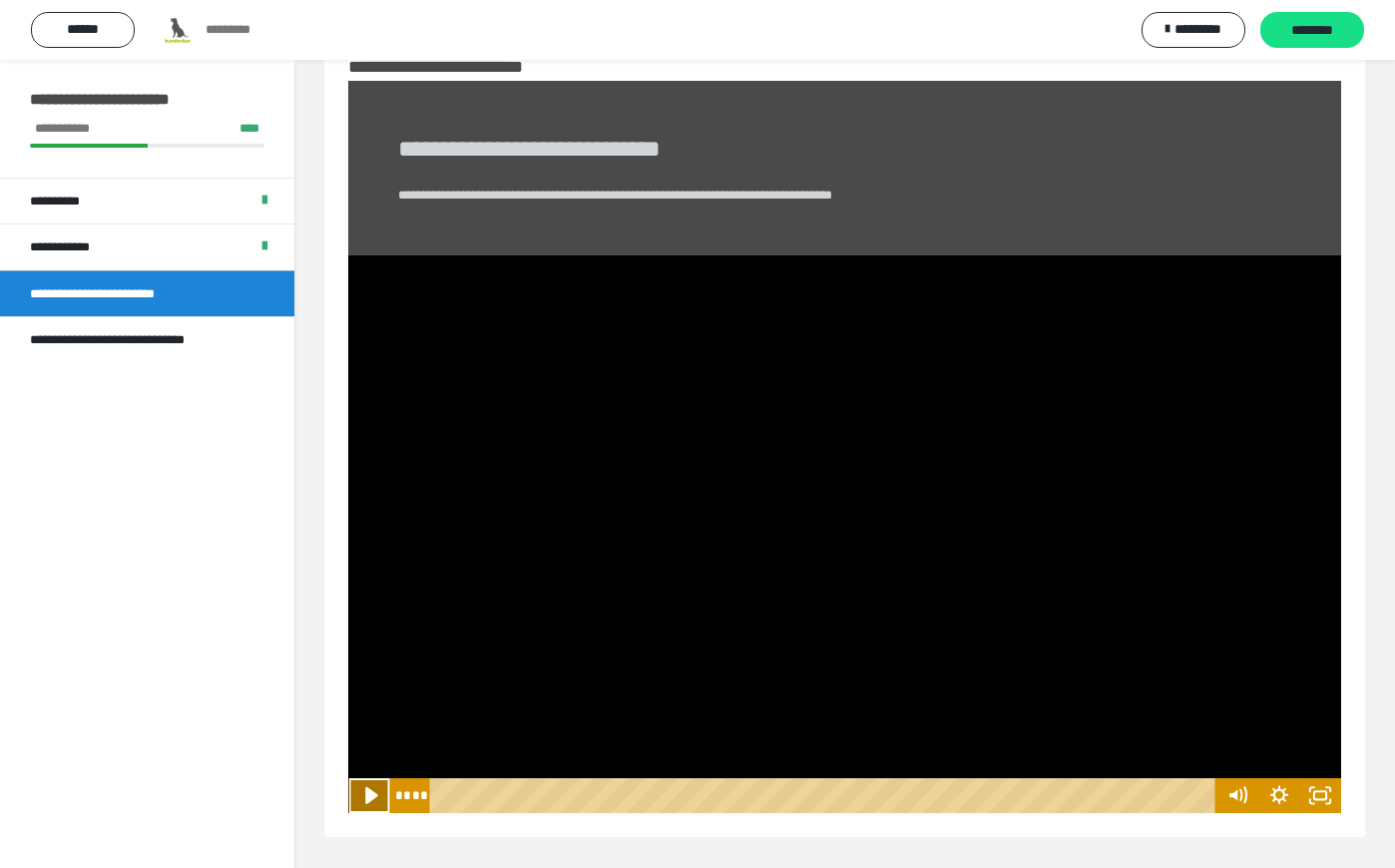 click 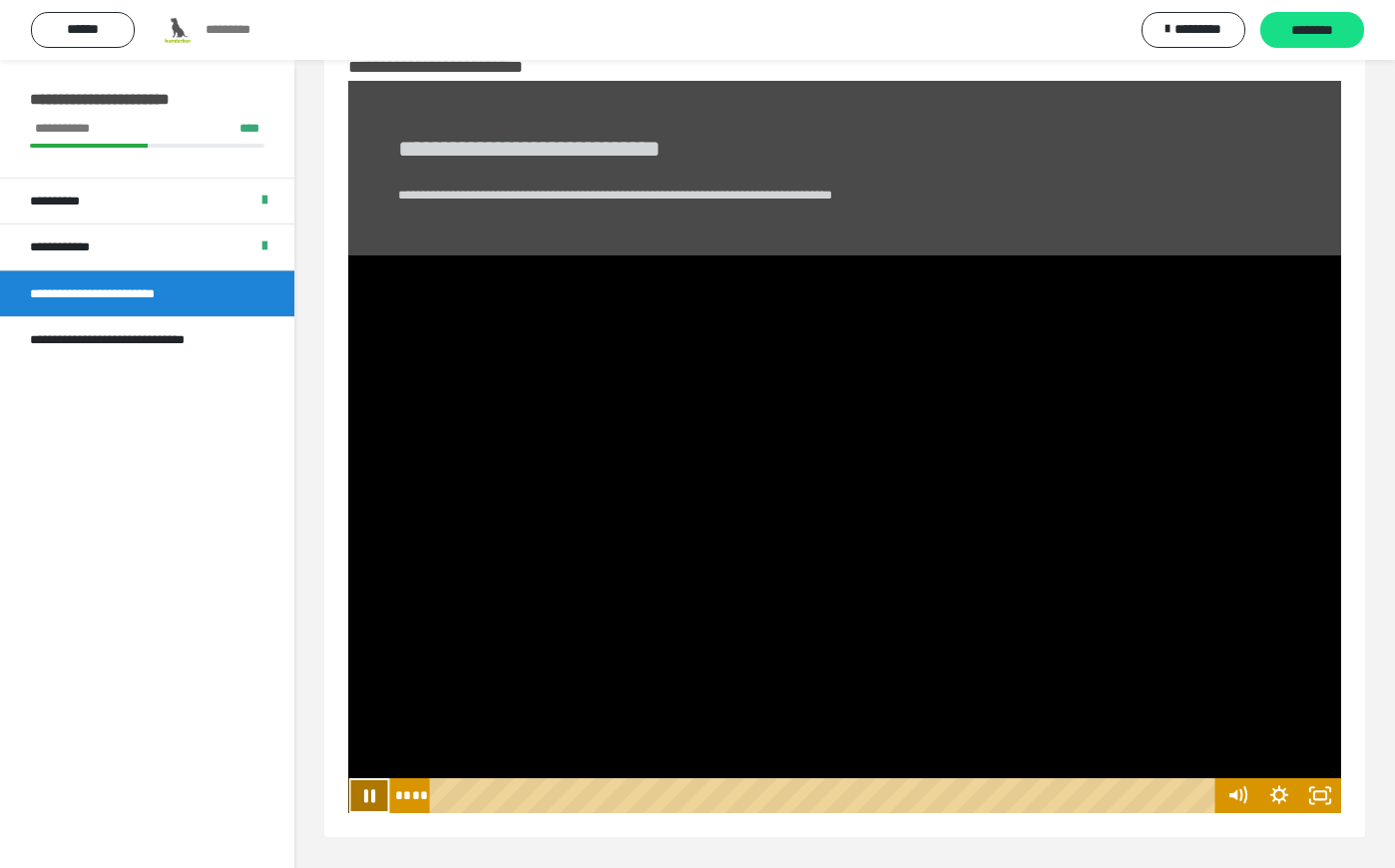 click 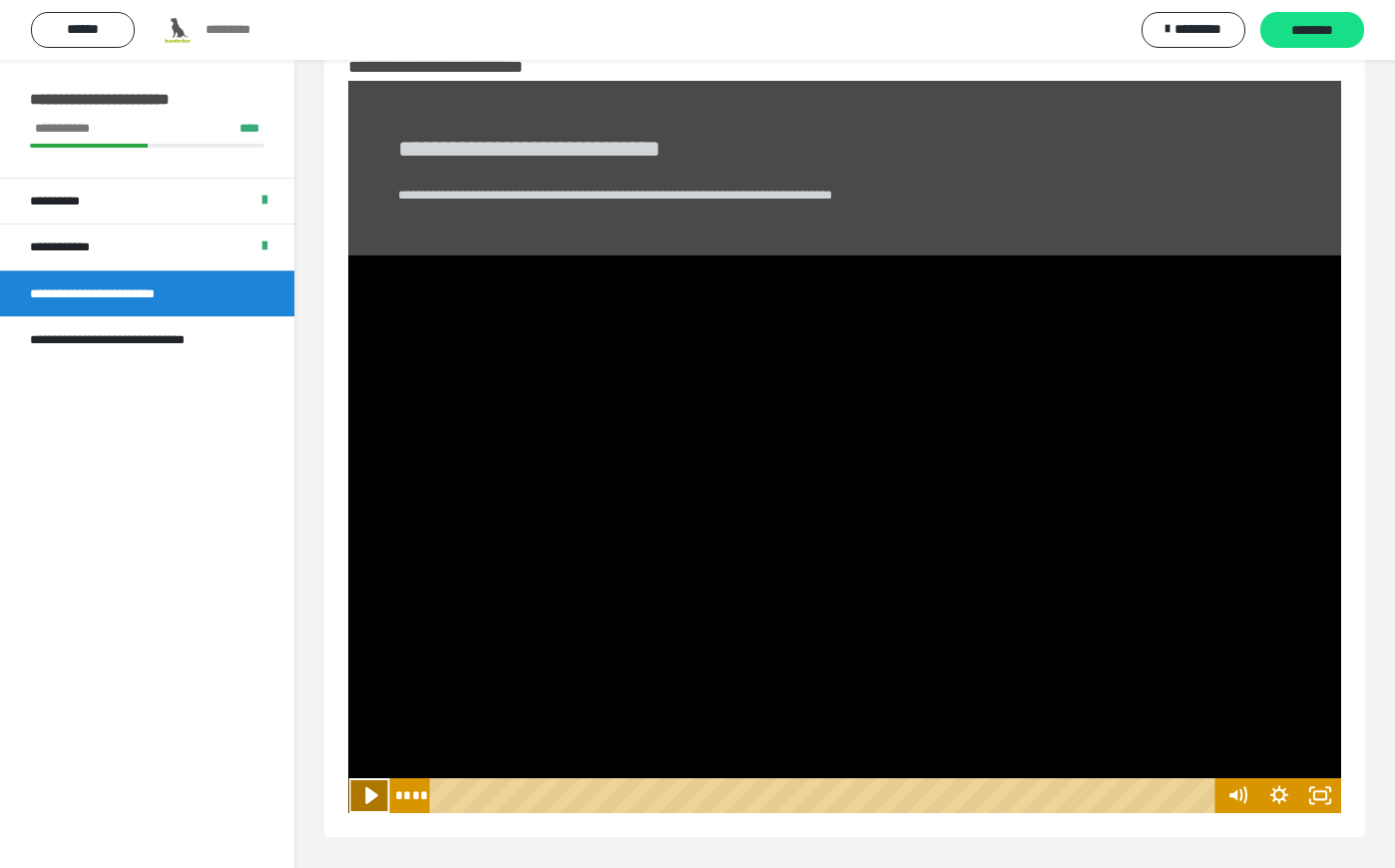 click 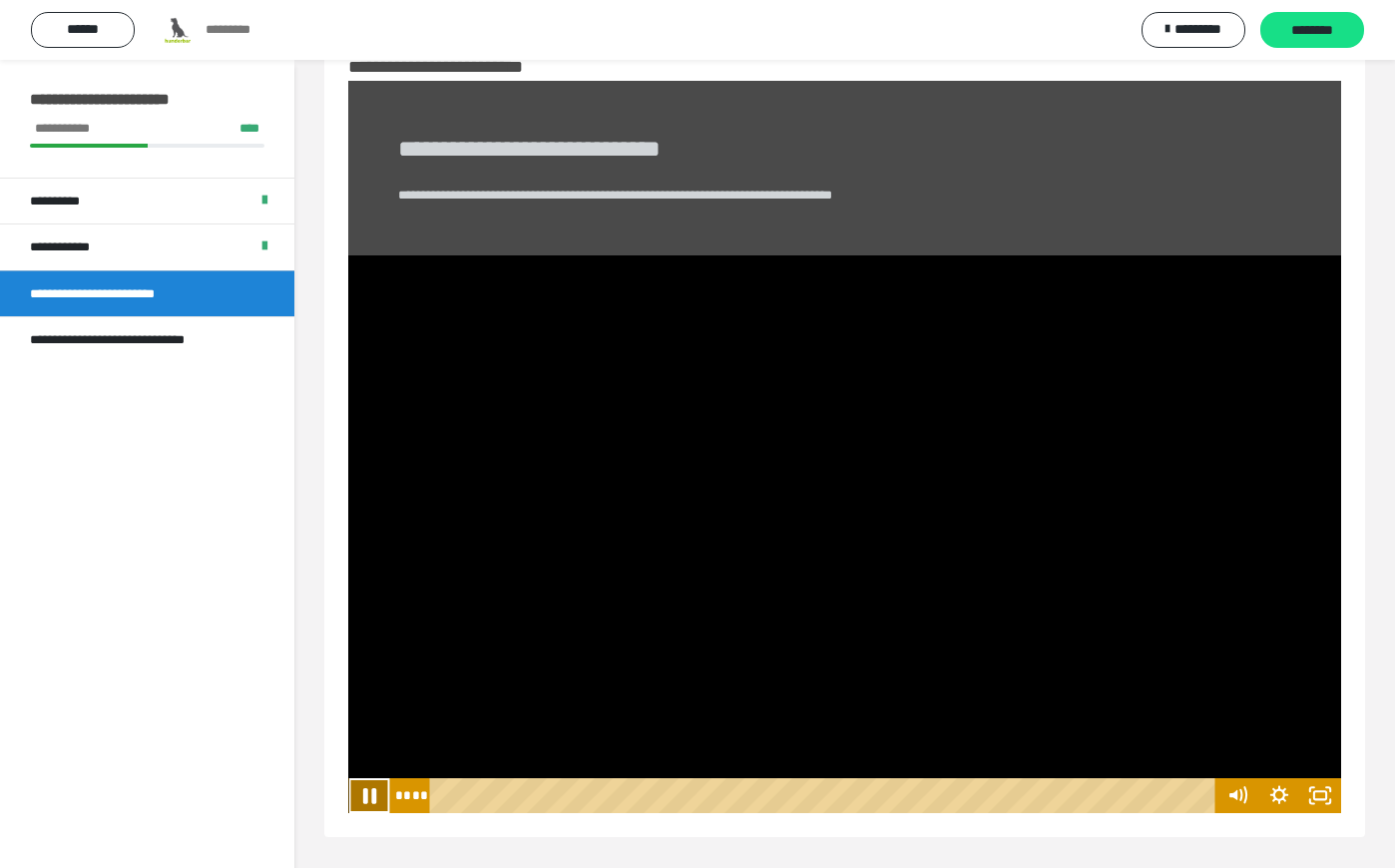 click 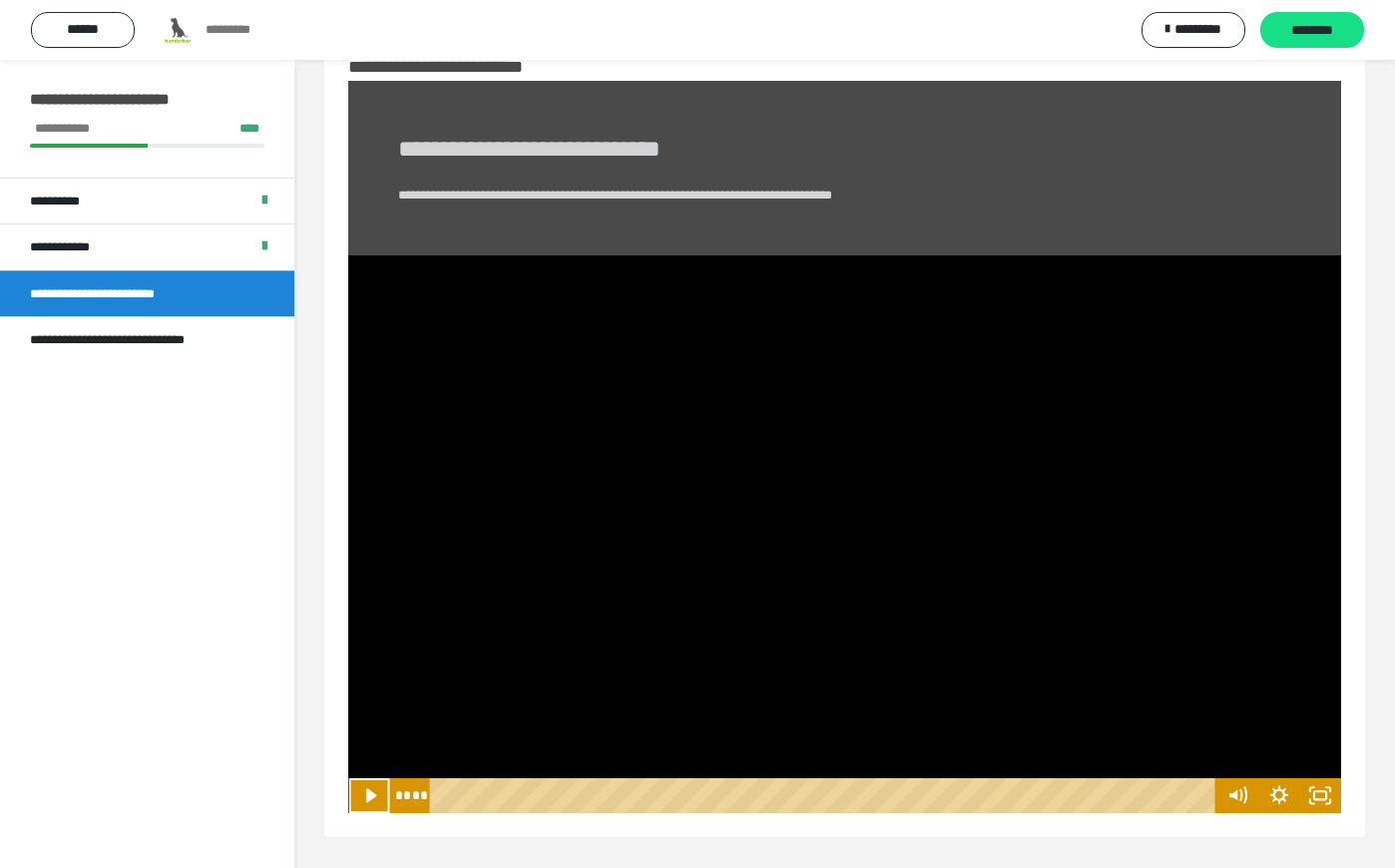 click 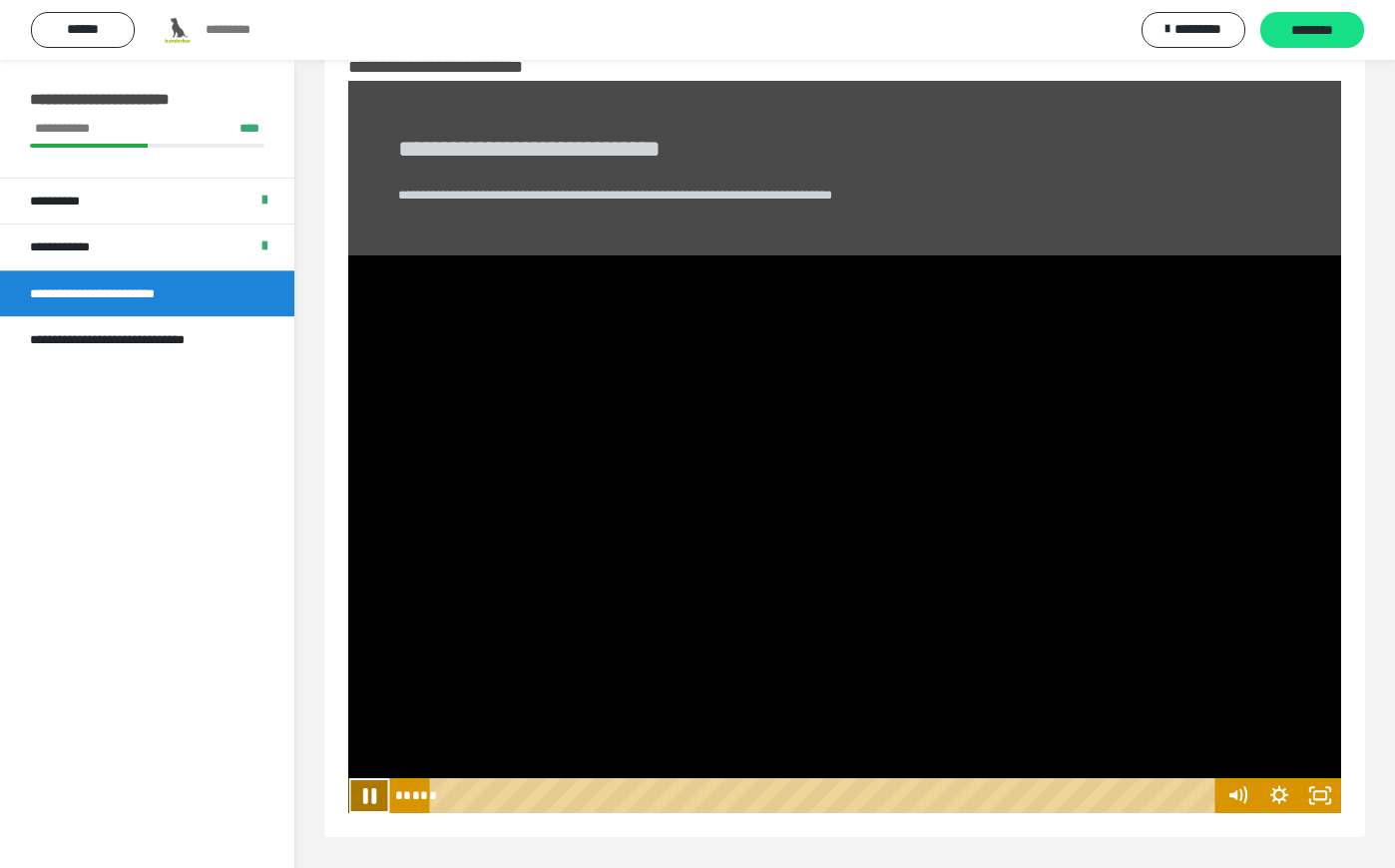 click 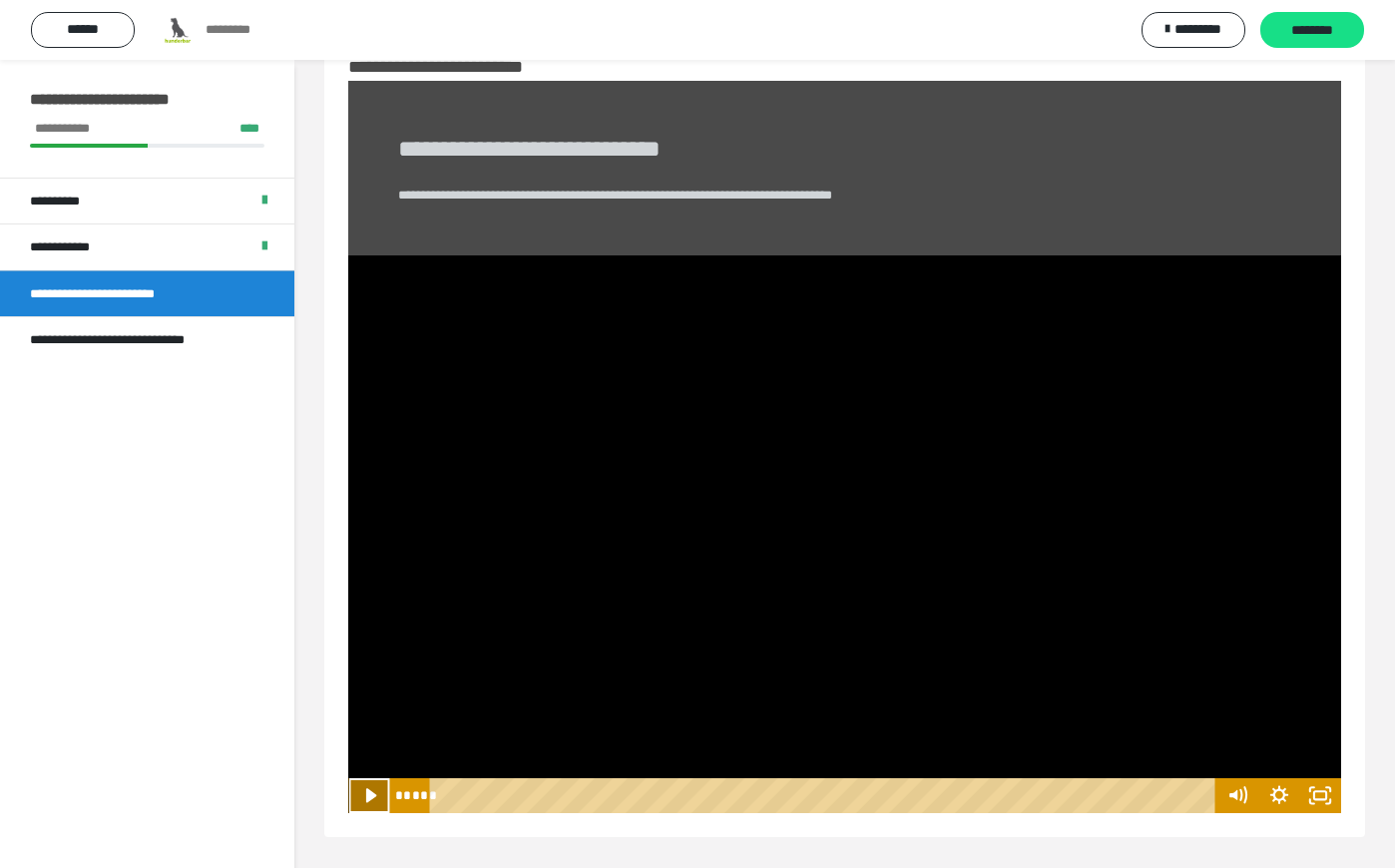 click 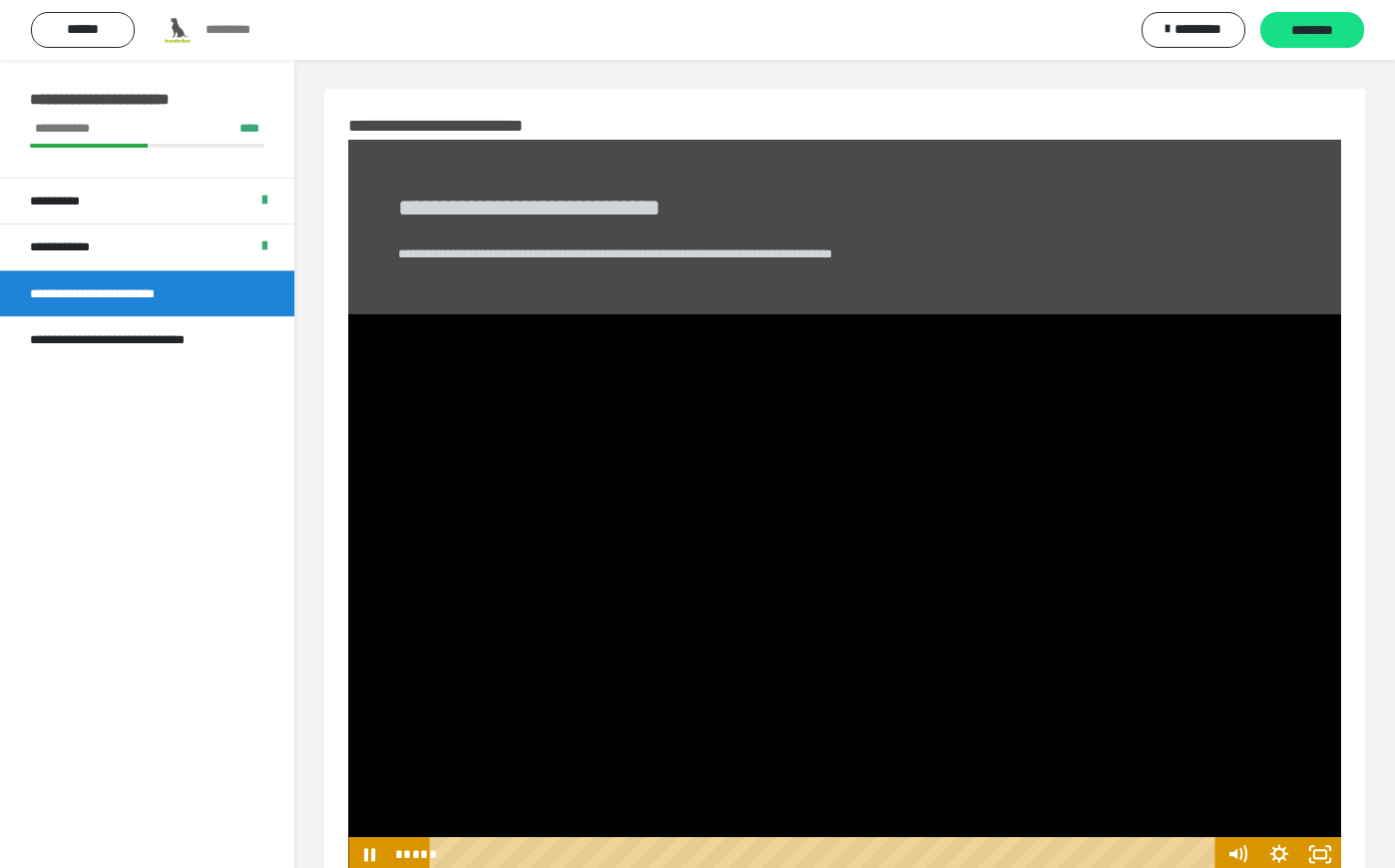 scroll, scrollTop: 0, scrollLeft: 0, axis: both 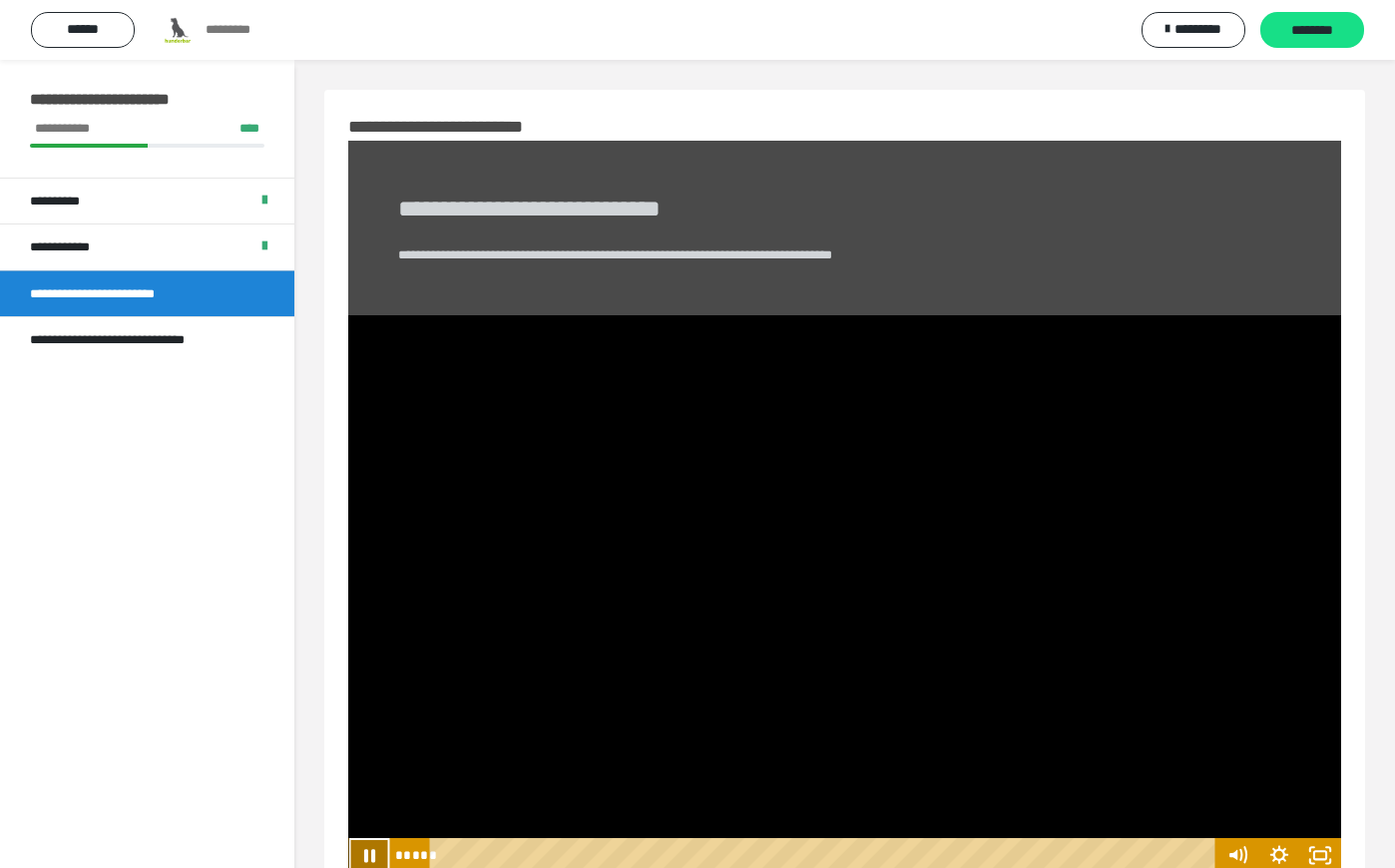click 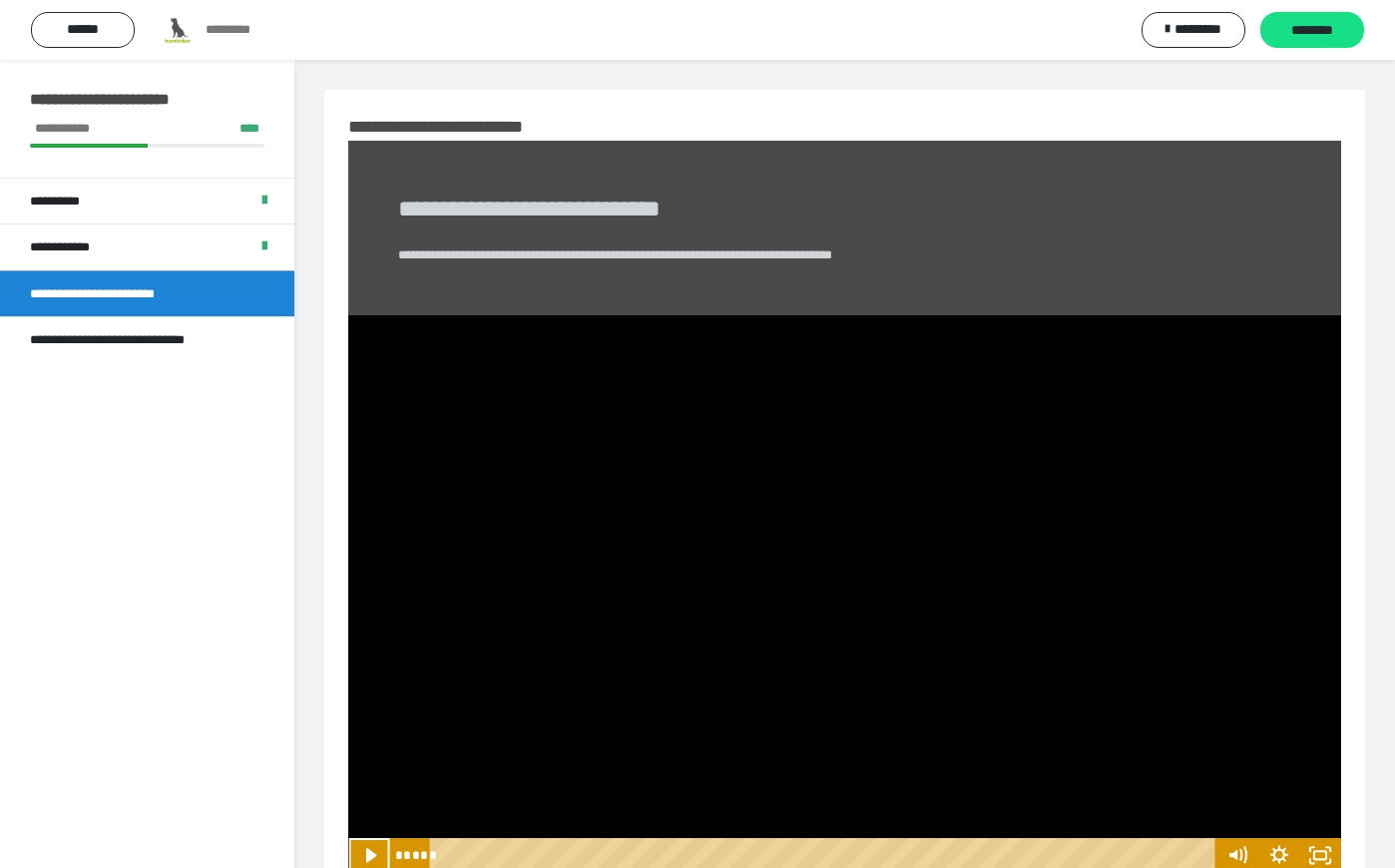 click on "**********" at bounding box center (147, 494) 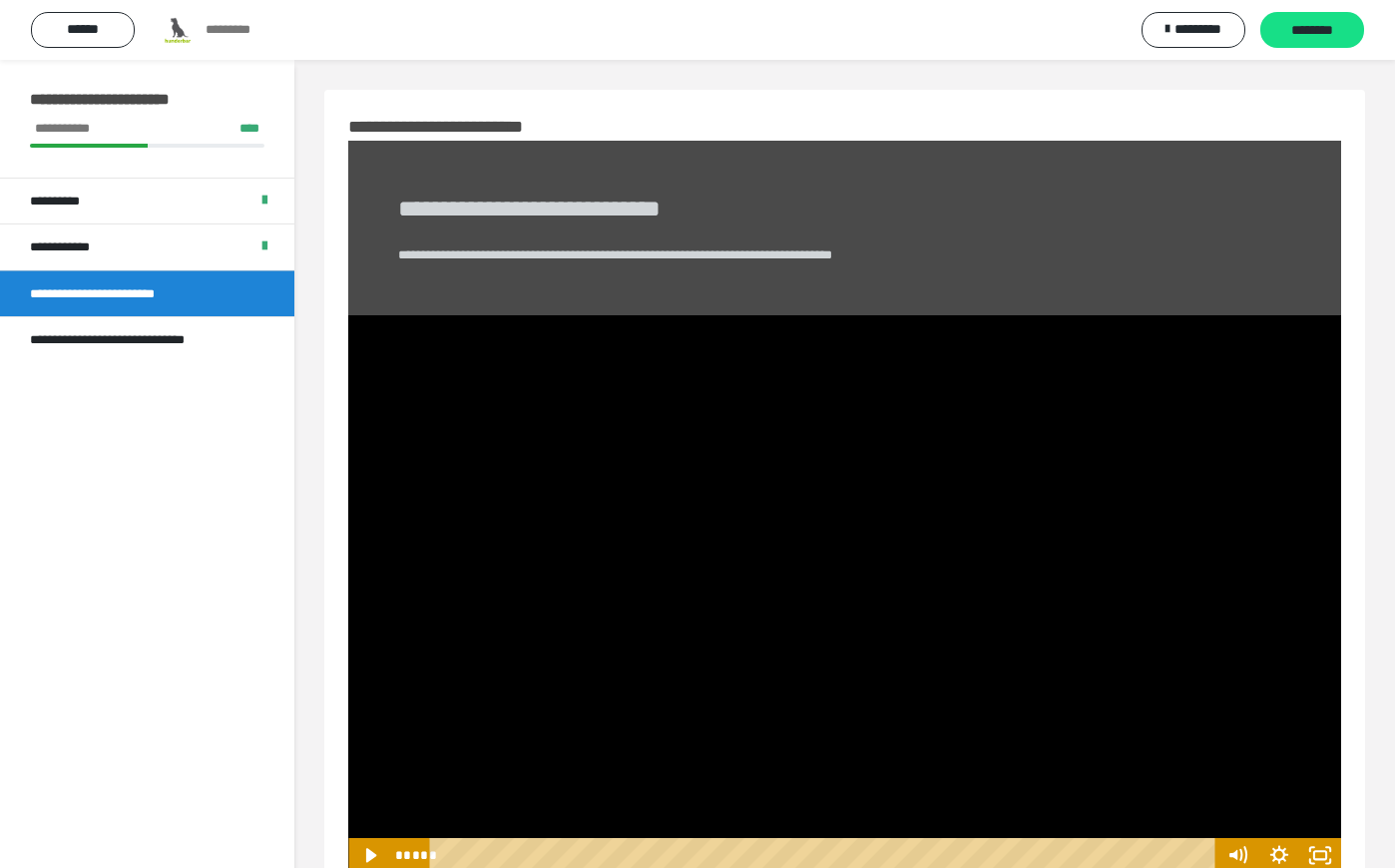 scroll, scrollTop: 60, scrollLeft: 0, axis: vertical 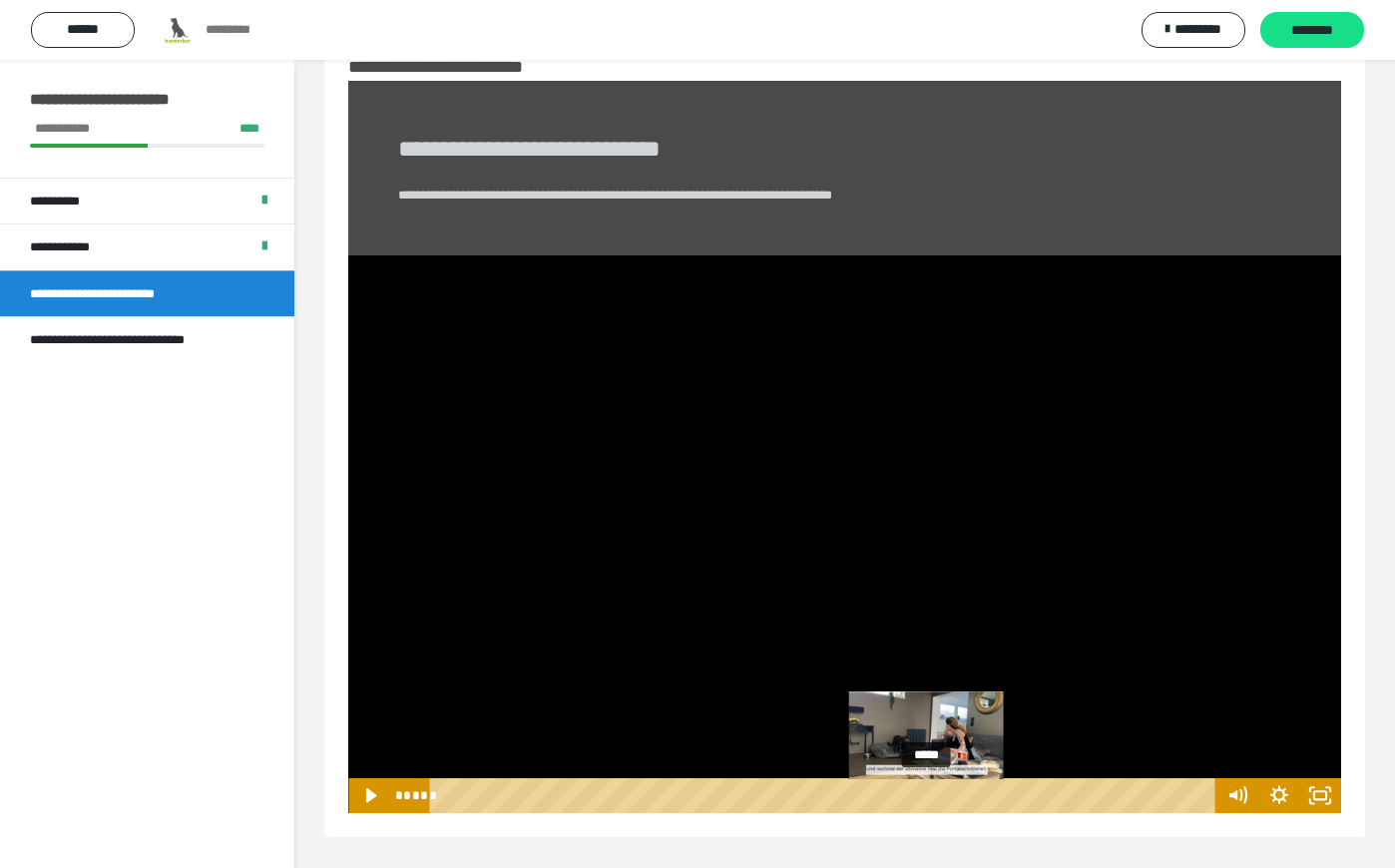 click at bounding box center (926, 796) 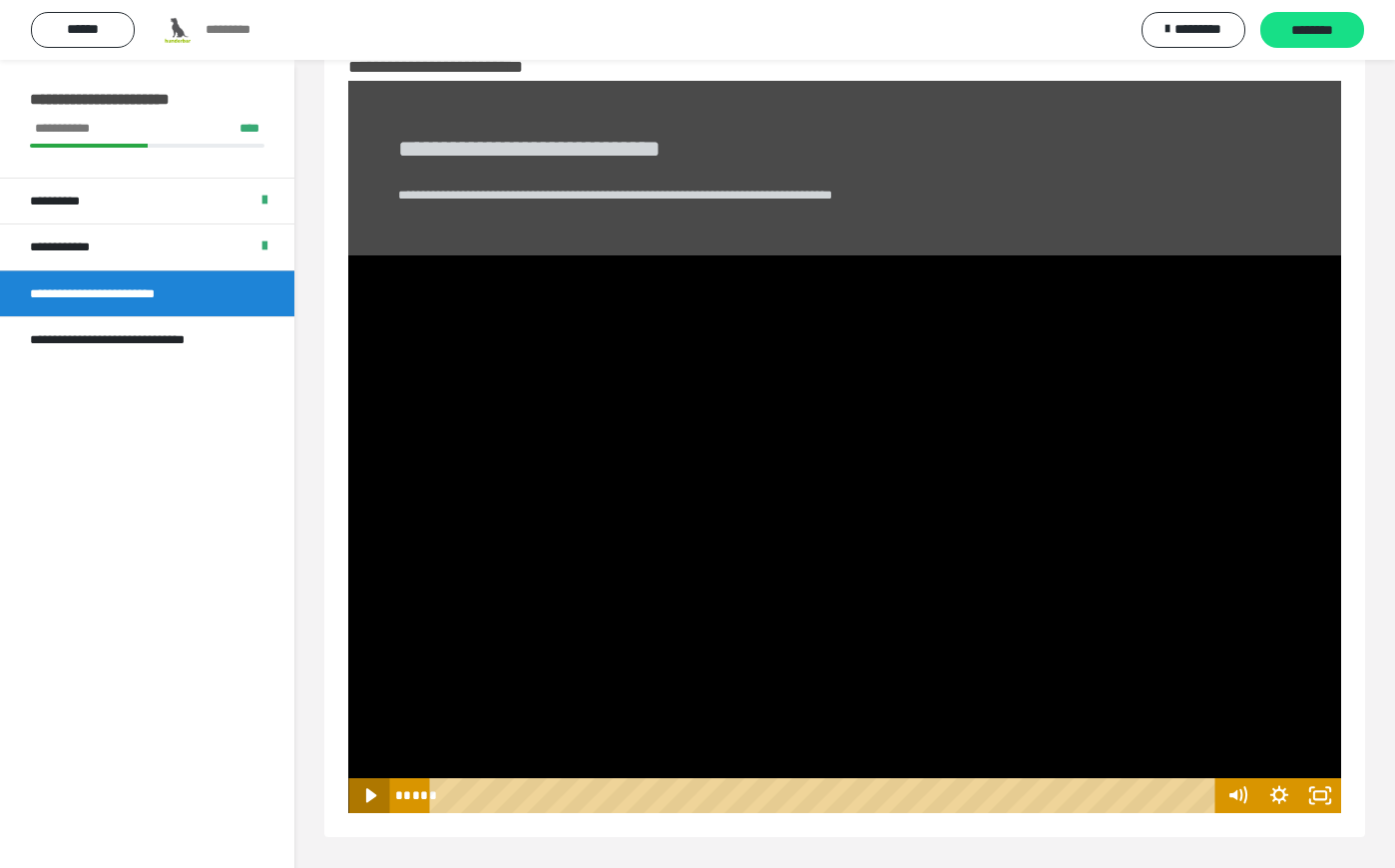 click 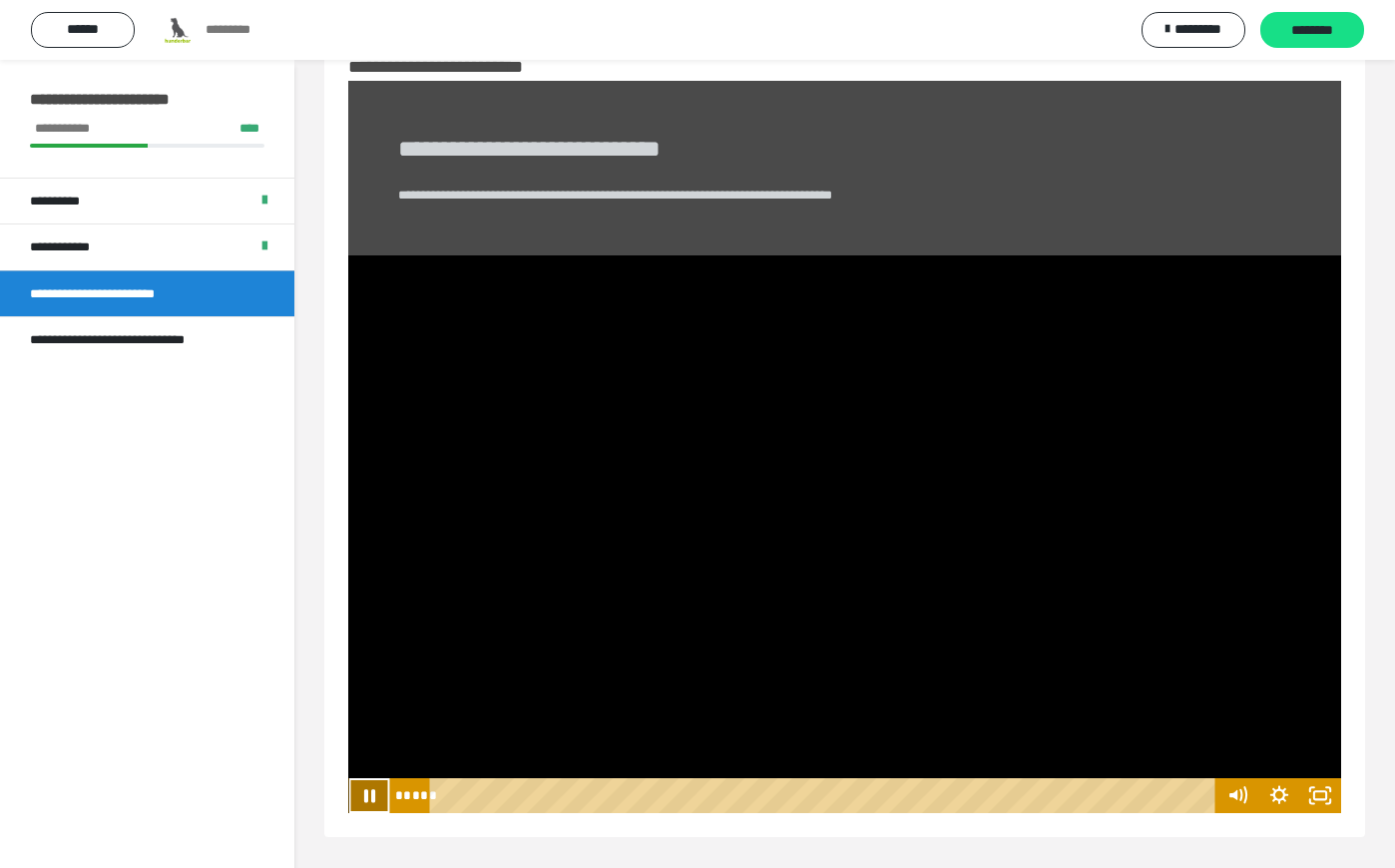 click 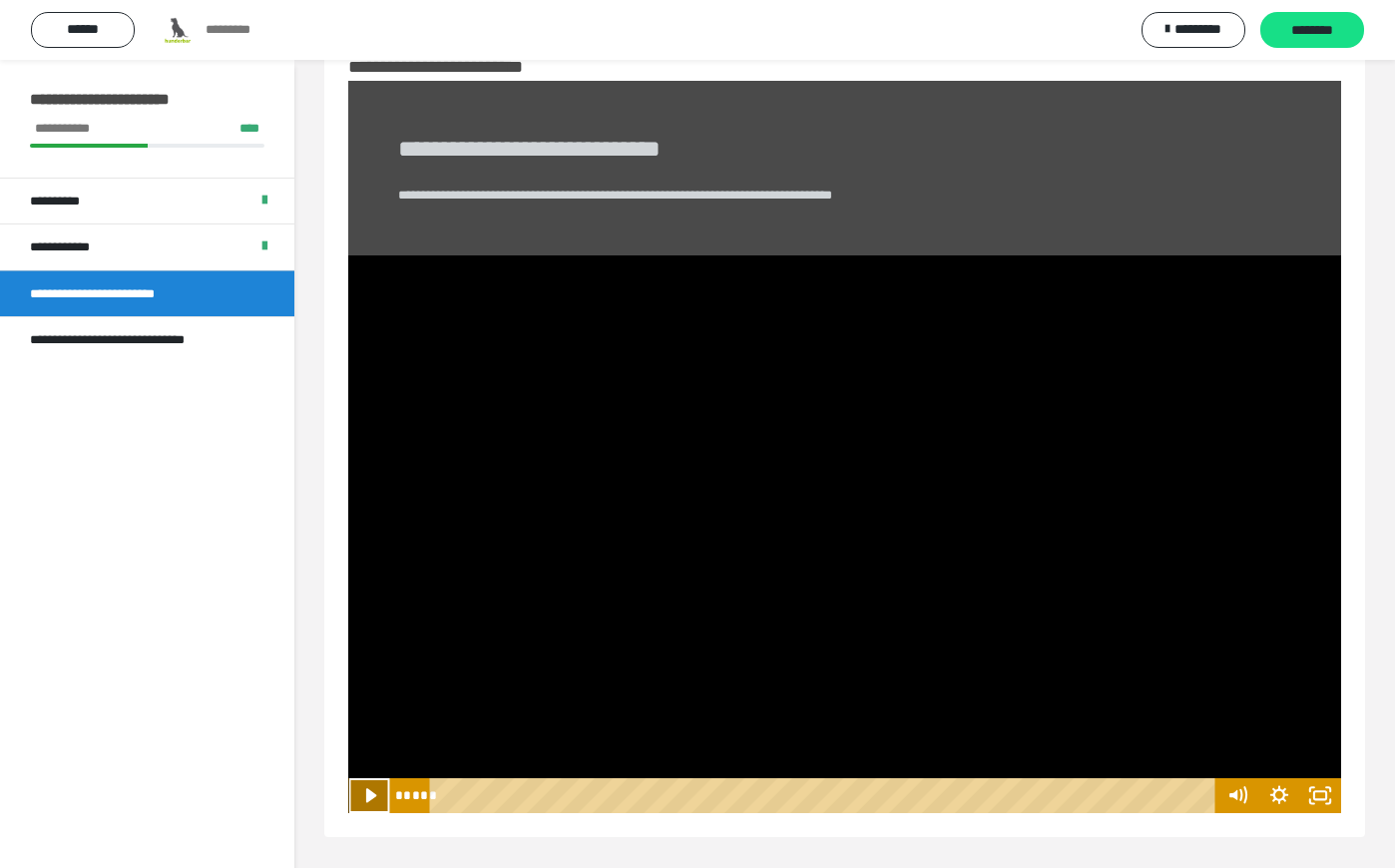 click 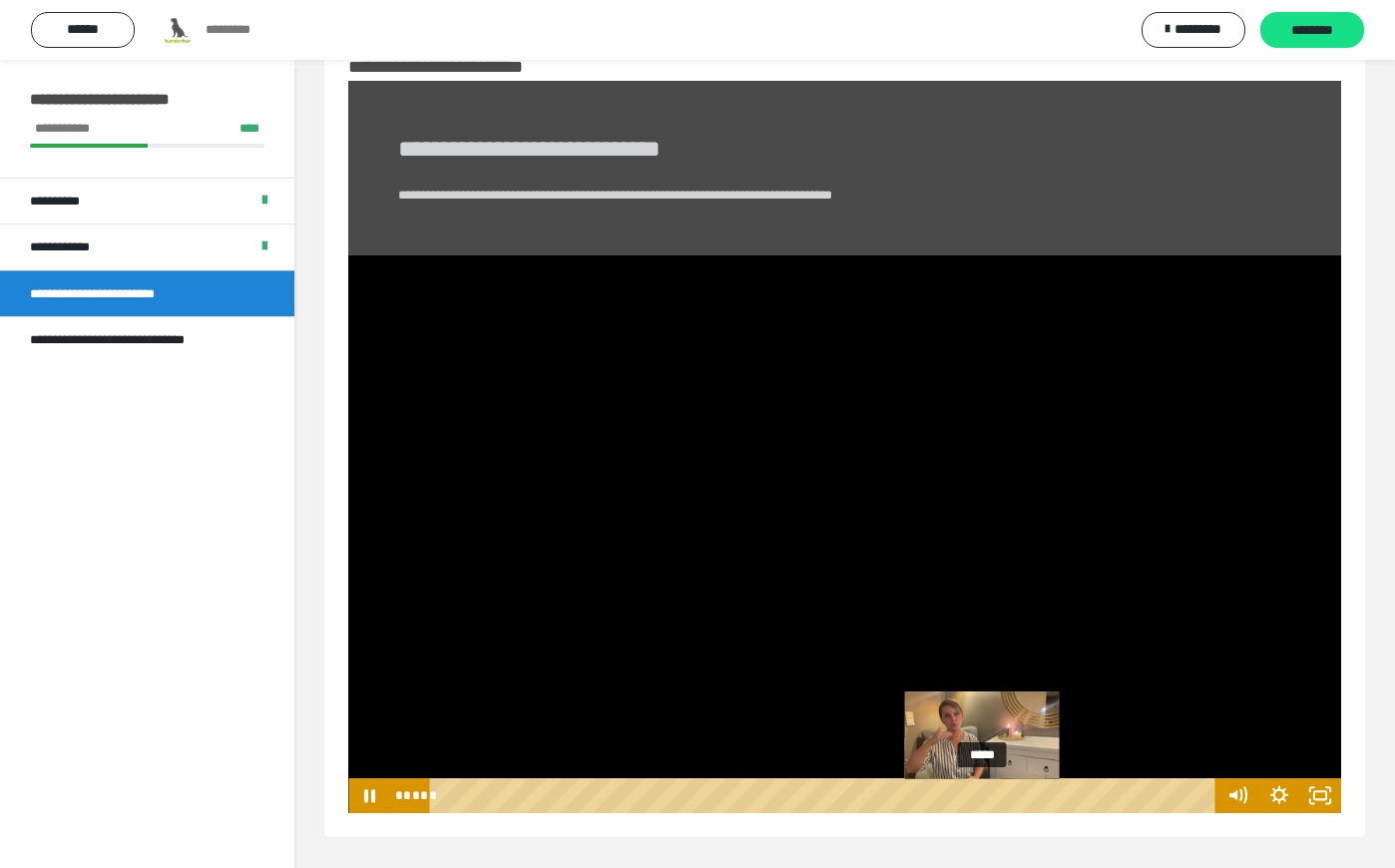 click at bounding box center (982, 796) 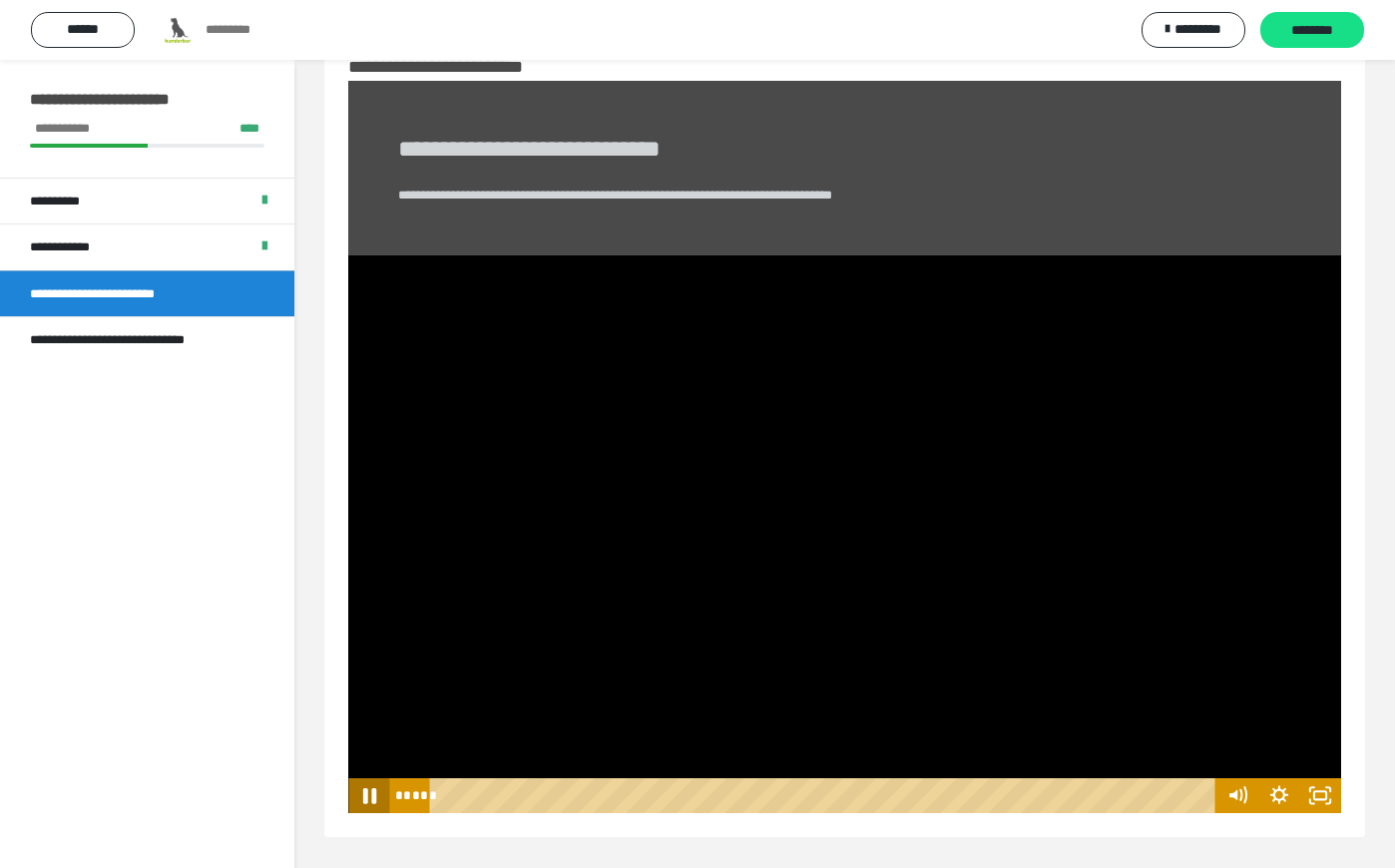 click 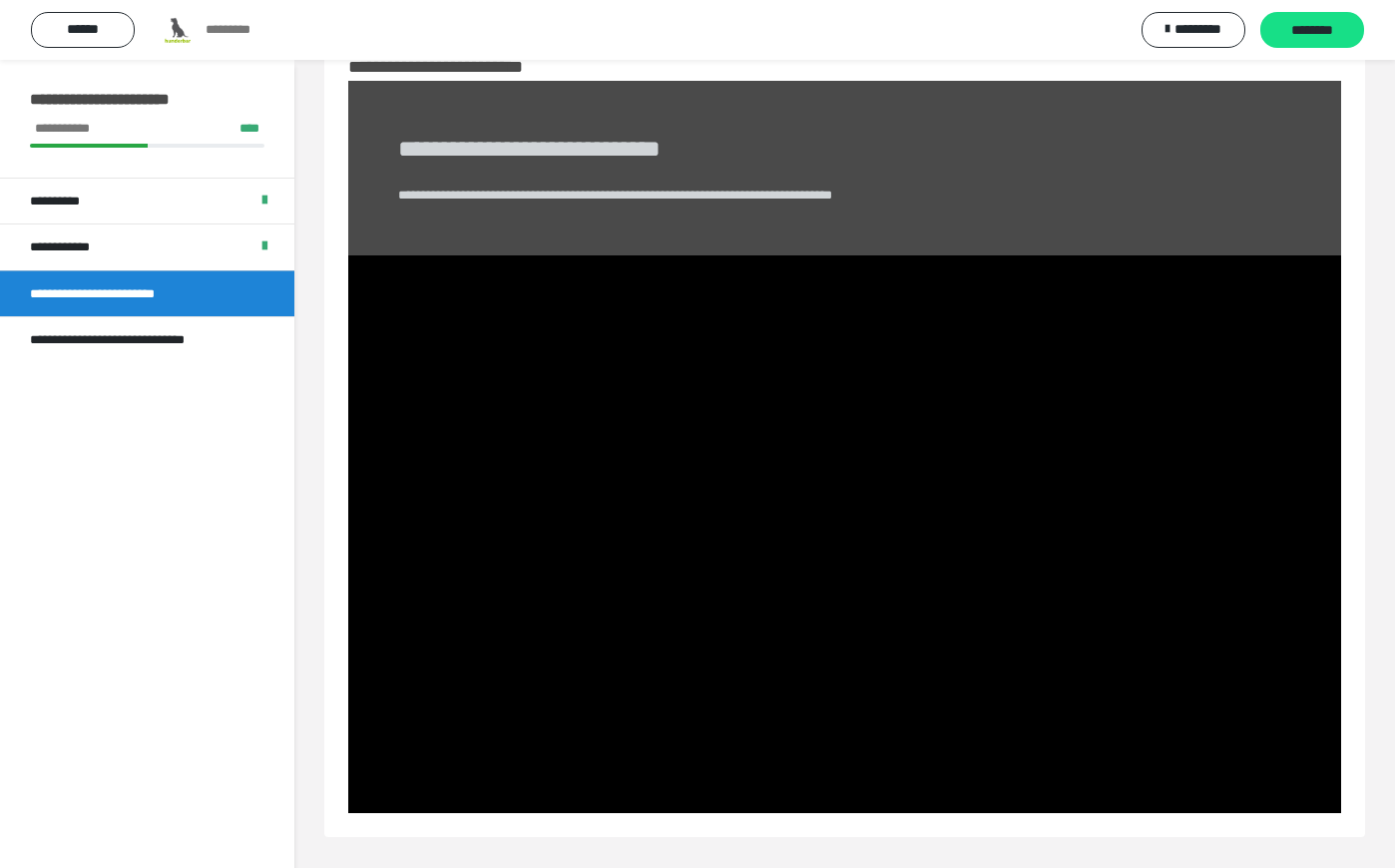 click on "**********" at bounding box center [844, 434] 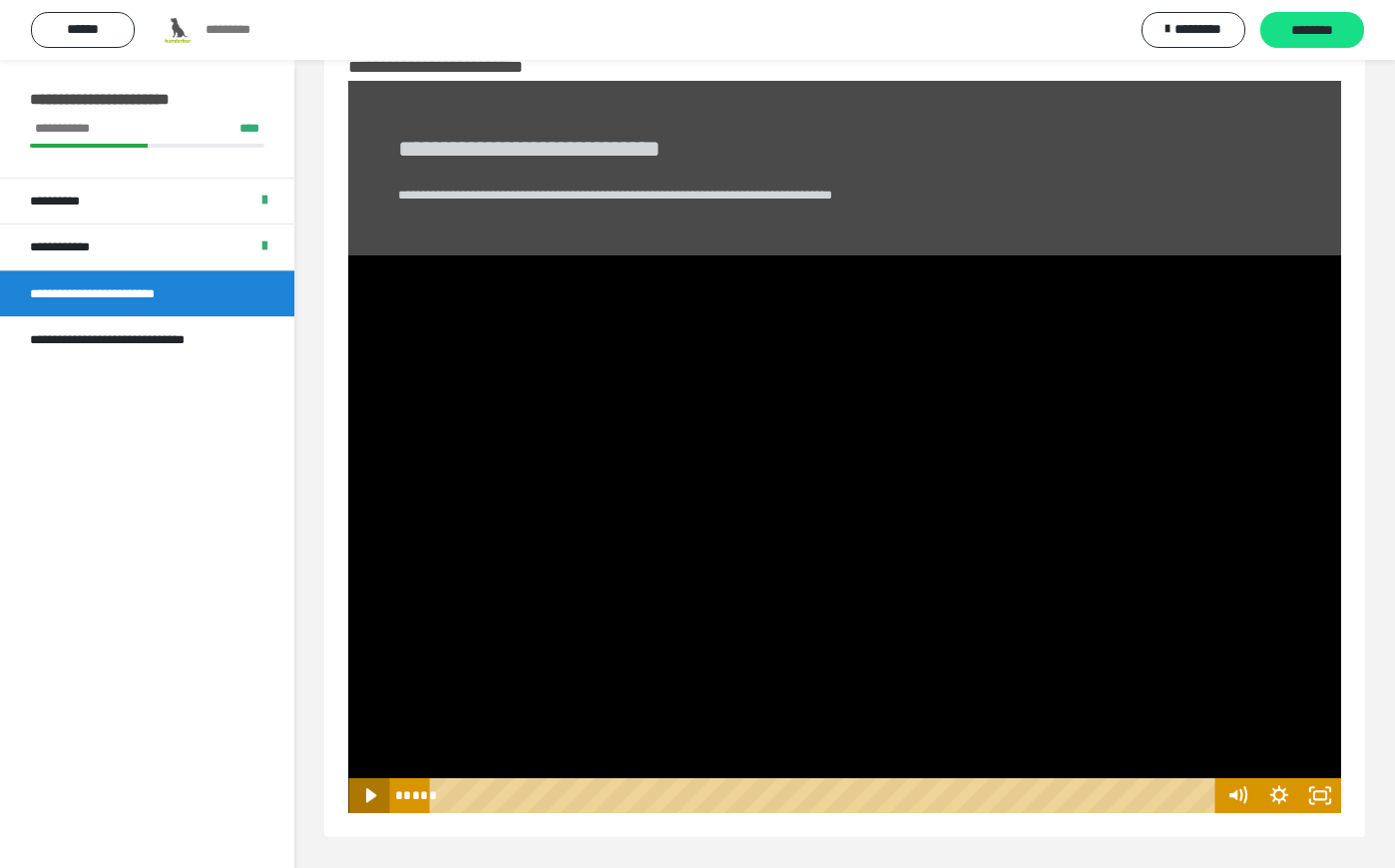 click 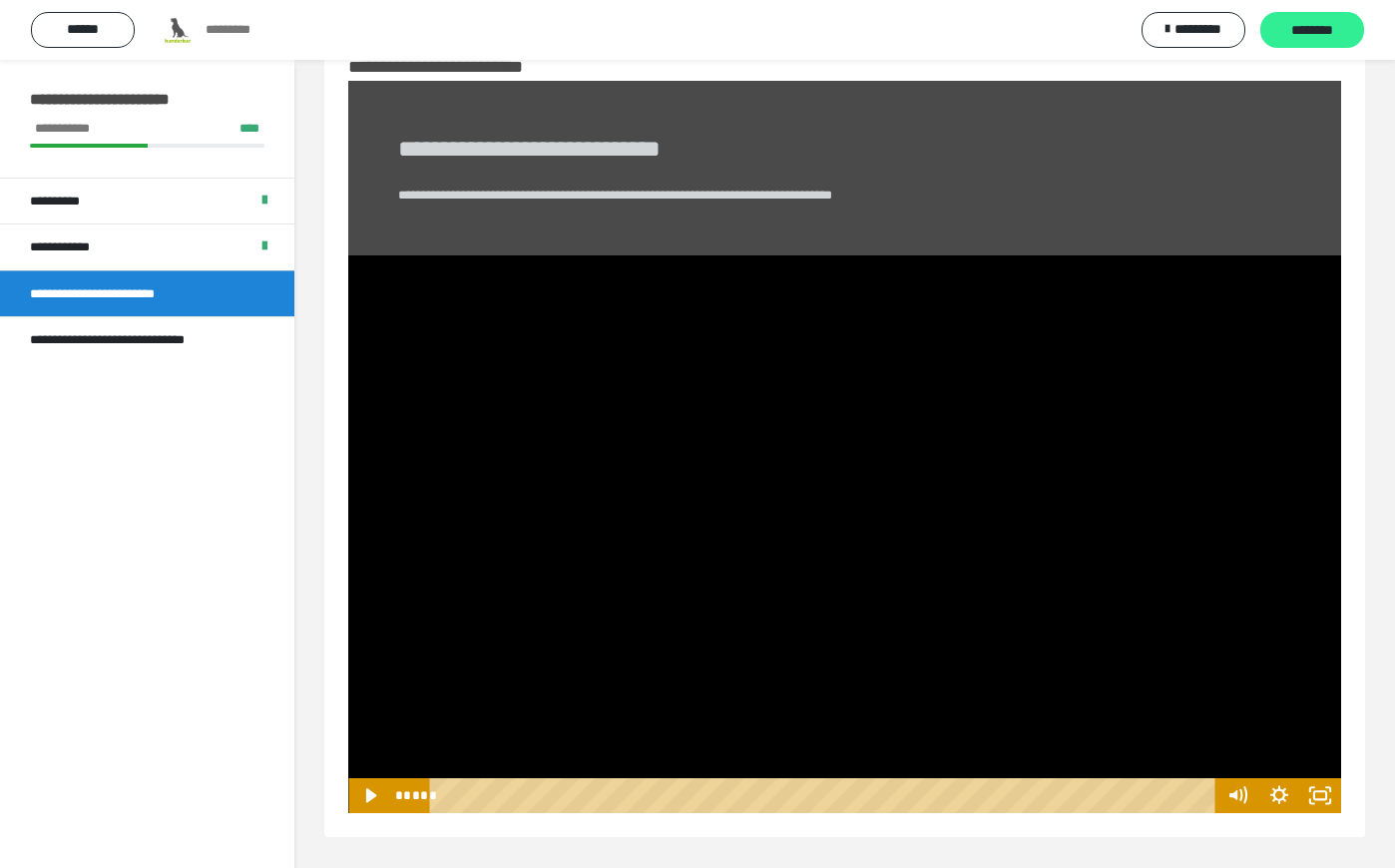 click on "********" at bounding box center (1312, 30) 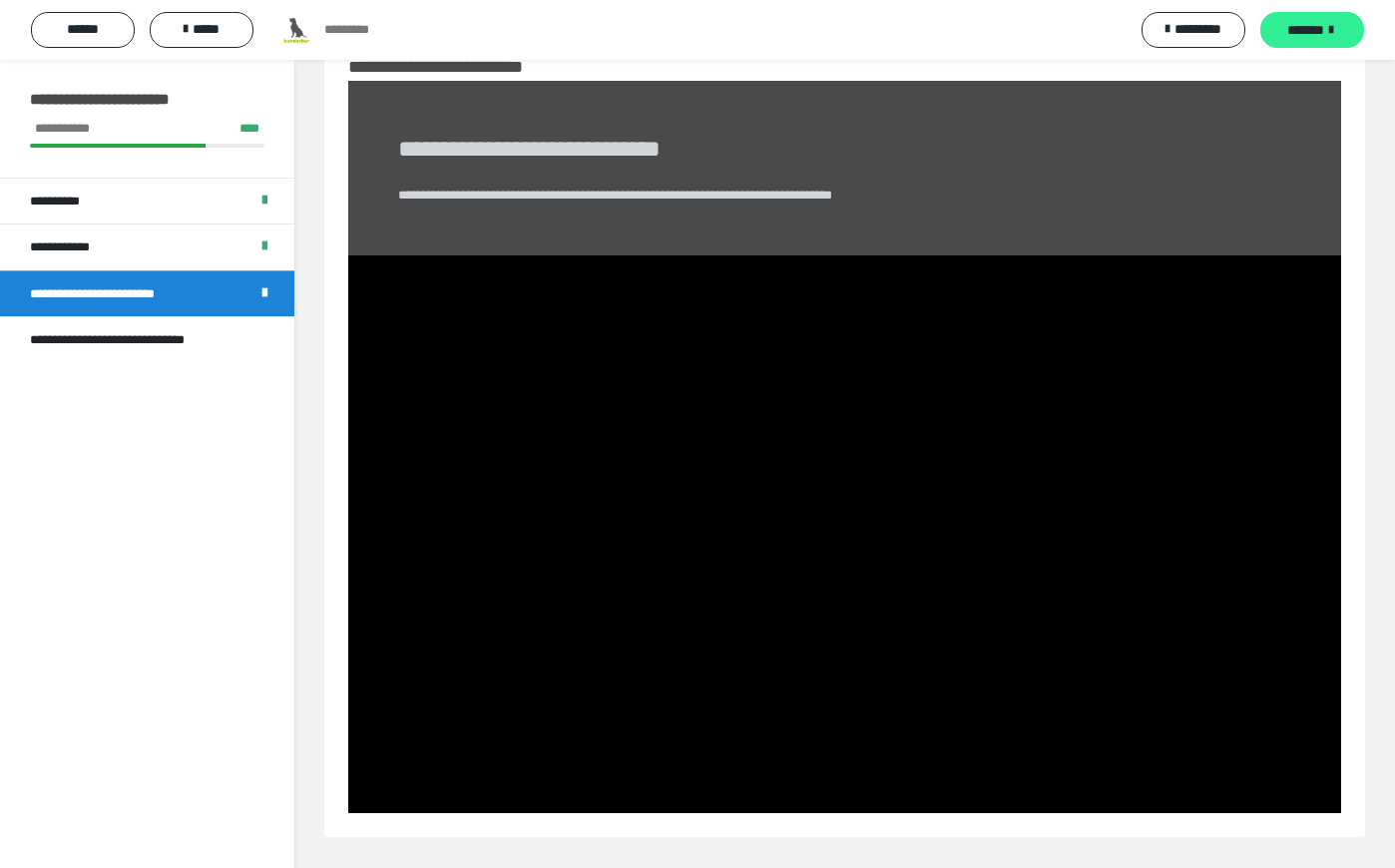 click on "*******" at bounding box center (1305, 30) 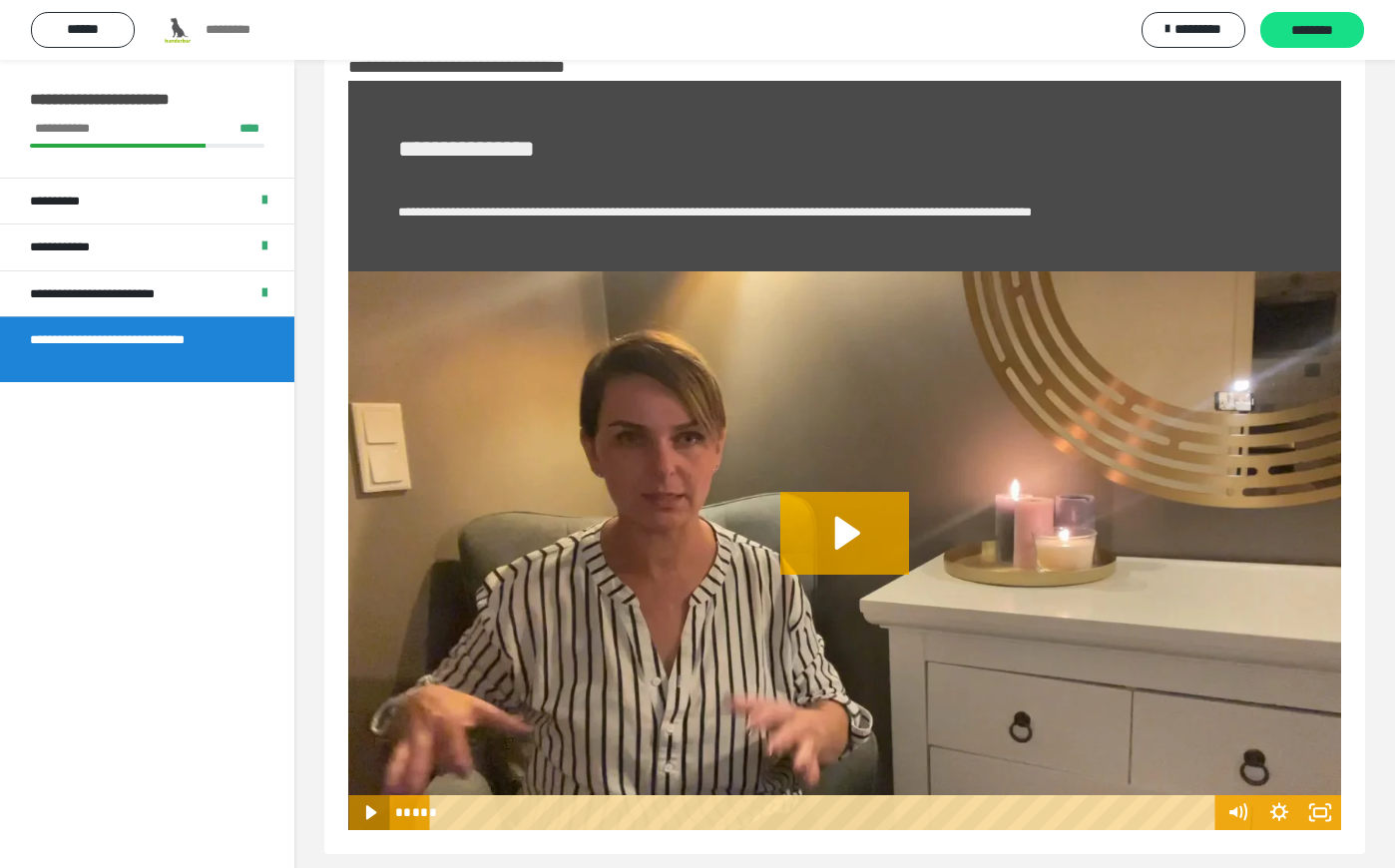 click 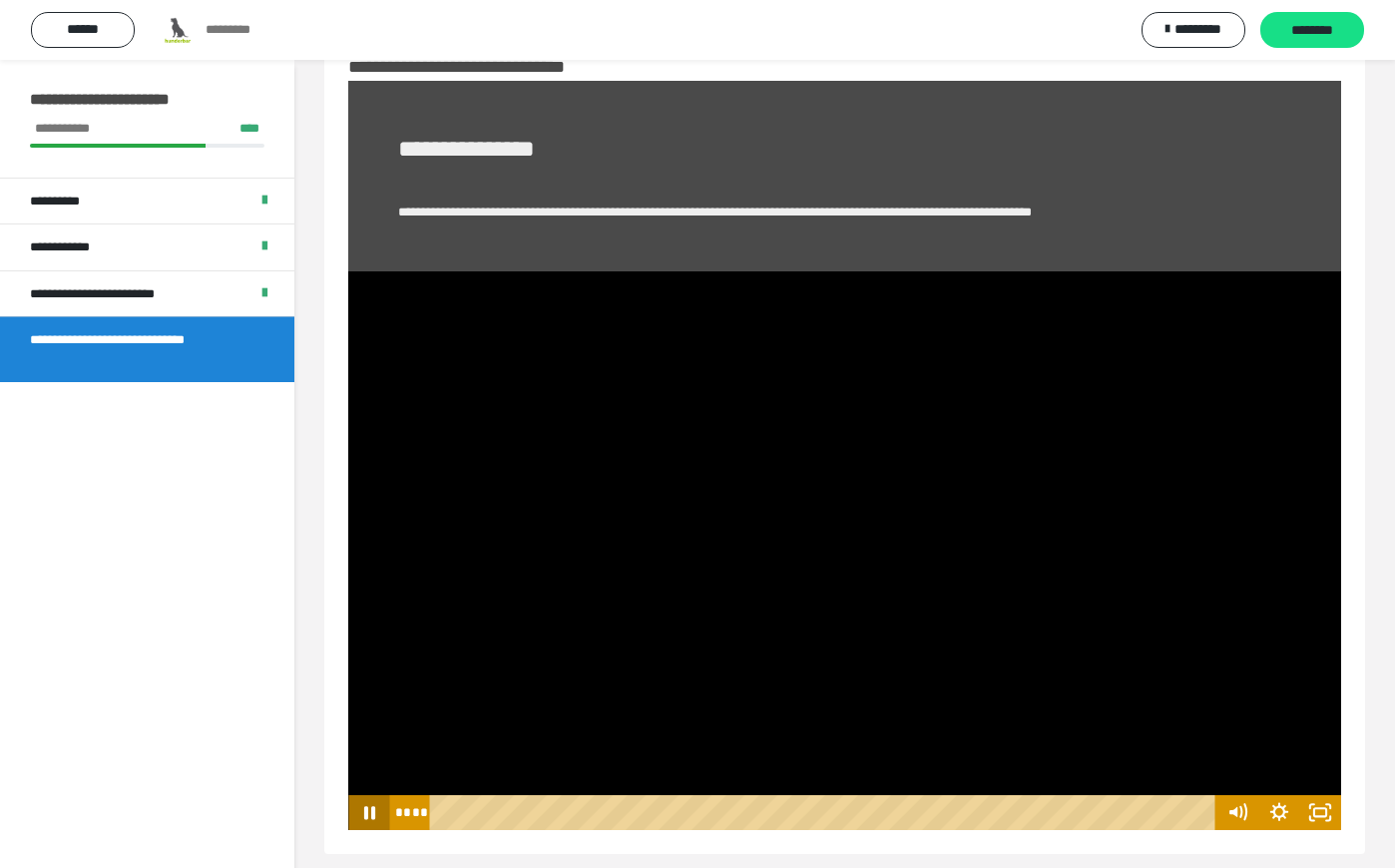 click 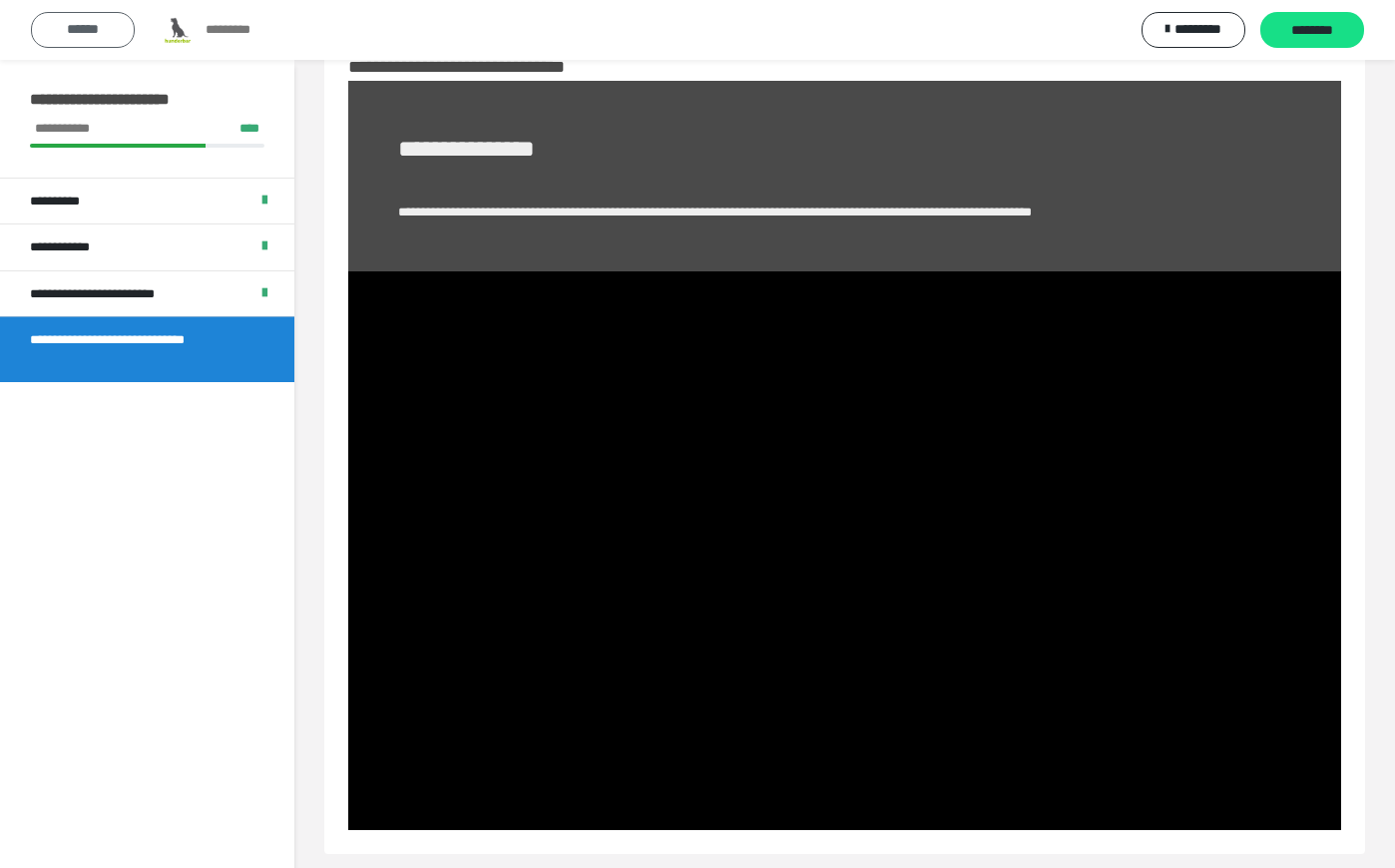 click on "******" at bounding box center (83, 30) 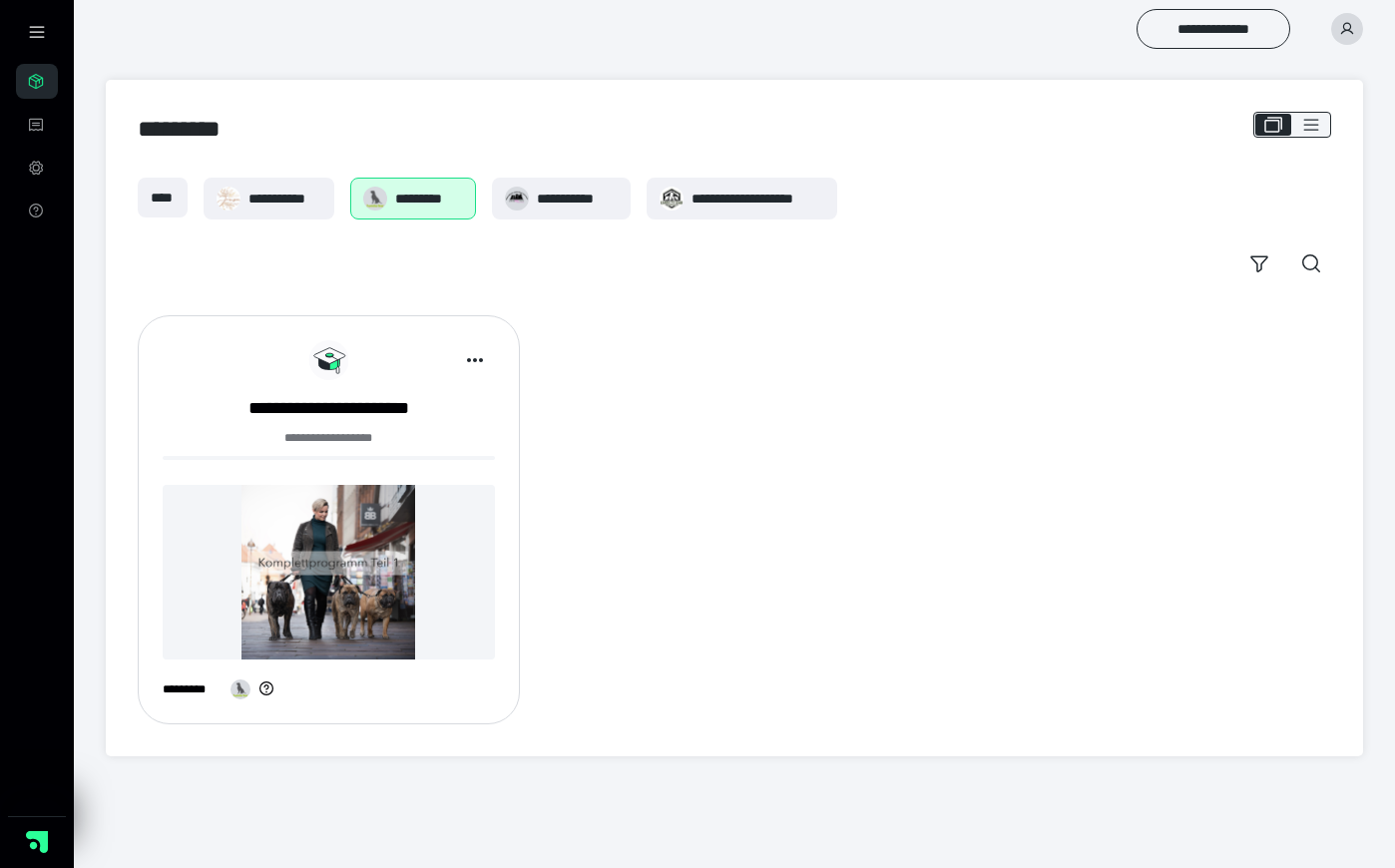 scroll, scrollTop: 0, scrollLeft: 0, axis: both 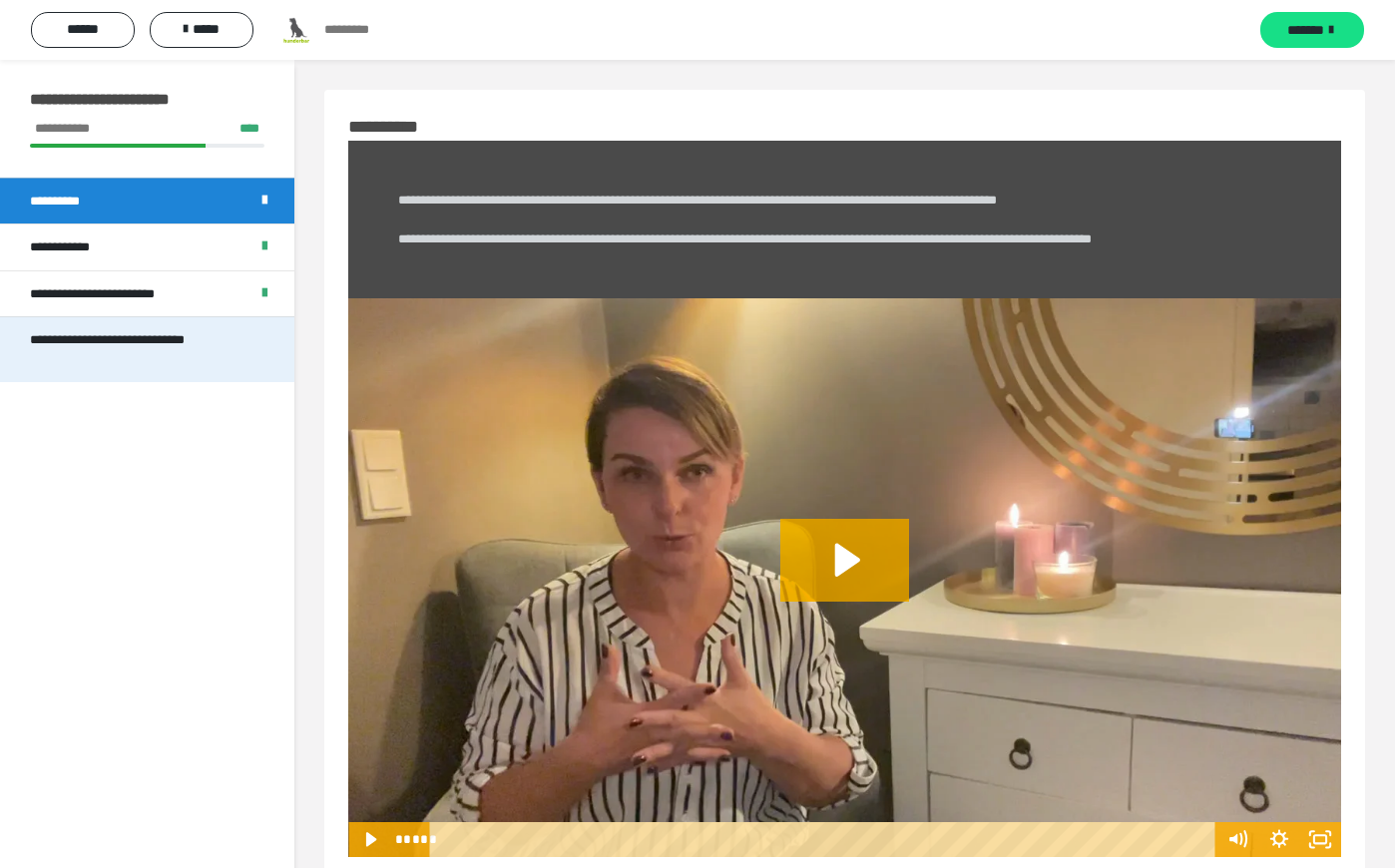 click on "**********" at bounding box center (139, 349) 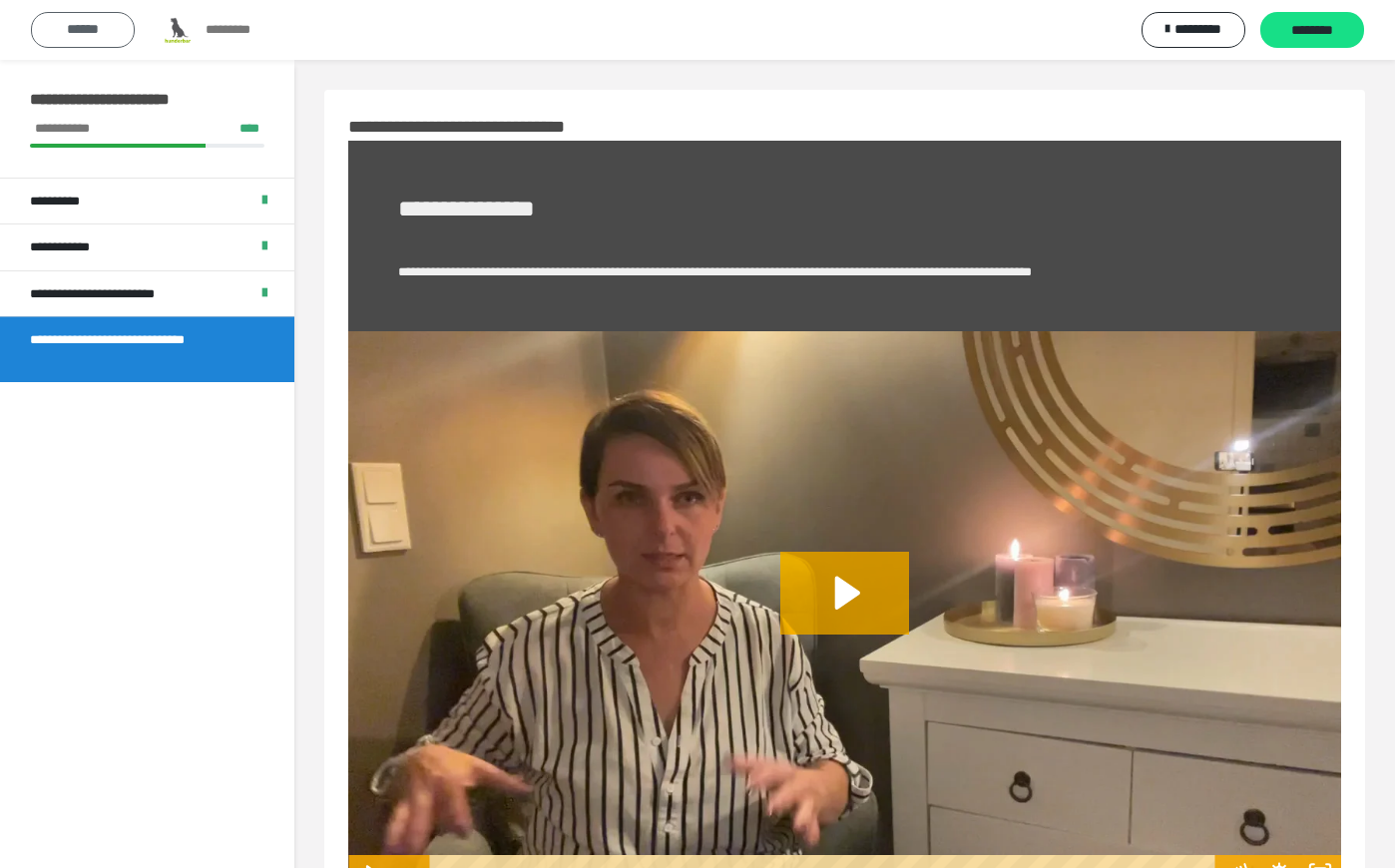 click on "******" at bounding box center [83, 30] 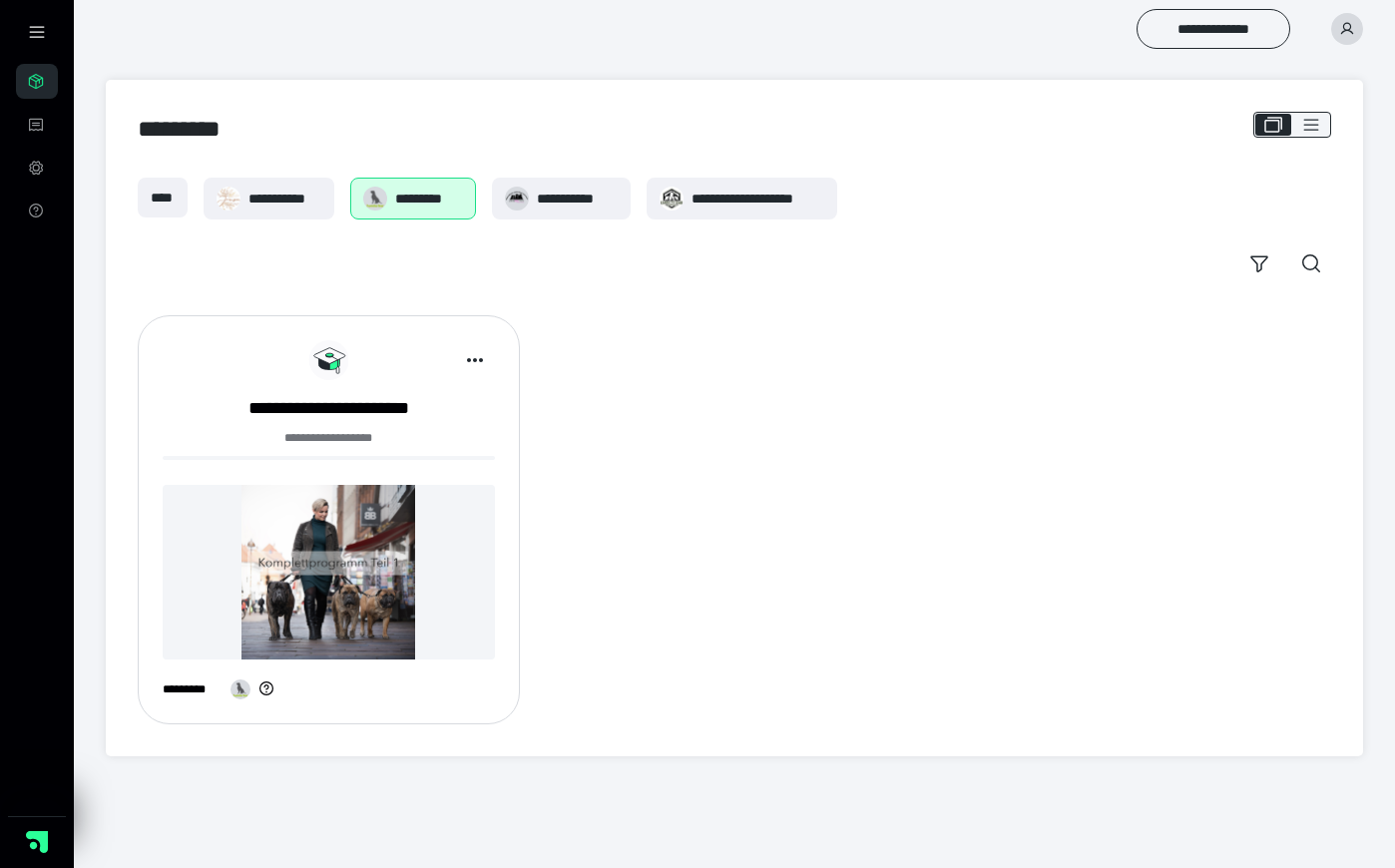 scroll, scrollTop: 0, scrollLeft: 0, axis: both 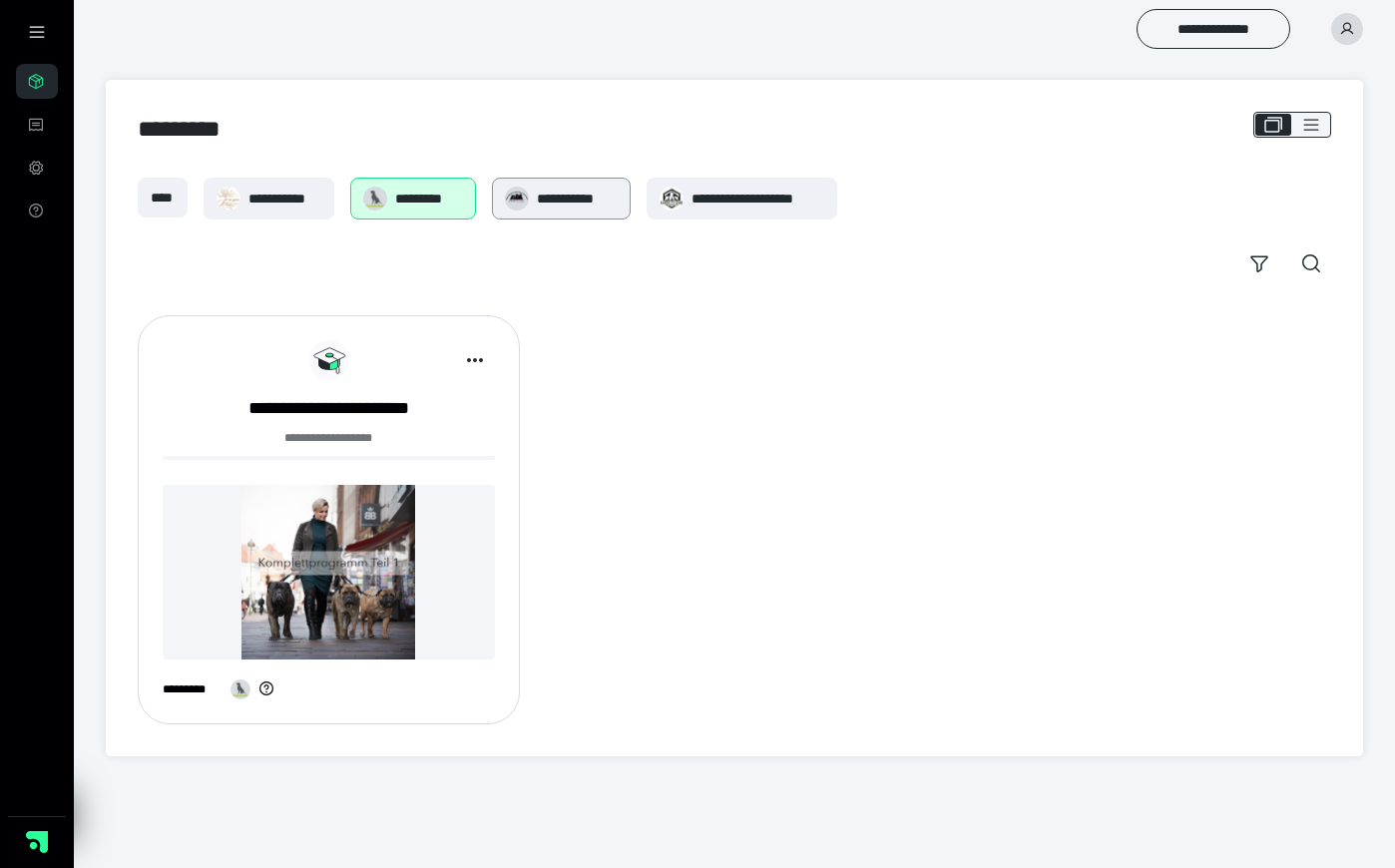 click on "**********" at bounding box center (561, 199) 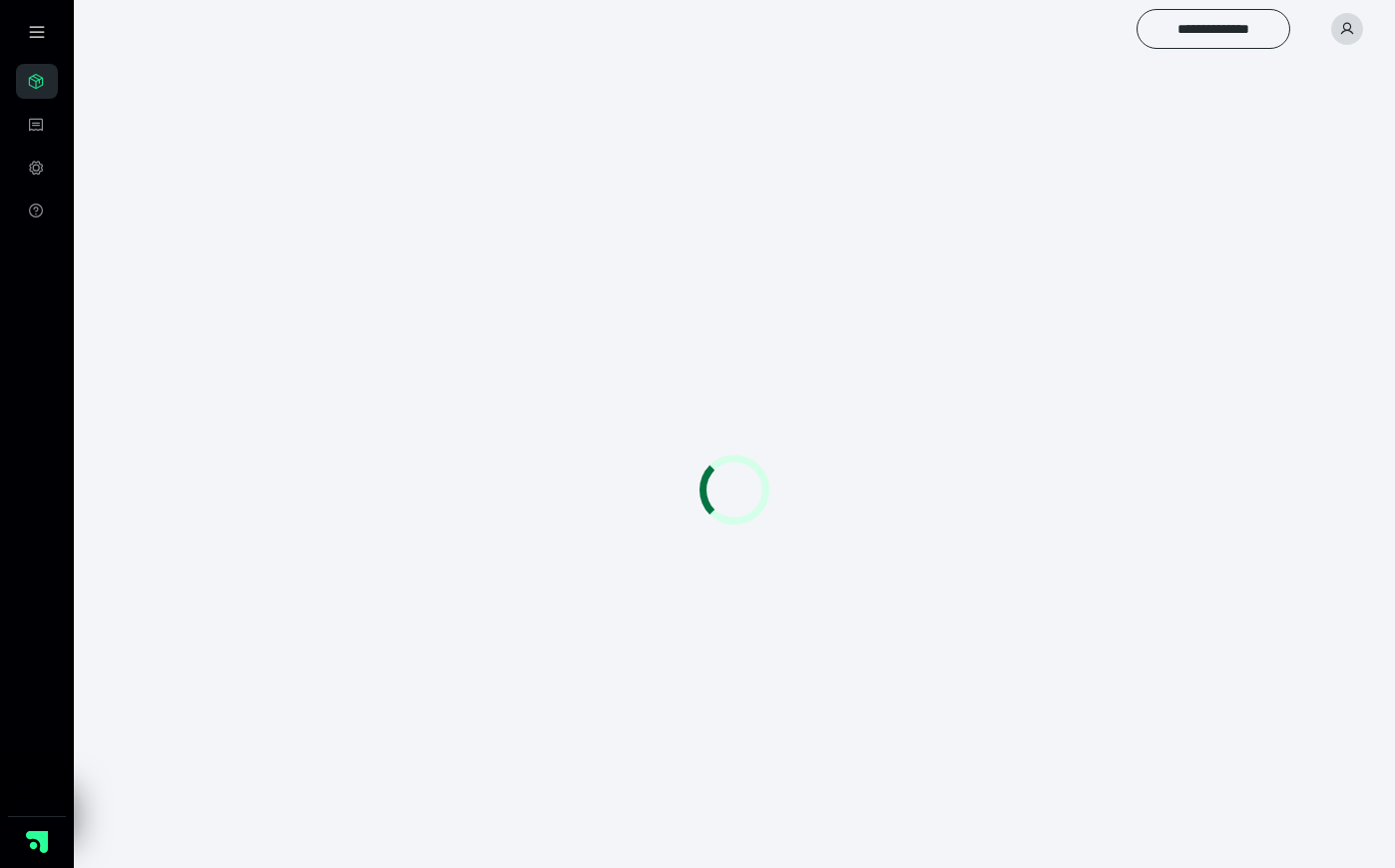 scroll, scrollTop: 0, scrollLeft: 0, axis: both 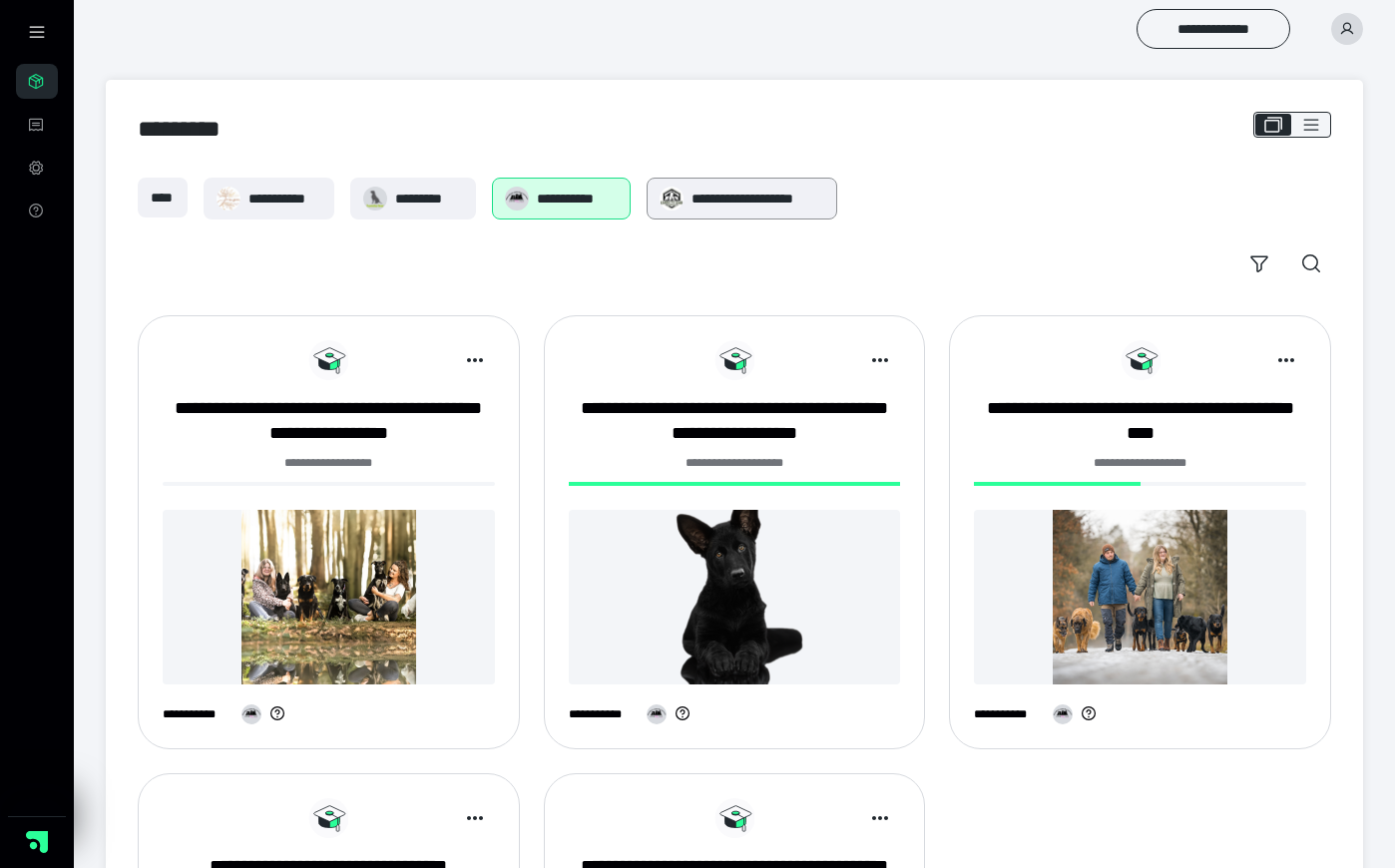 click on "**********" at bounding box center (741, 199) 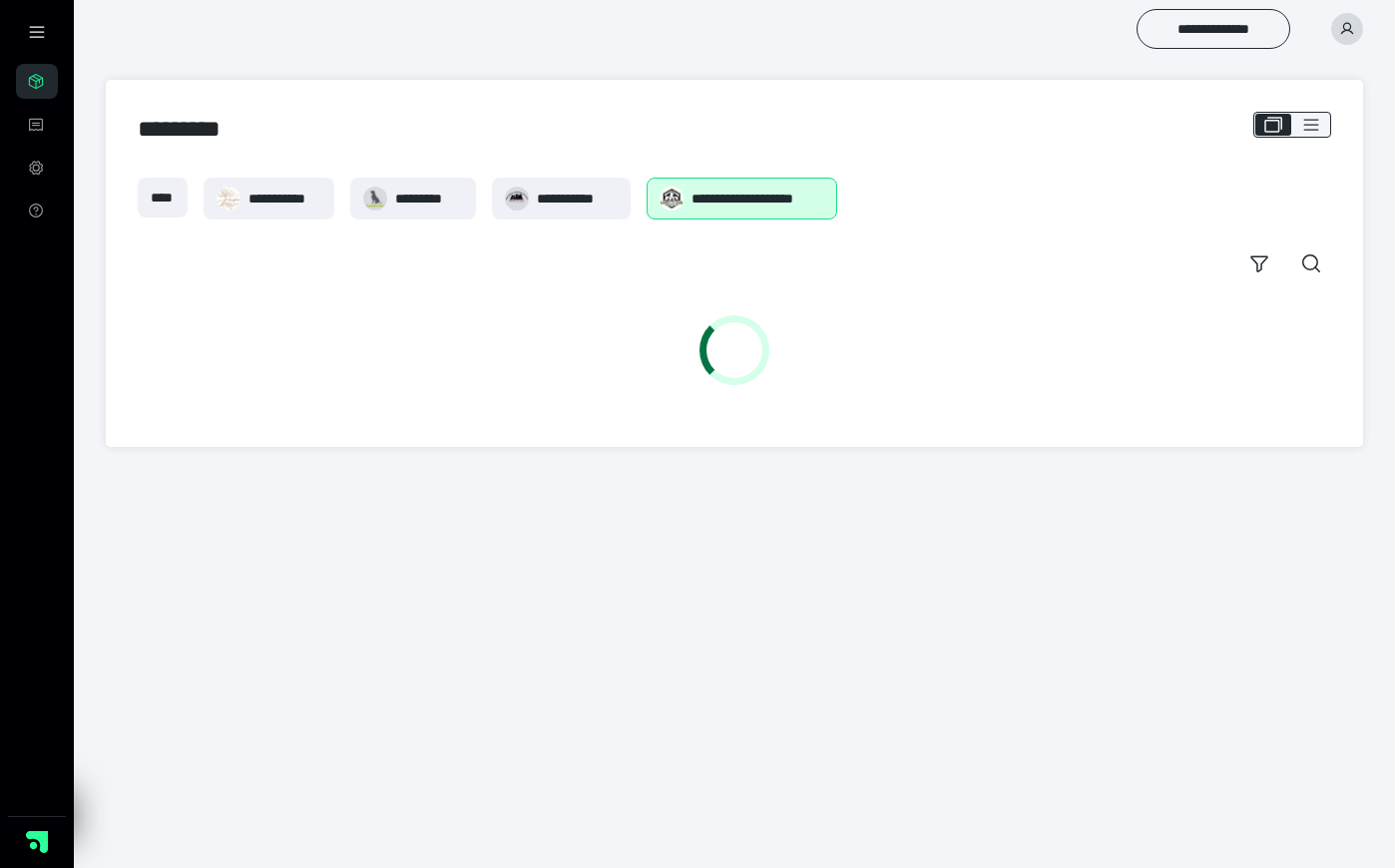 scroll, scrollTop: 0, scrollLeft: 0, axis: both 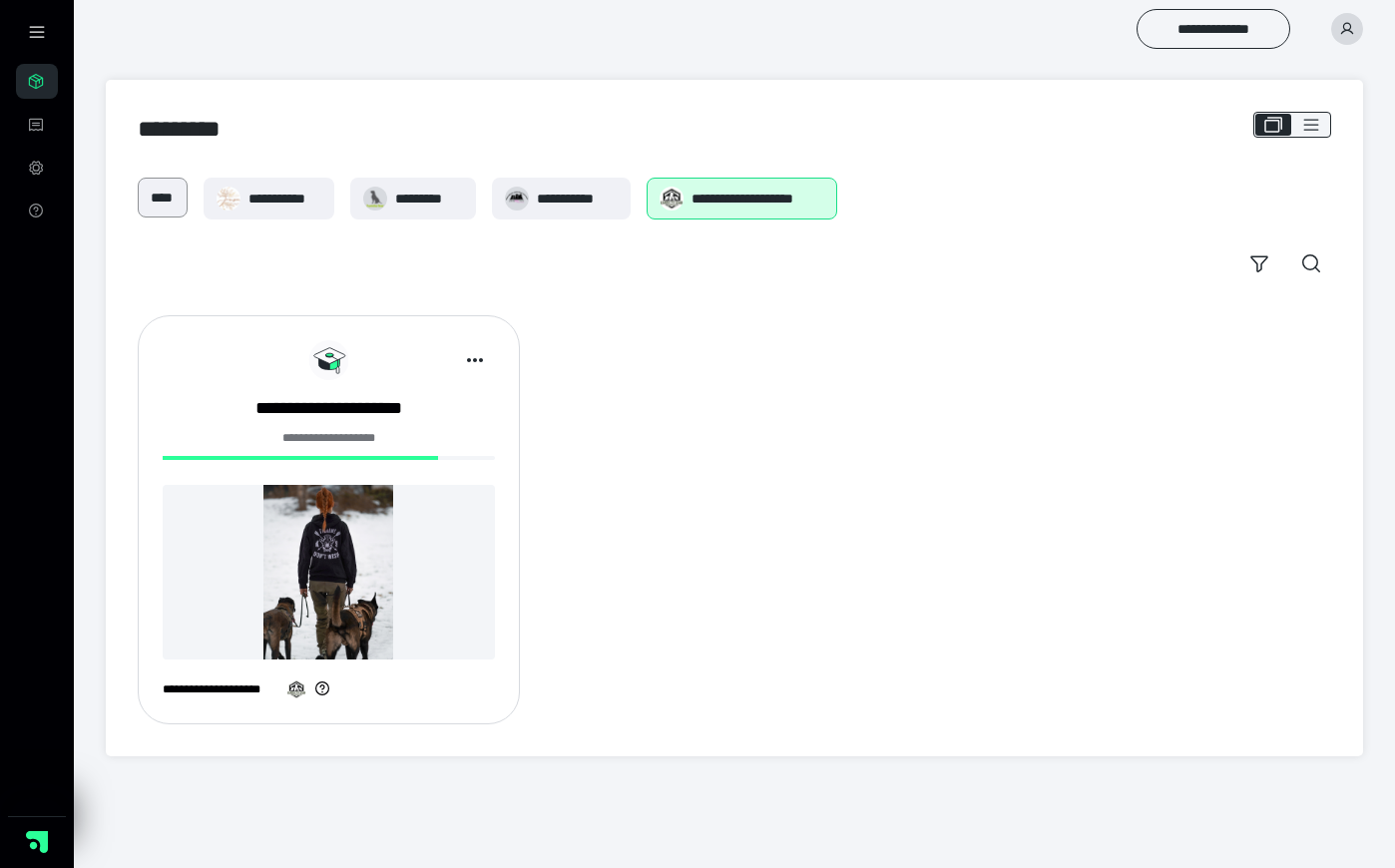 click on "****" at bounding box center (163, 198) 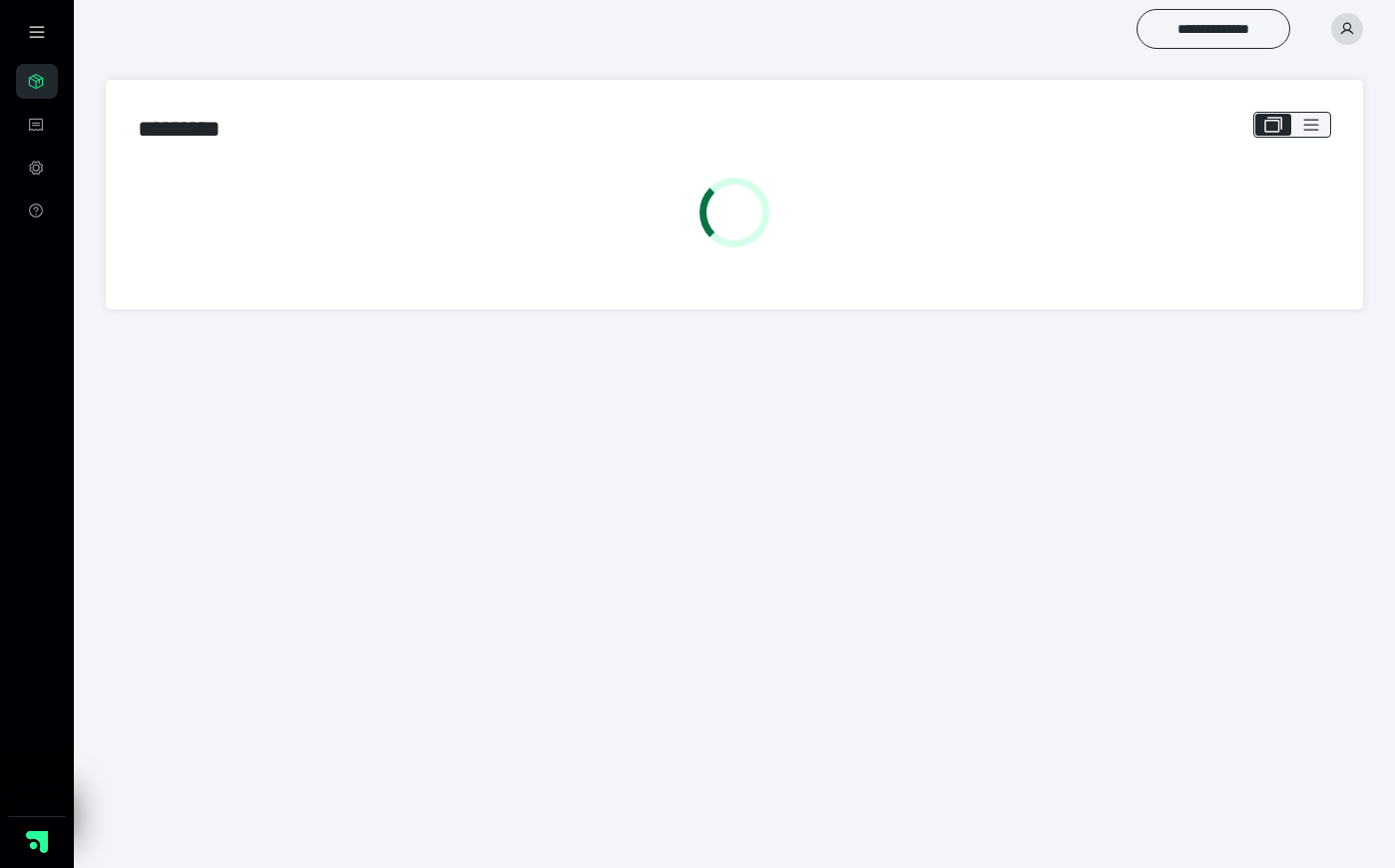 scroll, scrollTop: 0, scrollLeft: 0, axis: both 